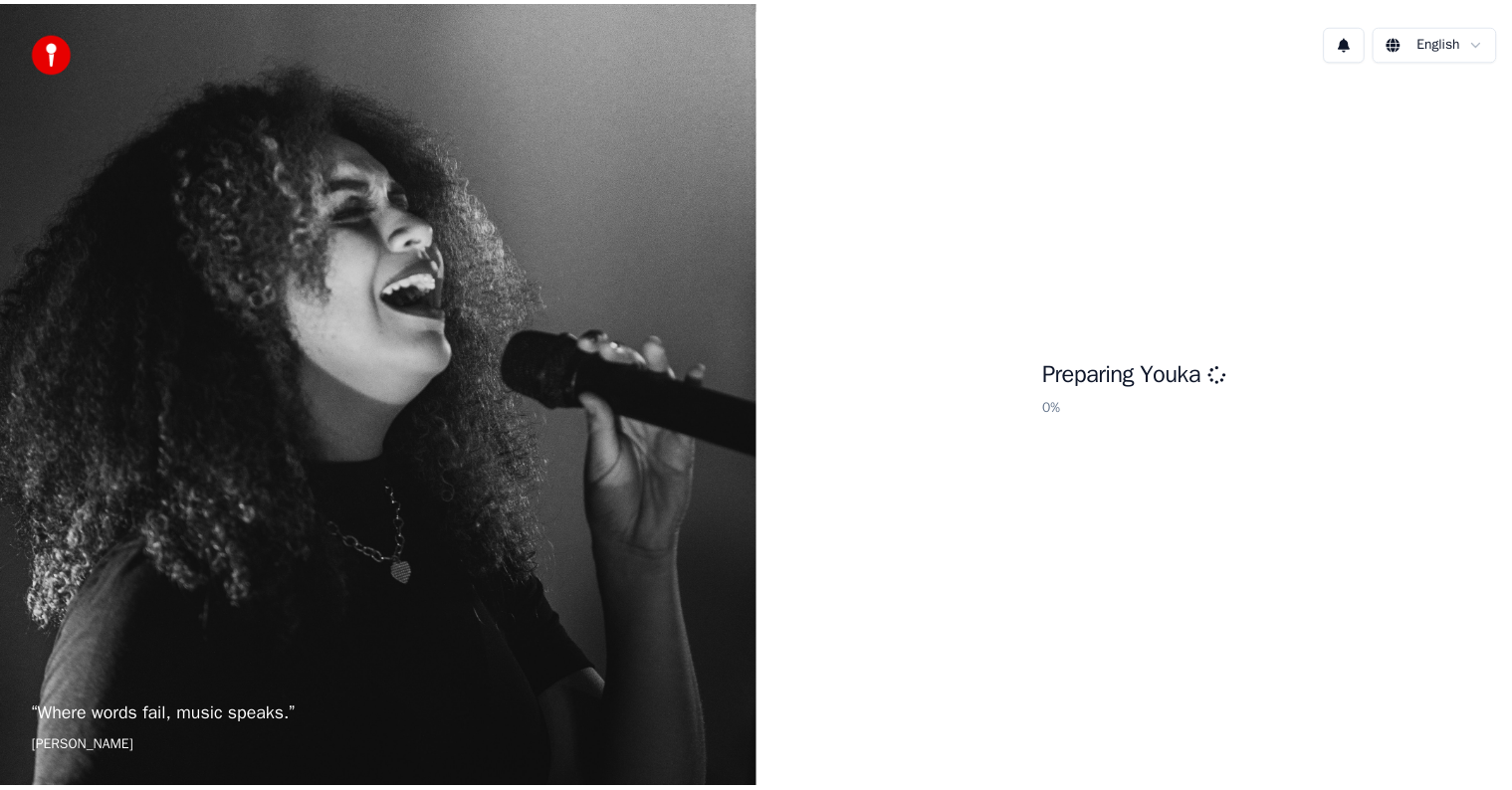 scroll, scrollTop: 0, scrollLeft: 0, axis: both 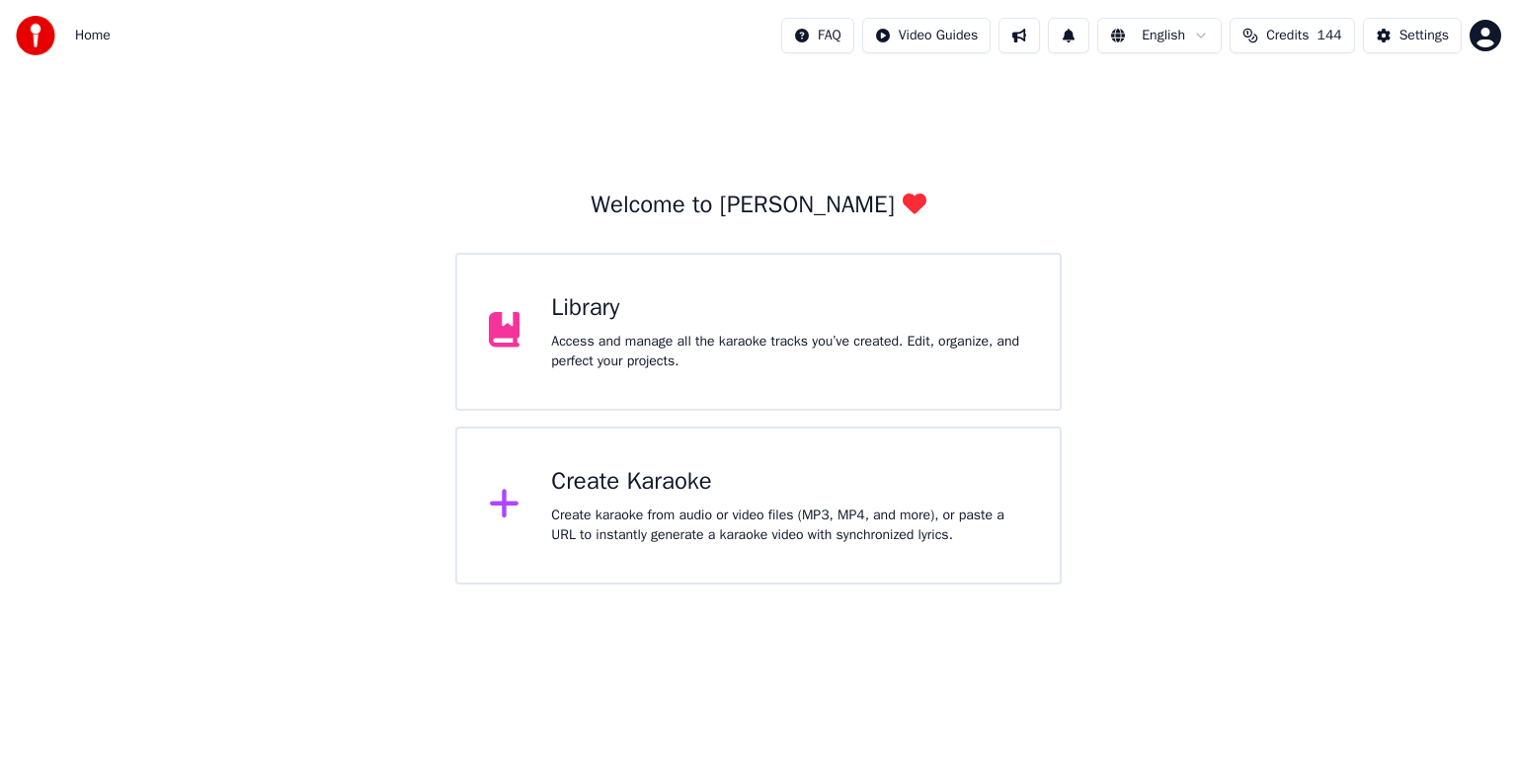 click on "Access and manage all the karaoke tracks you’ve created. Edit, organize, and perfect your projects." at bounding box center [789, 352] 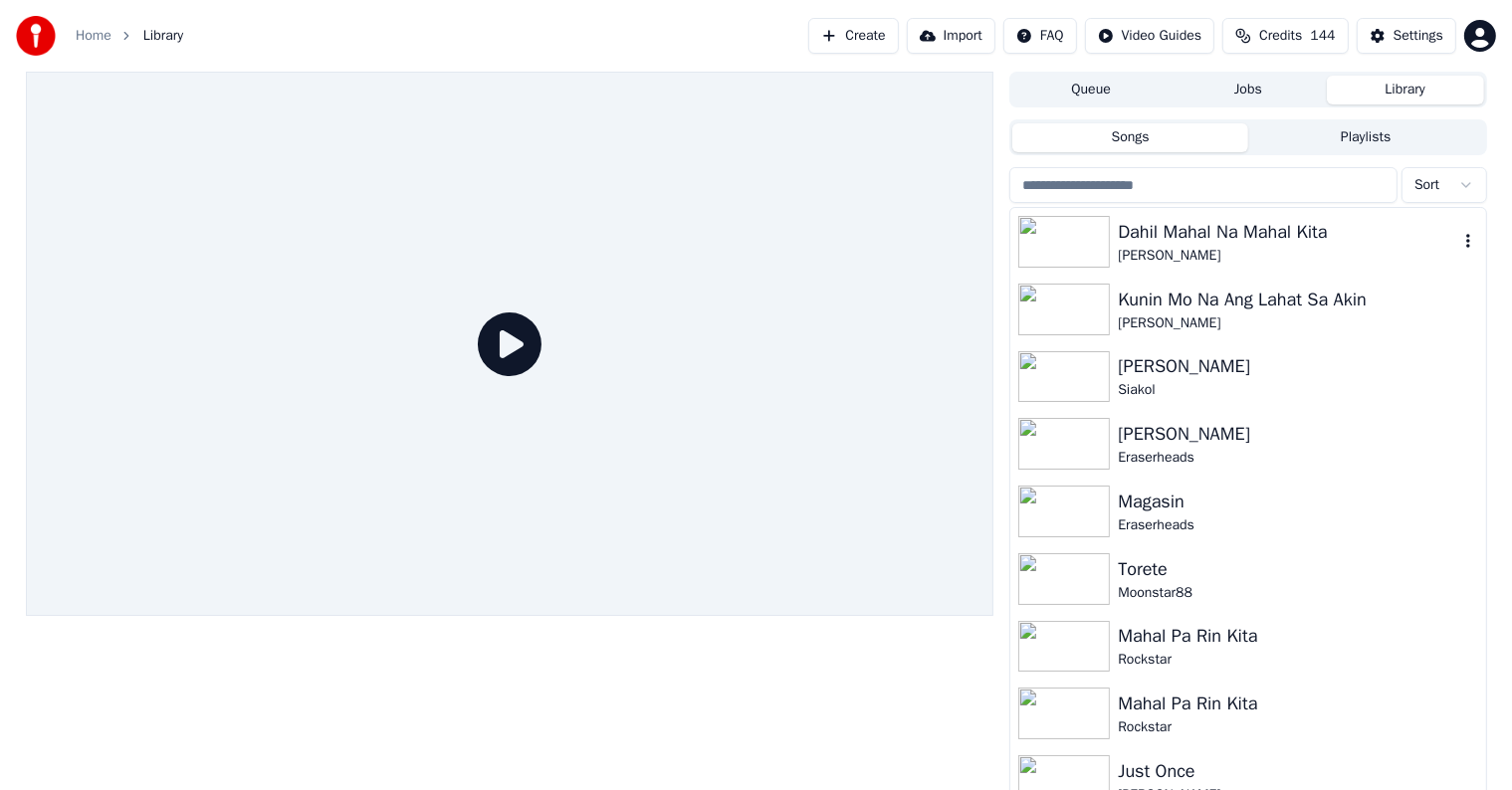 click on "Dahil Mahal Na Mahal Kita" at bounding box center [1287, 232] 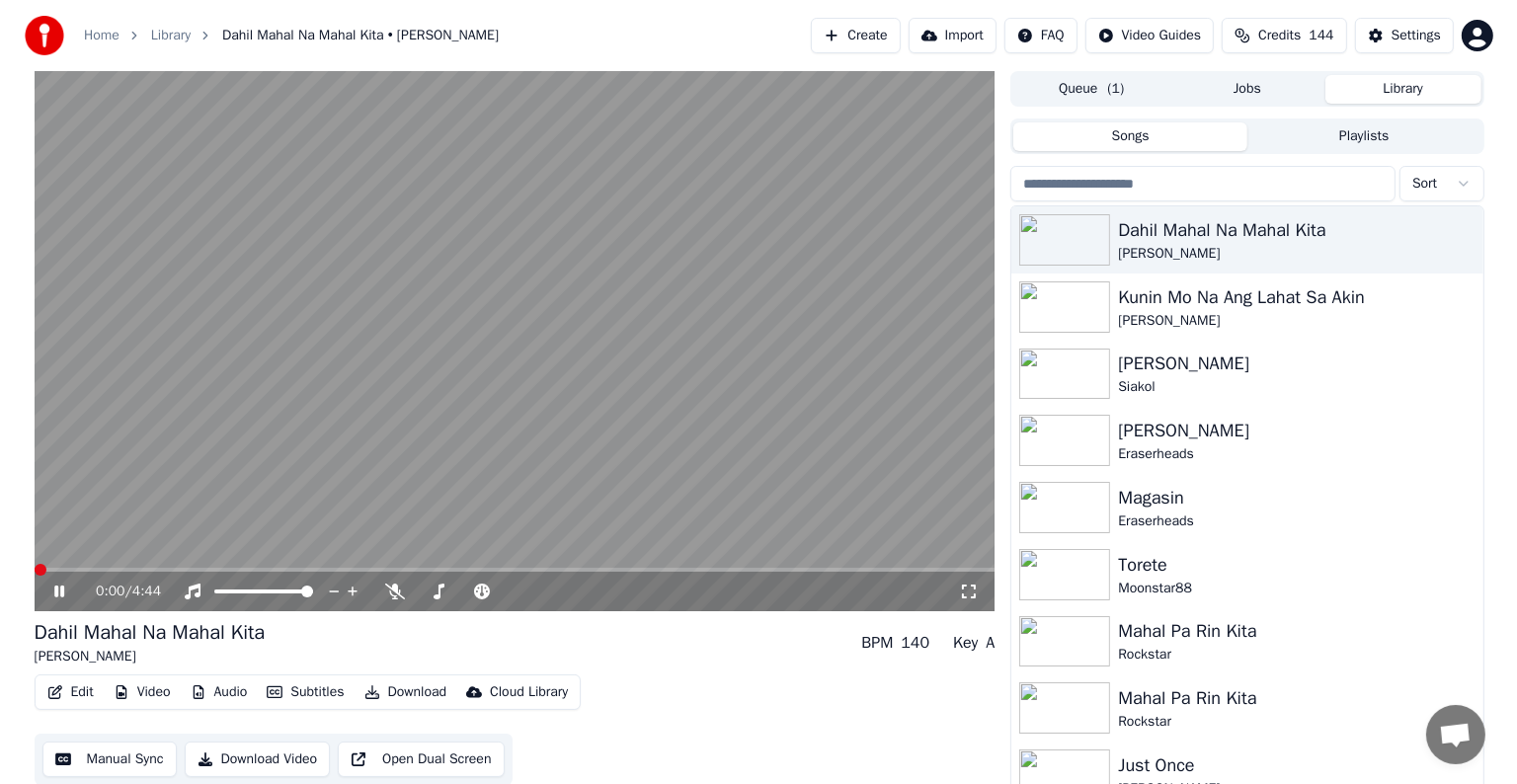 scroll, scrollTop: 48, scrollLeft: 0, axis: vertical 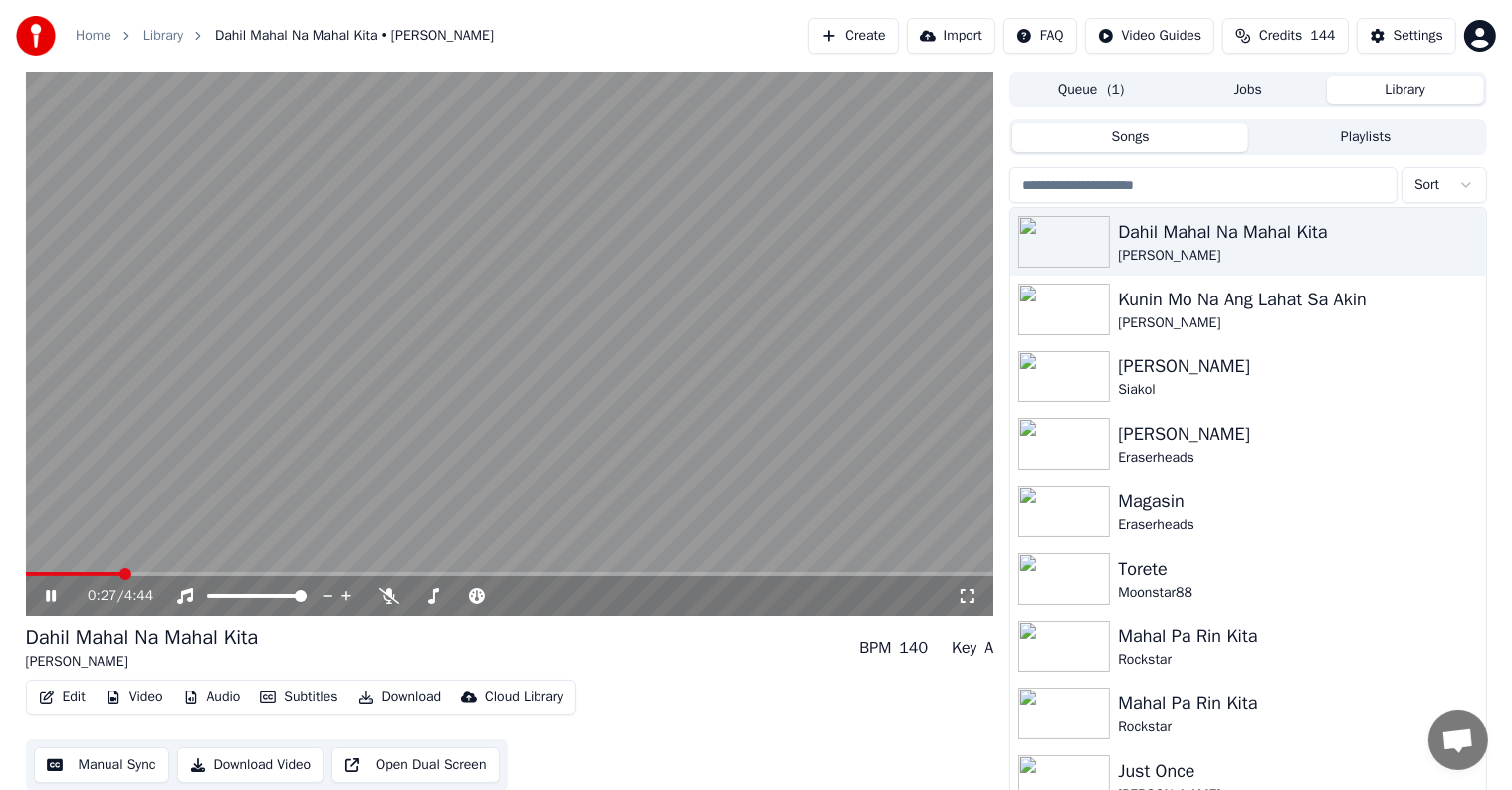 click 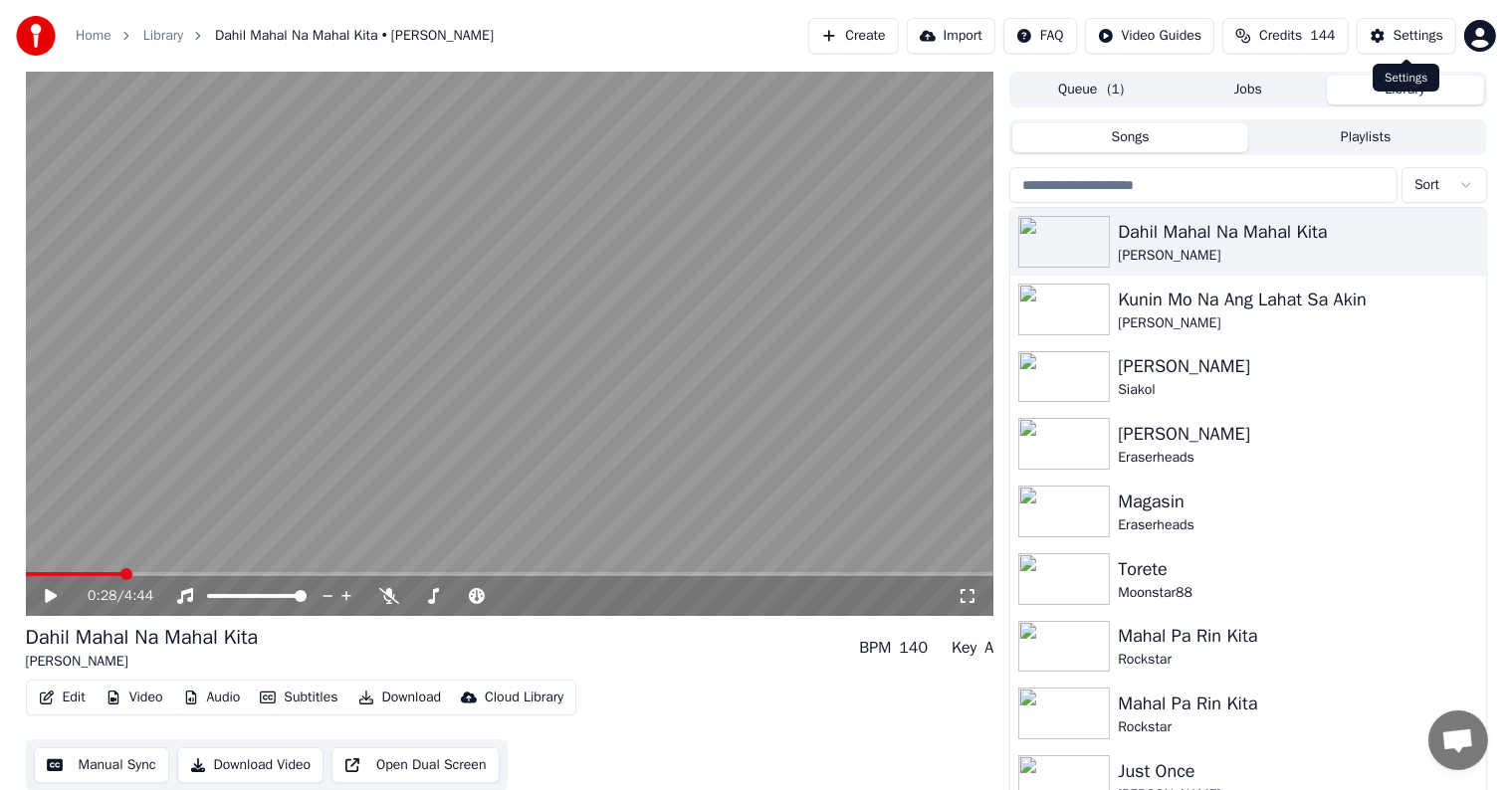 click on "Settings" at bounding box center [1406, 36] 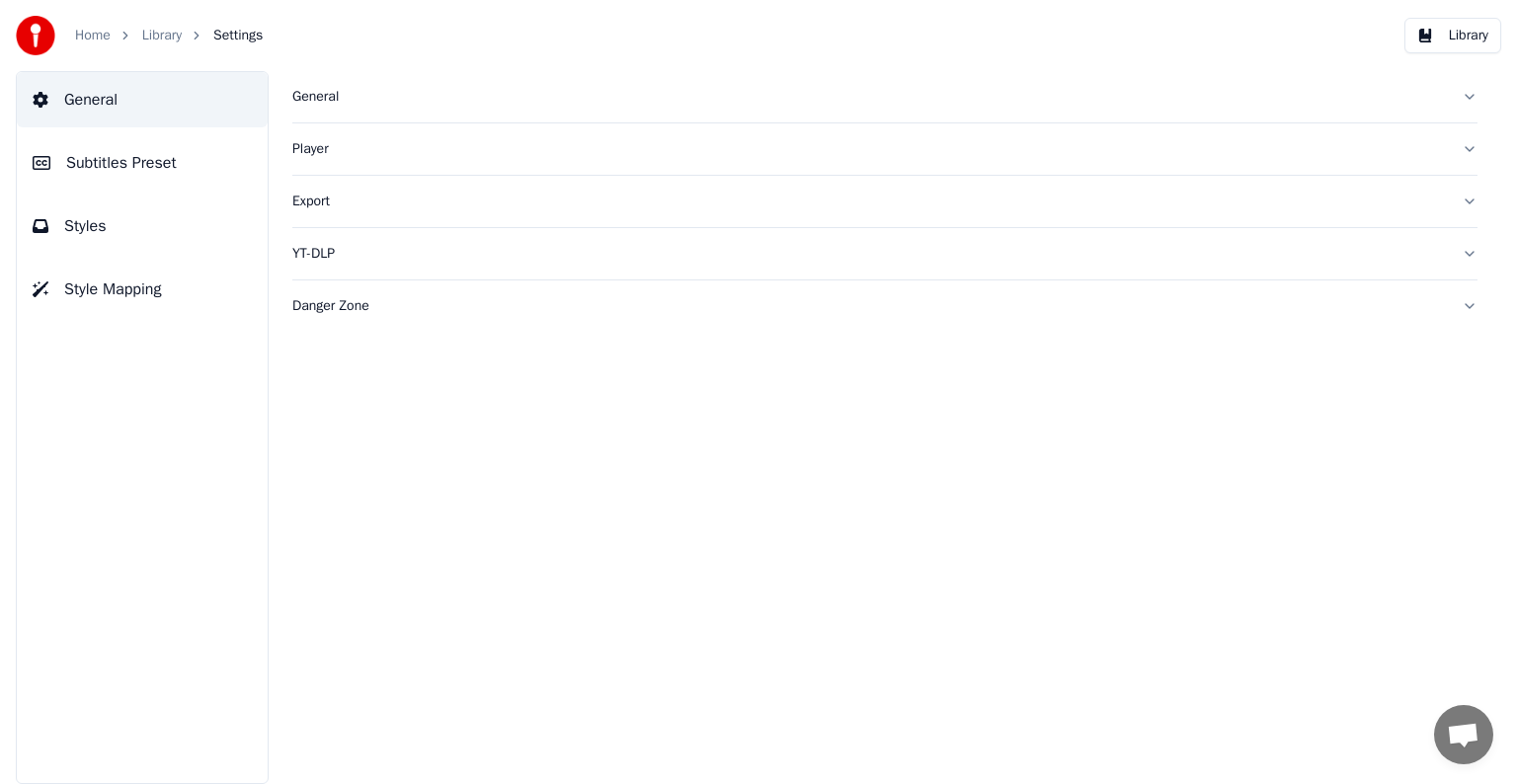 click on "Subtitles Preset" at bounding box center (121, 163) 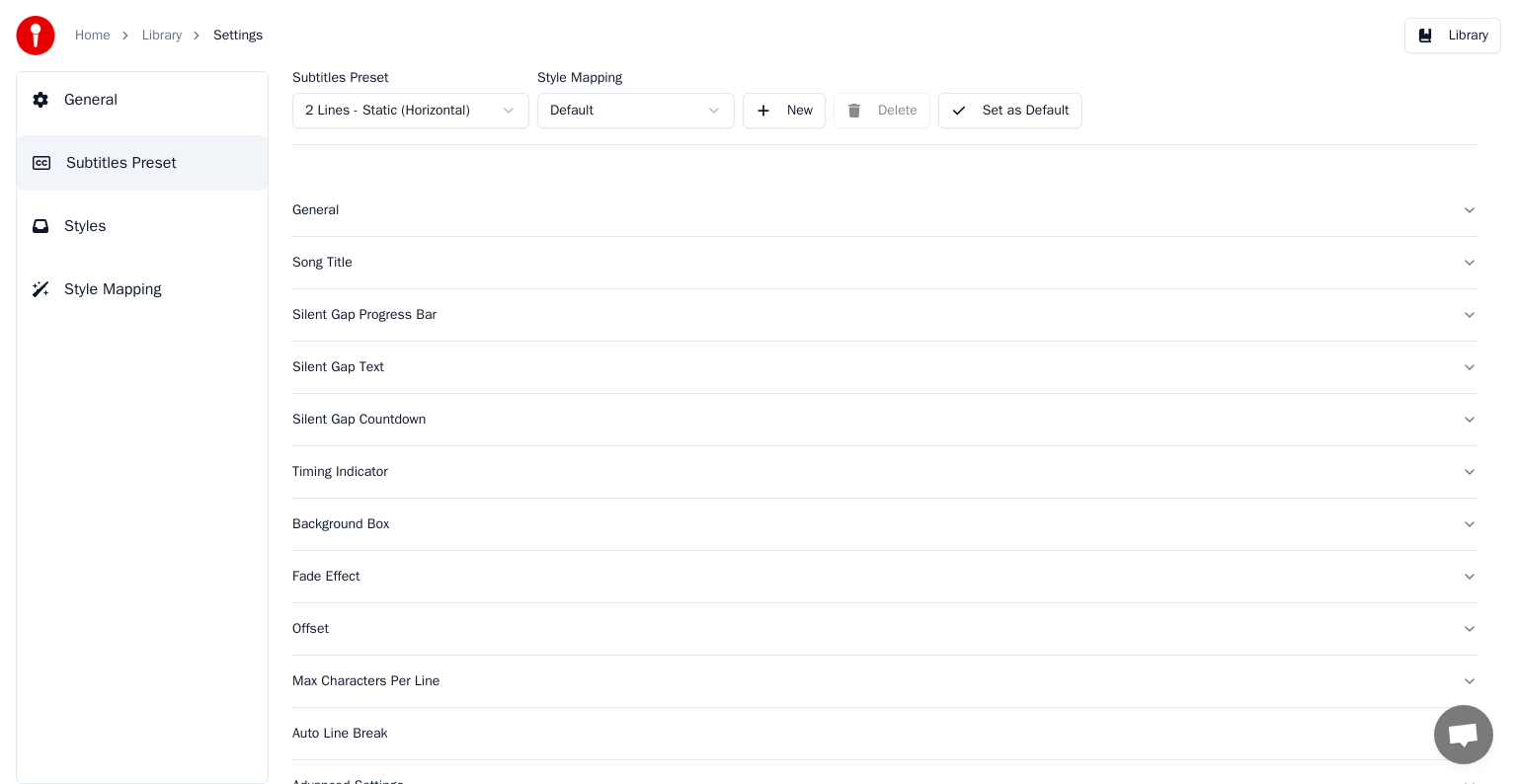 click on "Home Library Settings Library General Subtitles Preset Styles Style Mapping Subtitles Preset 2 Lines - Static (Horizontal) Style Mapping Default New Delete Set as Default General Song Title Silent Gap Progress Bar Silent Gap Text Silent Gap Countdown Timing Indicator Background Box Fade Effect Offset Max Characters Per Line Auto Line Break Advanced Settings Chat [PERSON_NAME] from Youka Desktop More channels Continue on Email Network offline. Reconnecting... No messages can be received or sent for now. Youka Desktop Hello! How can I help you?  [DATE] Hi! I'ts me again. The lyrics are not appearing. Even editing to add lyrics again, it's not appearing. I already spent 22 credits for this please check [DATE] [DATE] [PERSON_NAME], credits should refunded automatically in case of failure, please let me check [DATE] yeah but credits are used again in adding the lyrics in the song that supposed to be good in the first place [DATE] Read [PERSON_NAME] added 22 more credits to your account. [DATE] Send a file" at bounding box center [758, 392] 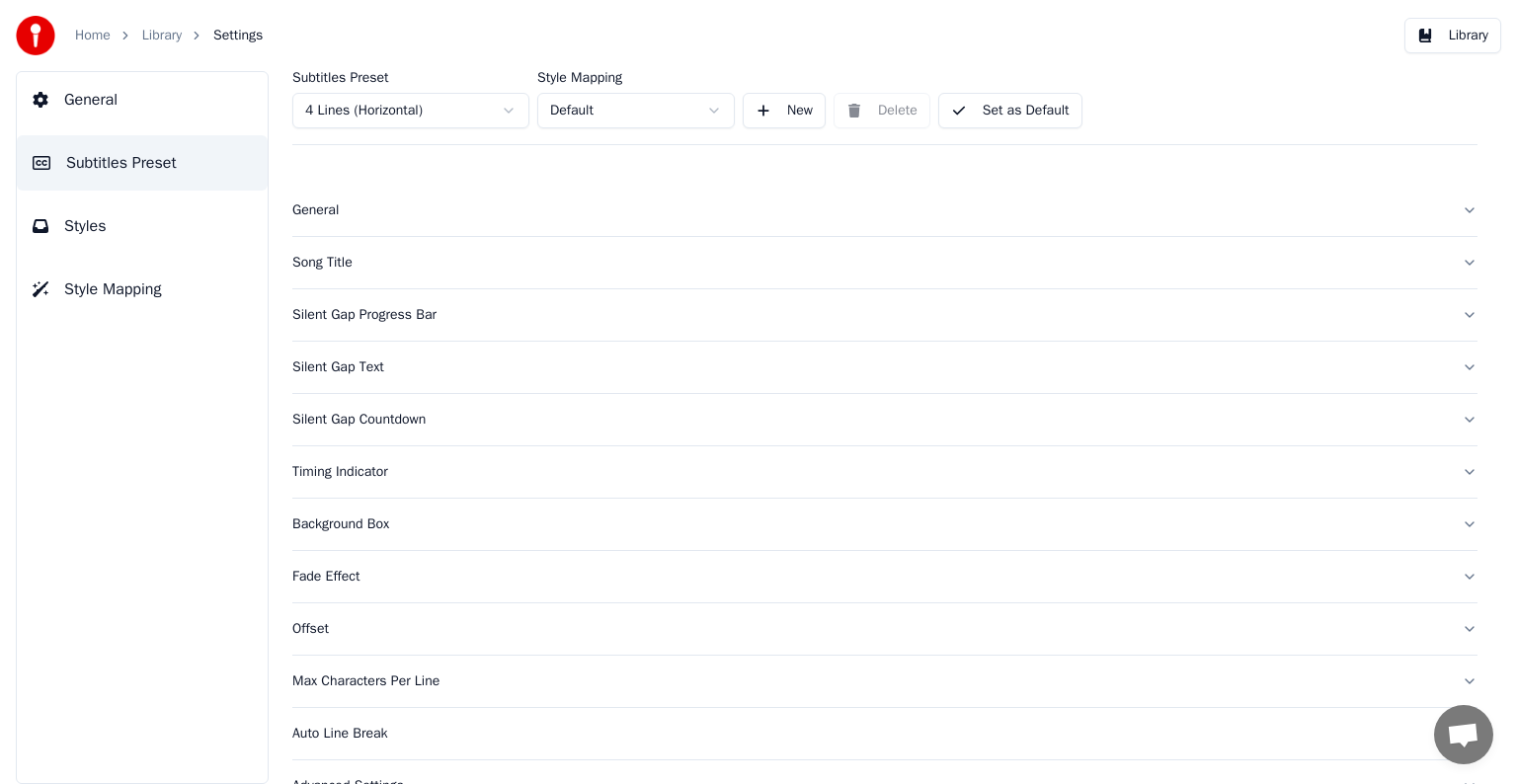 click on "Song Title" at bounding box center (869, 263) 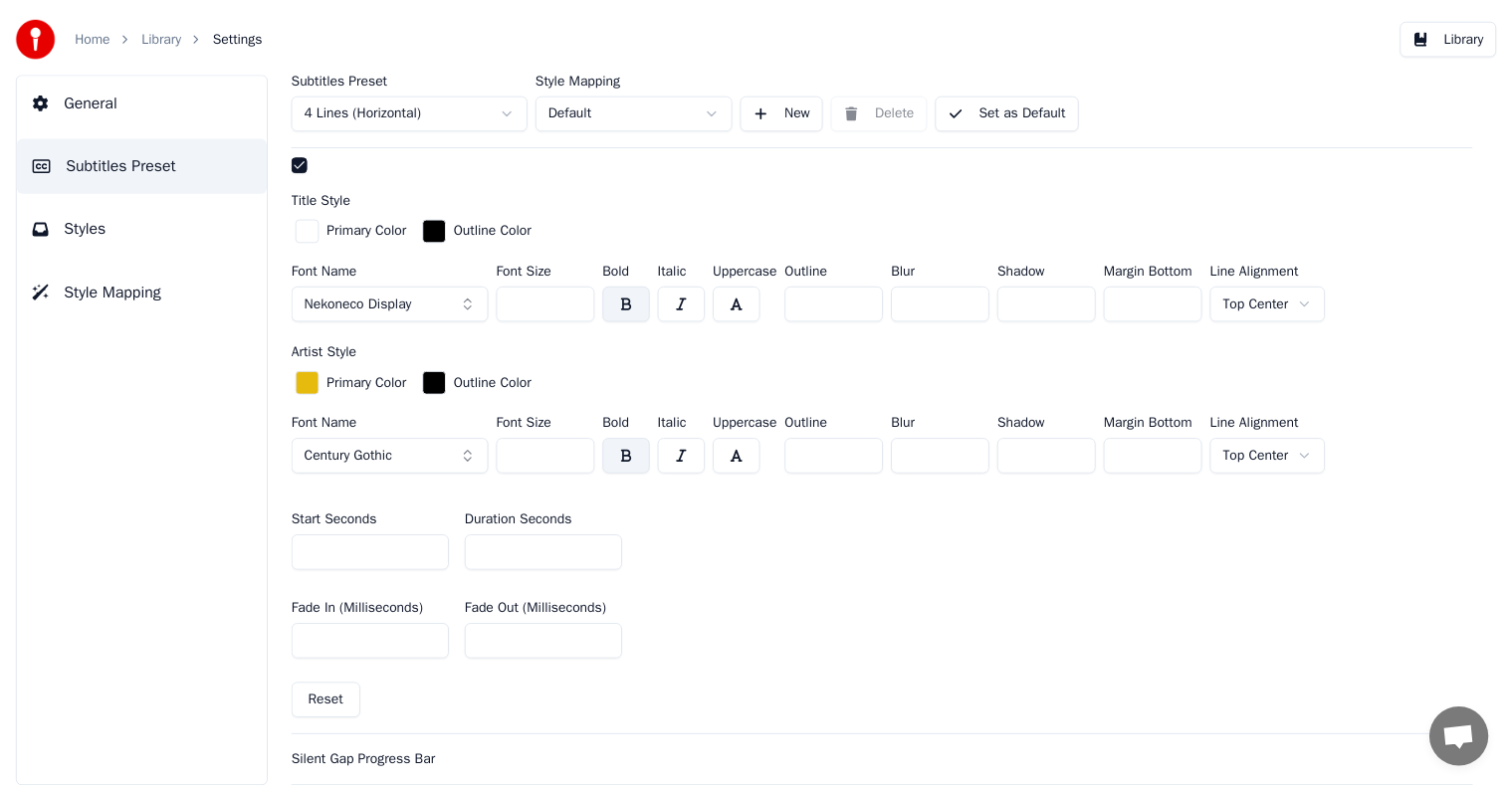 scroll, scrollTop: 696, scrollLeft: 0, axis: vertical 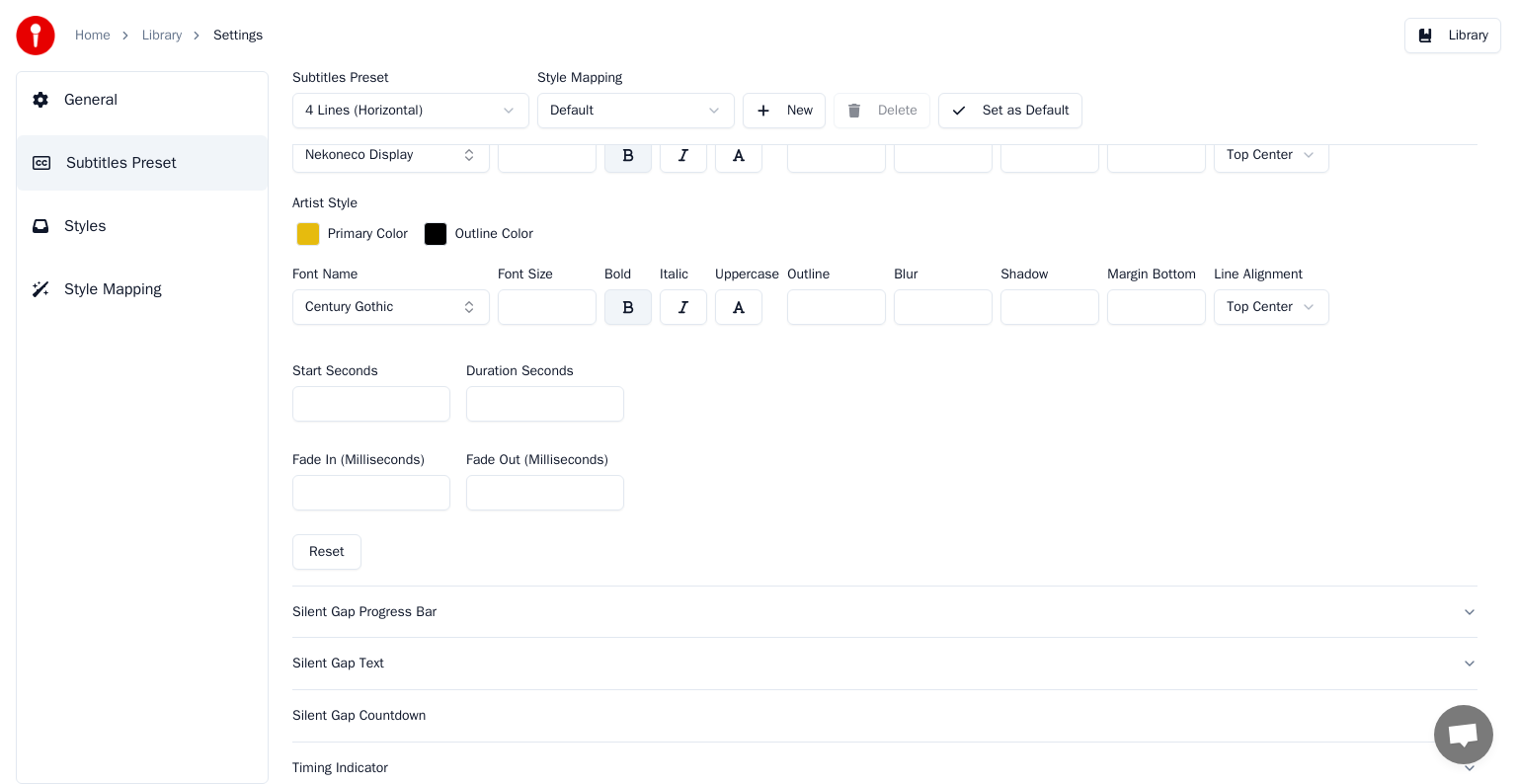 click on "**" at bounding box center (545, 404) 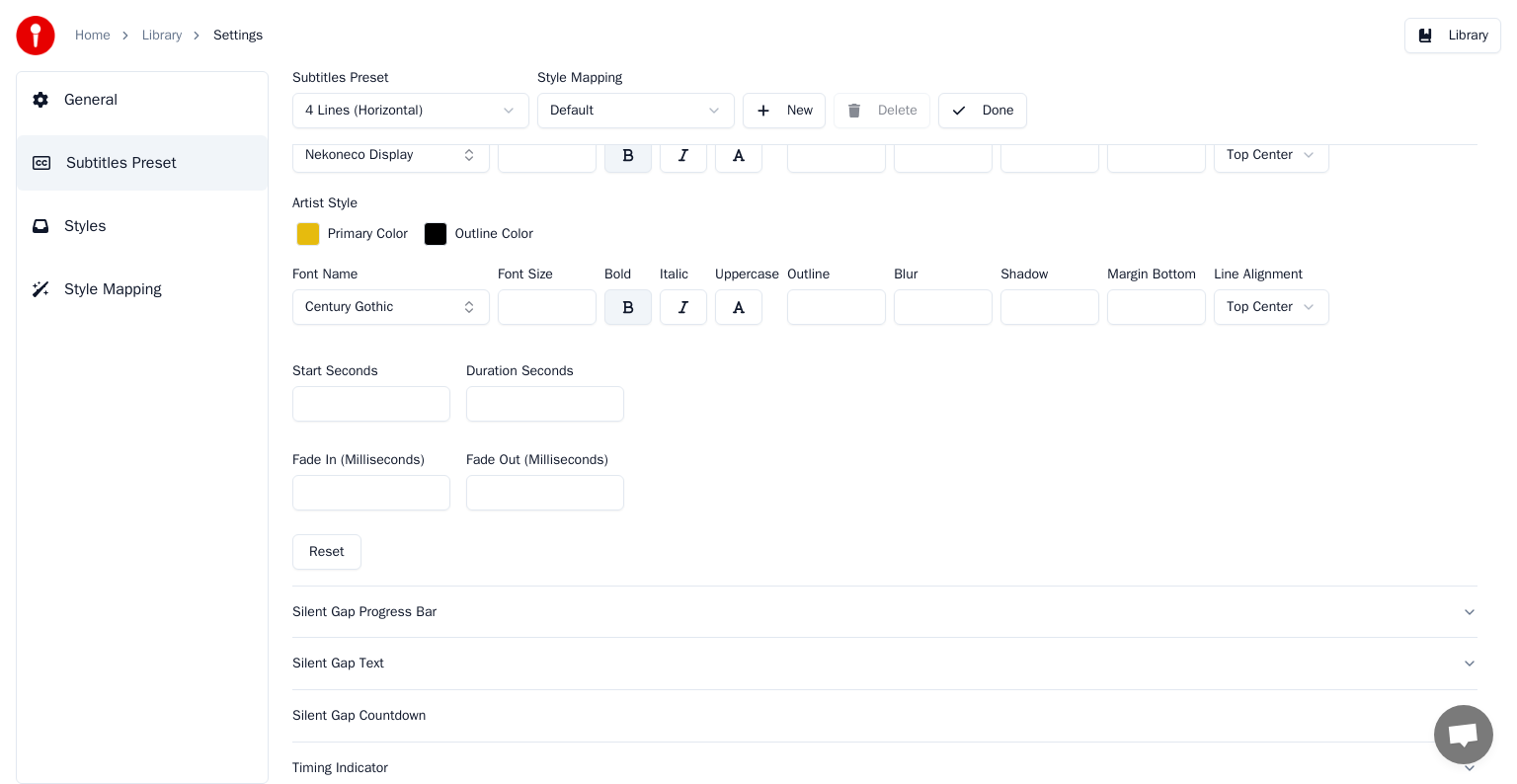 click on "Library" at bounding box center [162, 36] 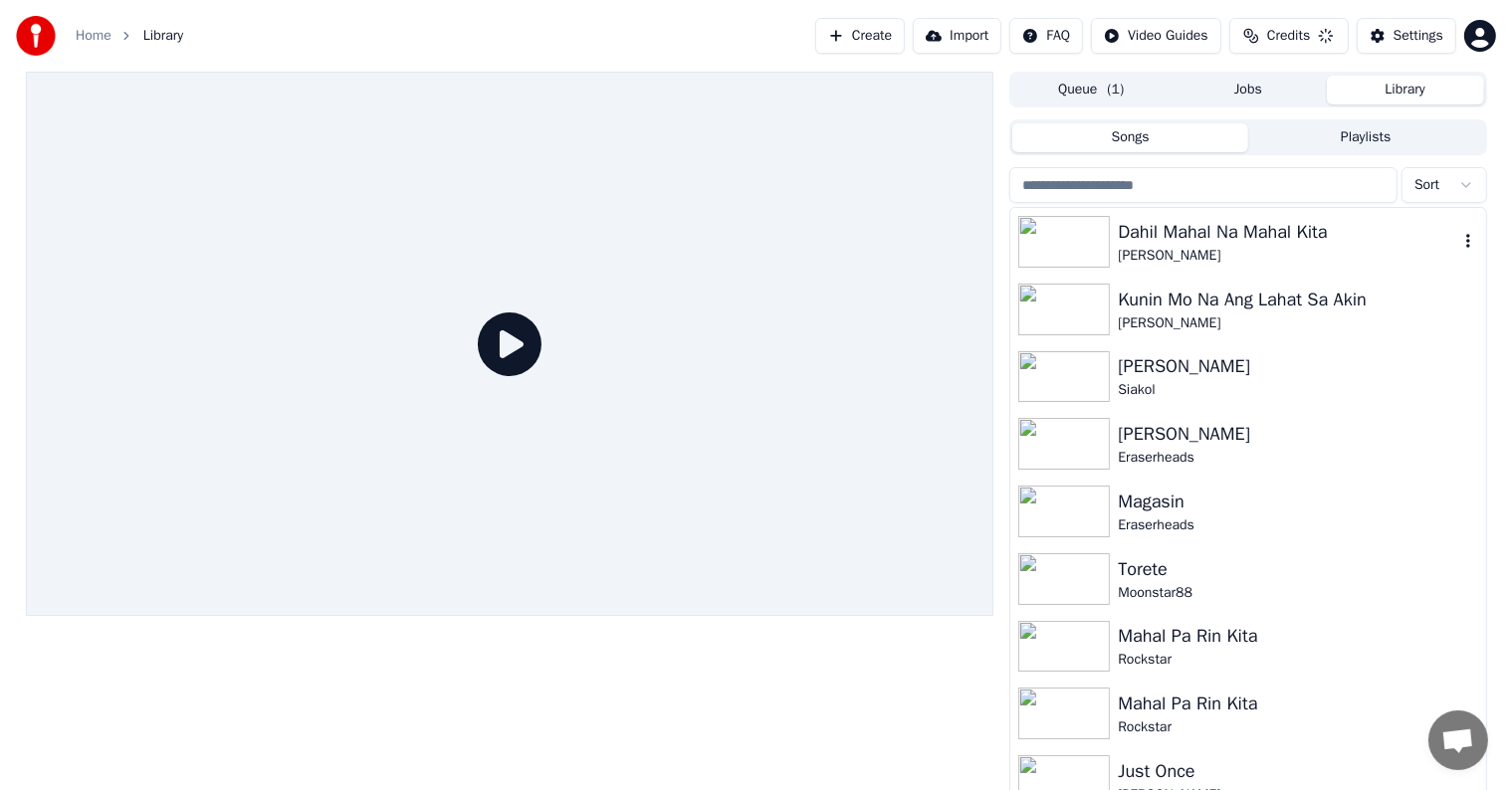 click on "Dahil Mahal Na Mahal [PERSON_NAME]" at bounding box center (1287, 242) 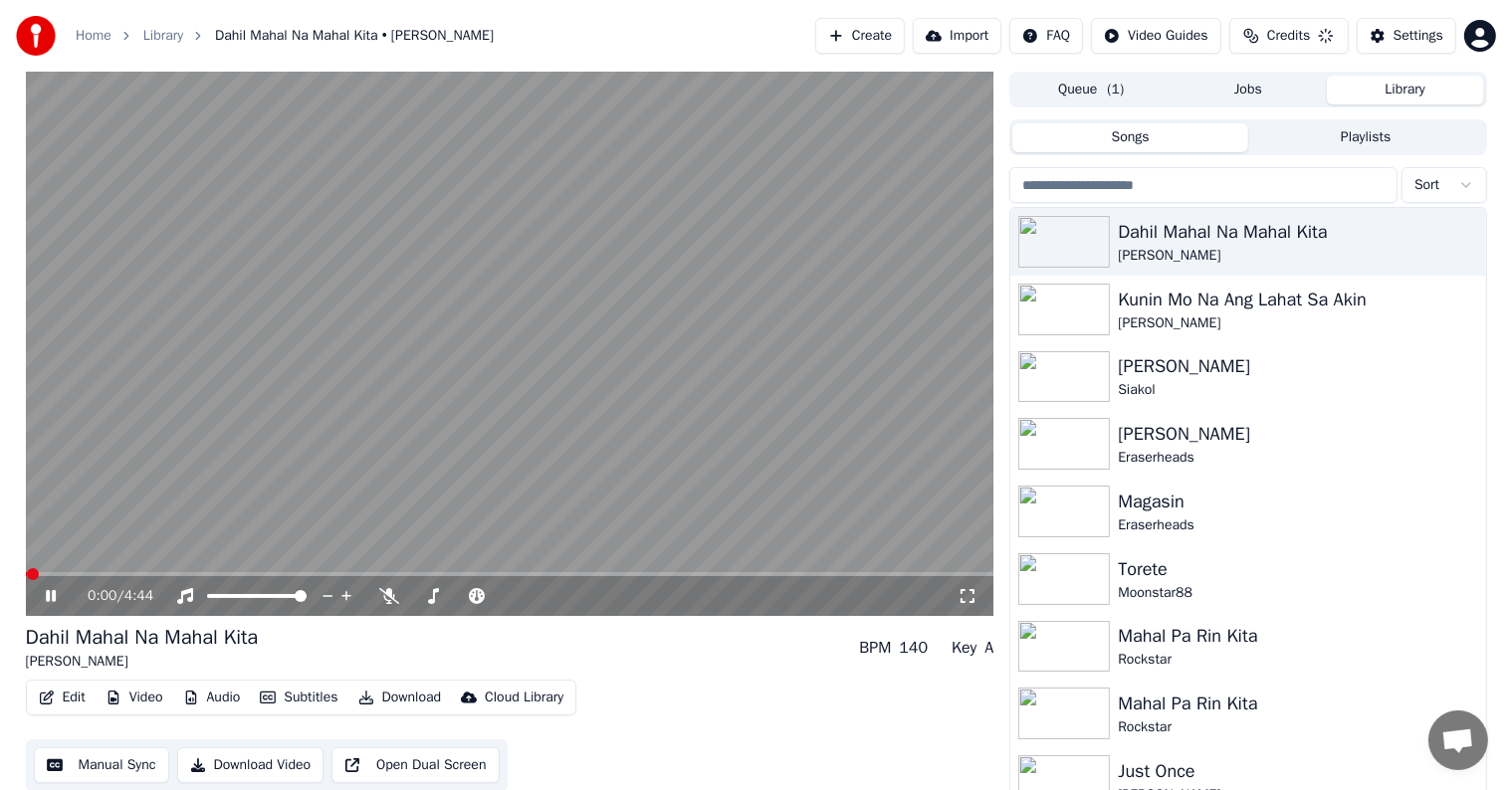 click on "Manual Sync" at bounding box center [102, 765] 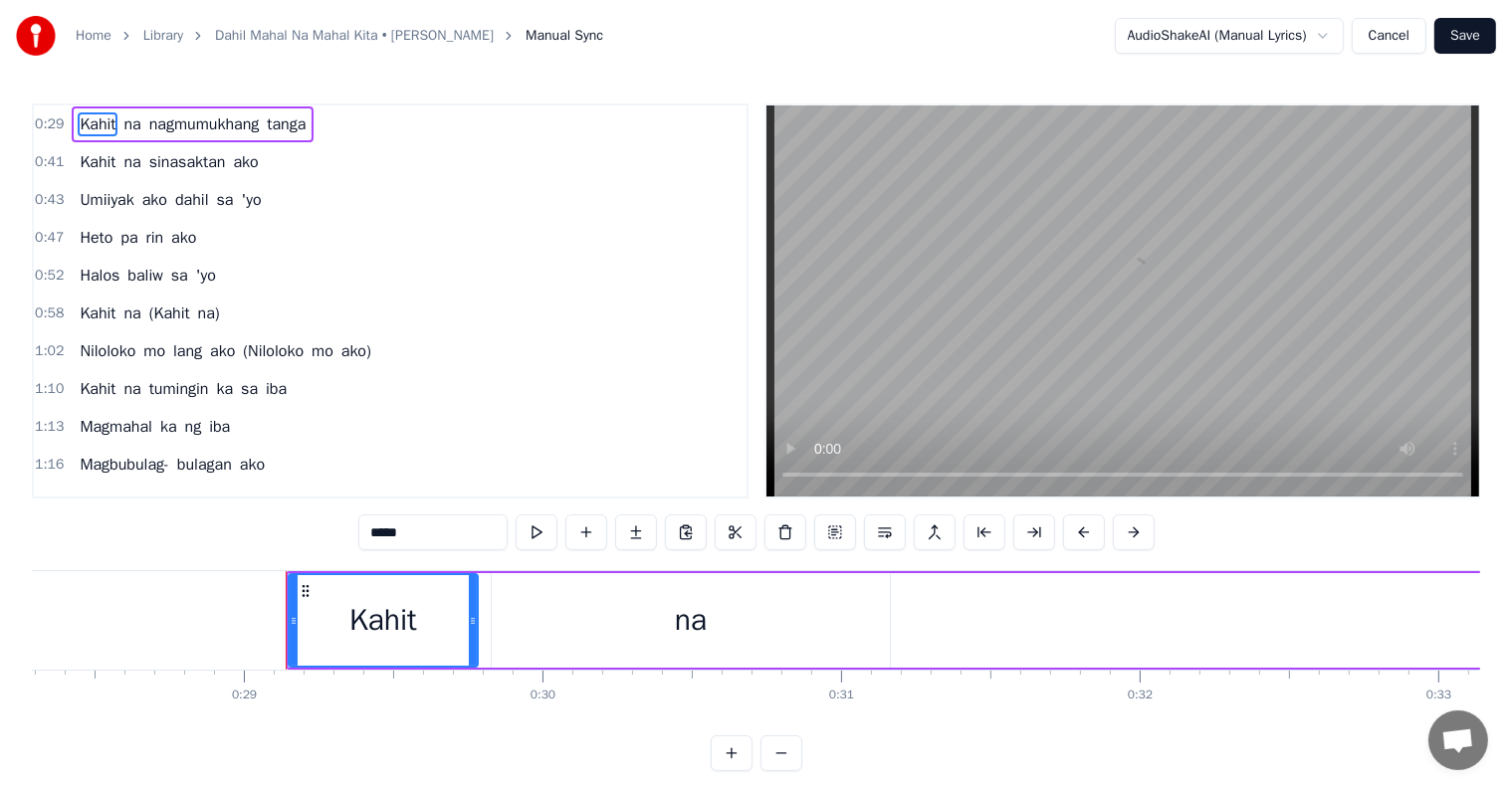 scroll, scrollTop: 0, scrollLeft: 8601, axis: horizontal 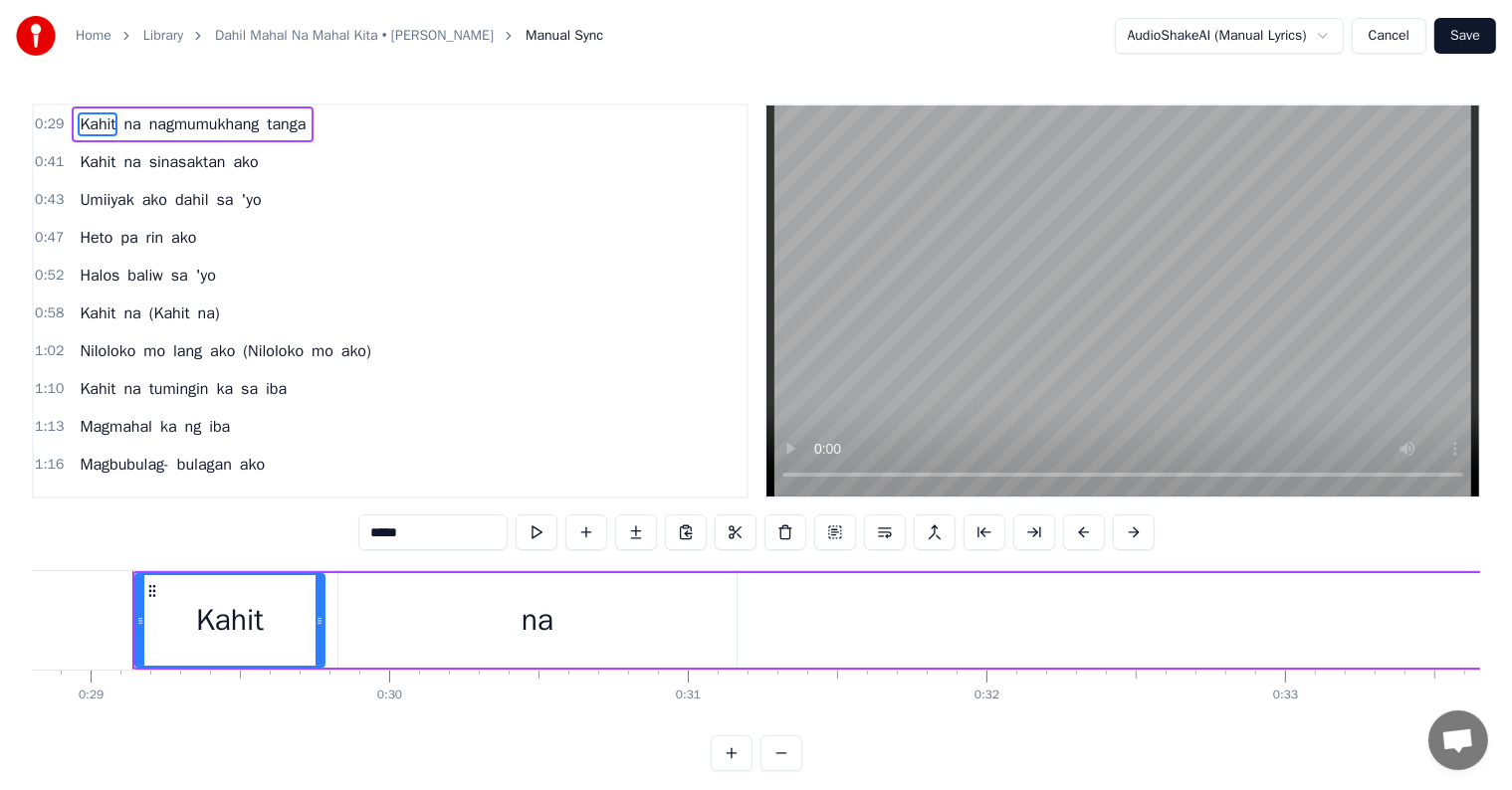 click at bounding box center [33844, 620] 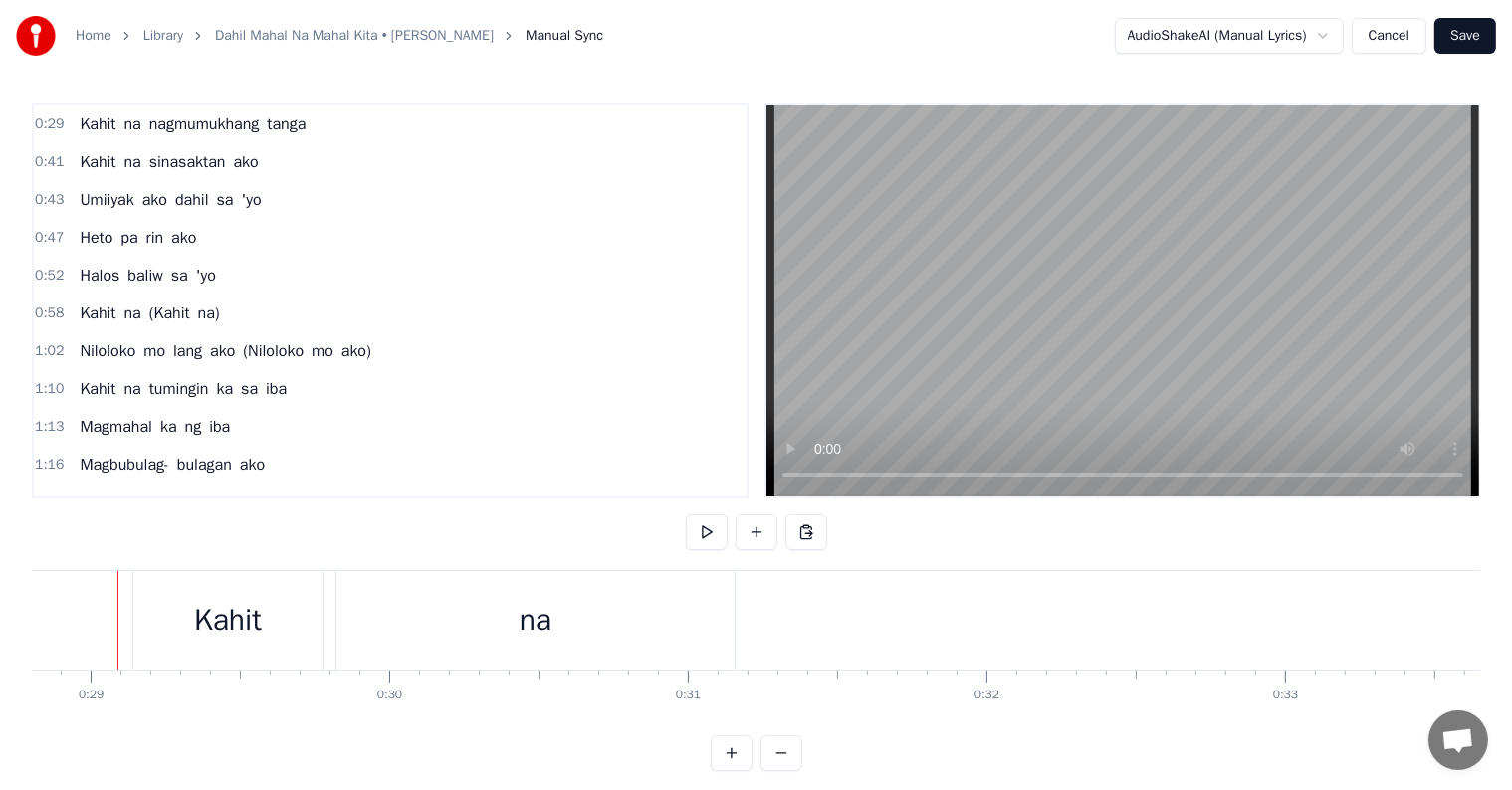 scroll, scrollTop: 0, scrollLeft: 8586, axis: horizontal 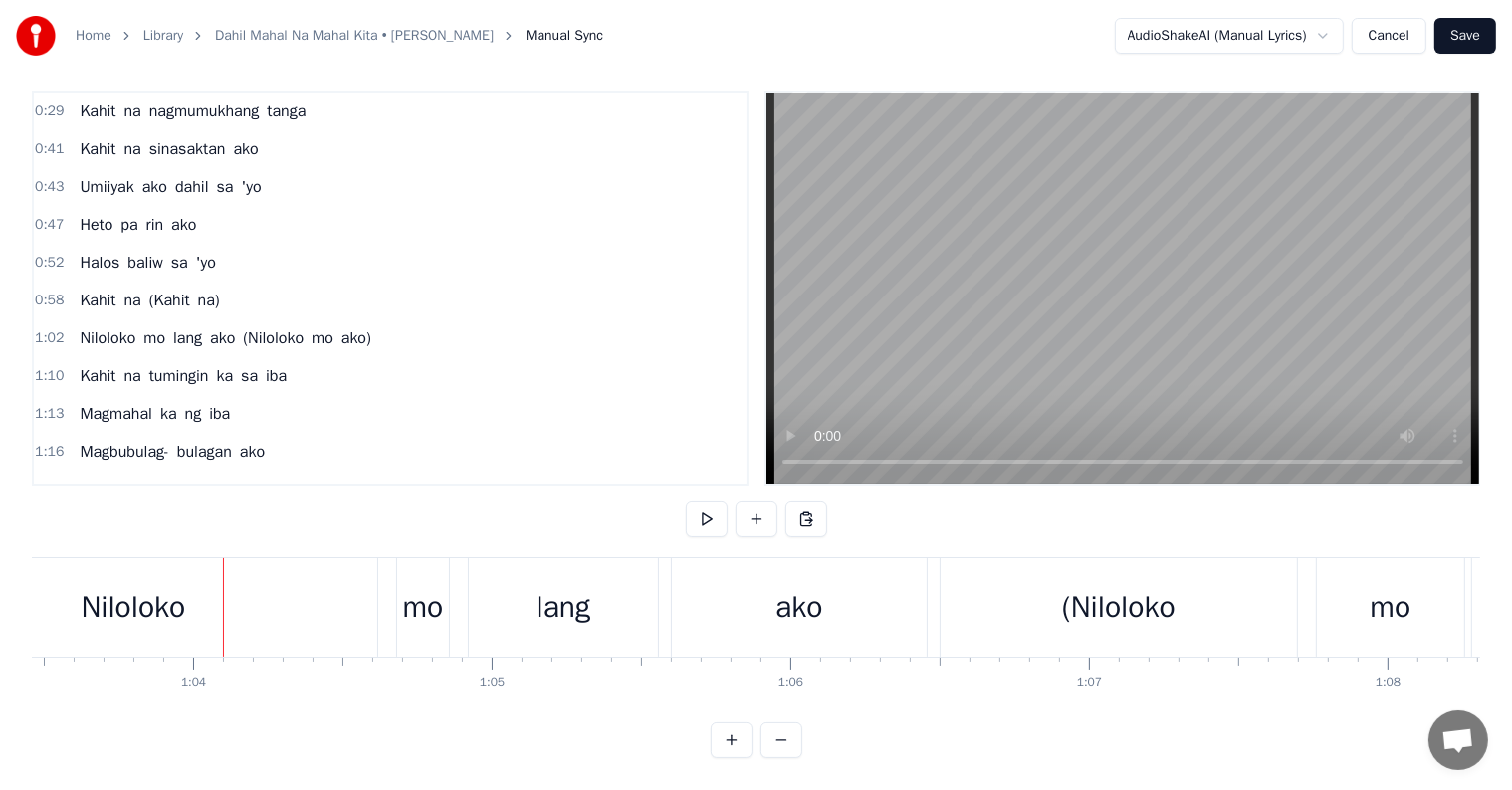 click on "(Kahit" at bounding box center (169, 300) 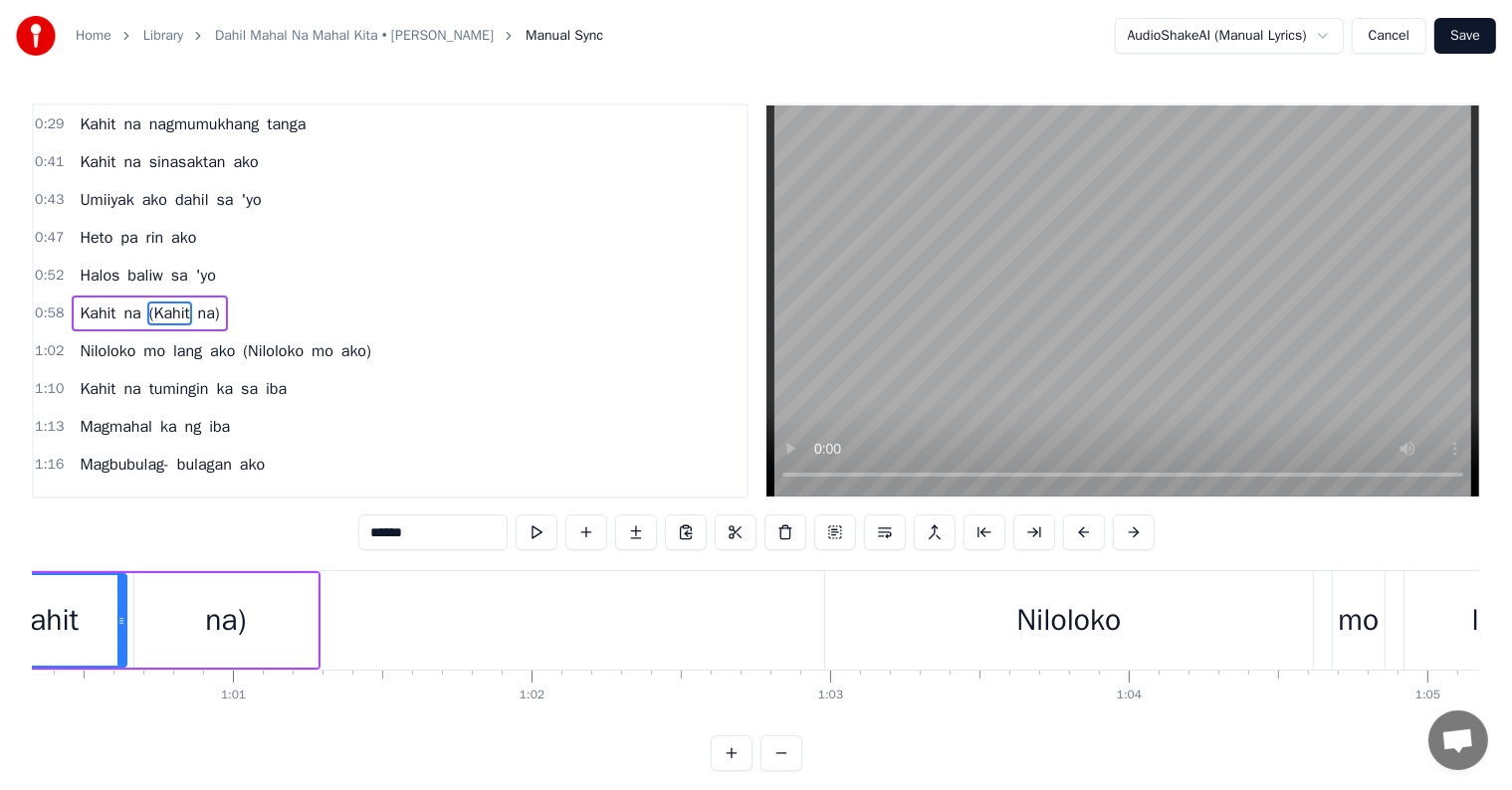 scroll, scrollTop: 0, scrollLeft: 17834, axis: horizontal 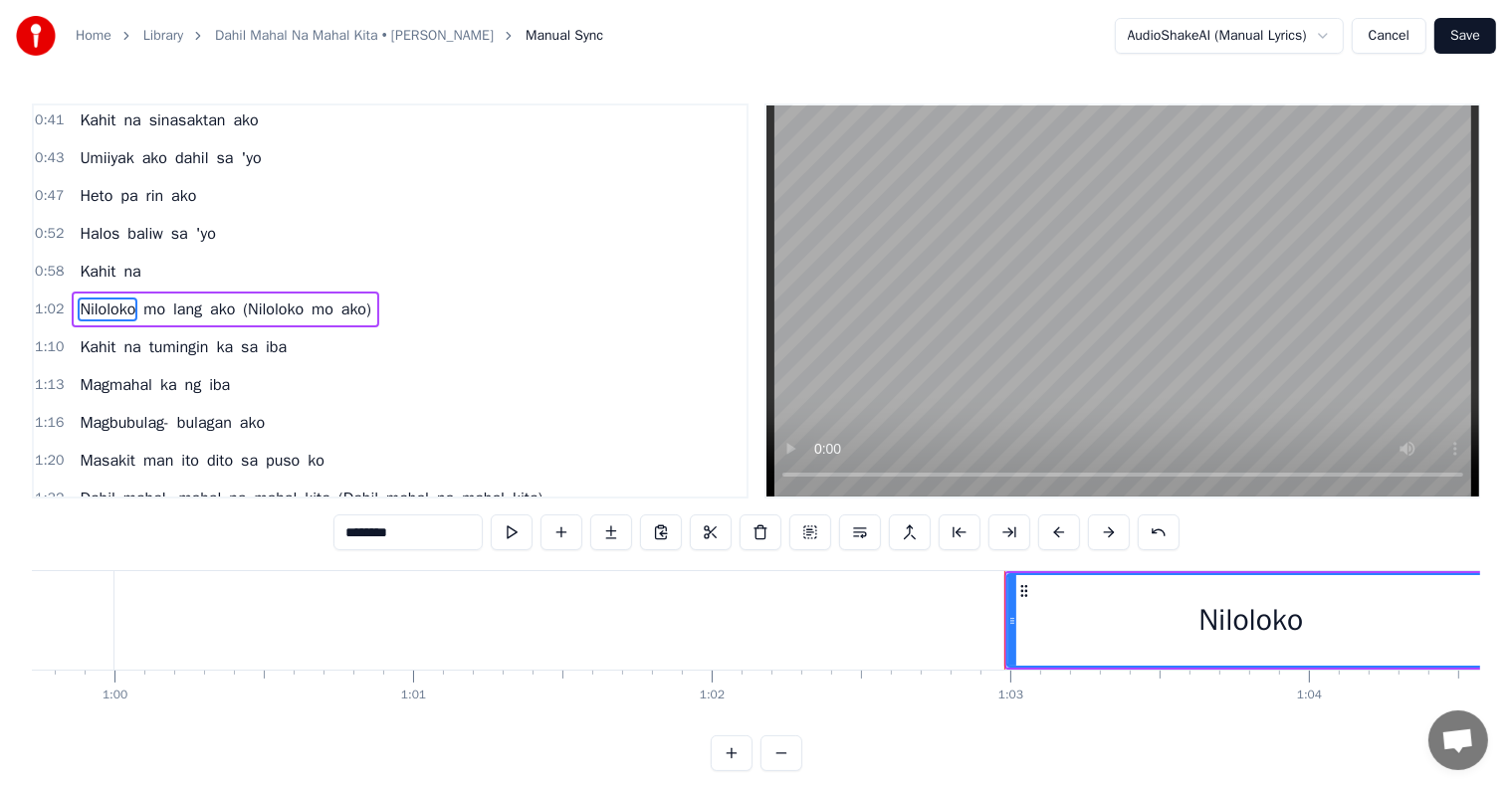 click on "(Niloloko" at bounding box center (273, 309) 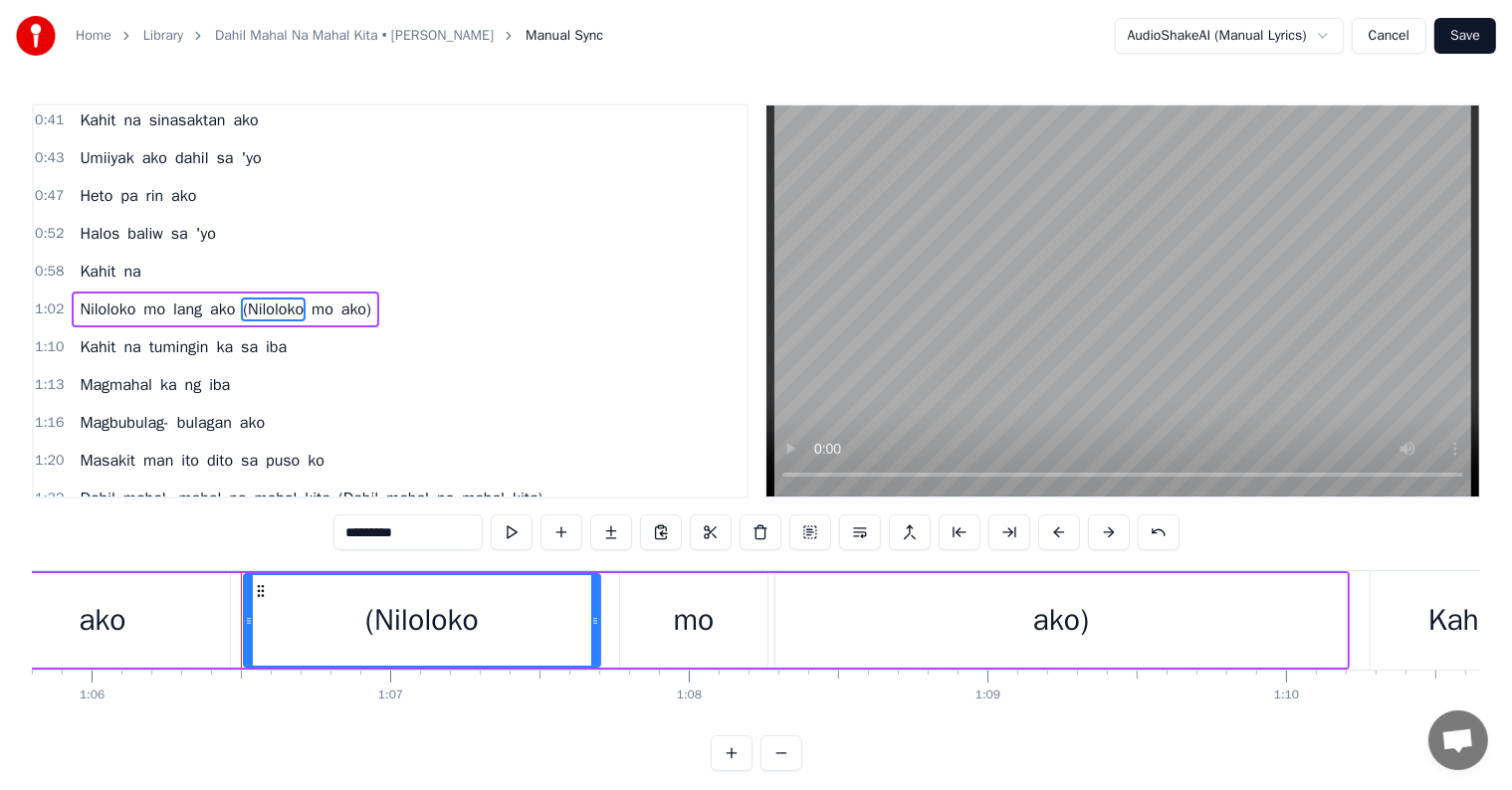 scroll, scrollTop: 0, scrollLeft: 19758, axis: horizontal 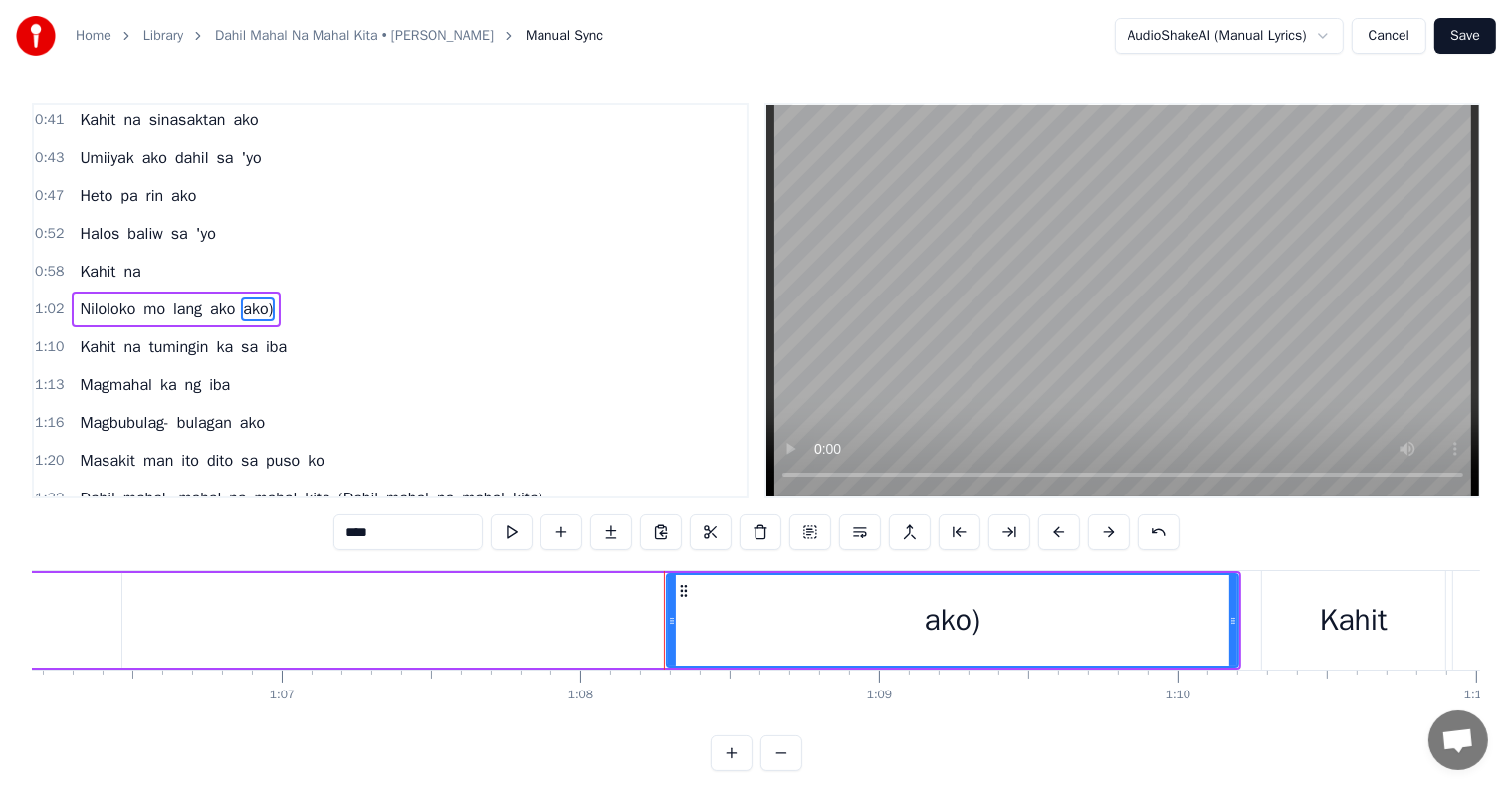 type on "*****" 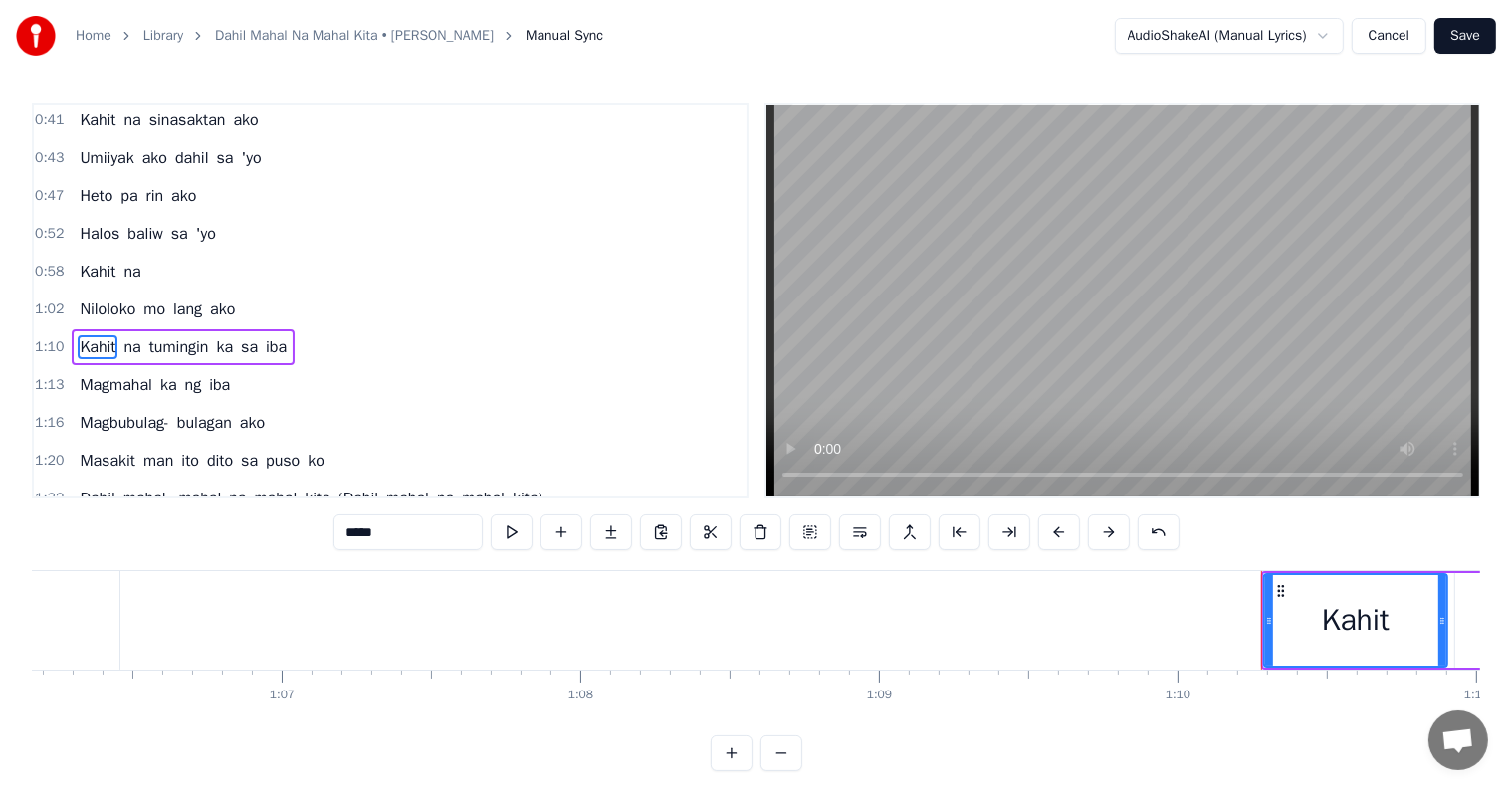 scroll, scrollTop: 79, scrollLeft: 0, axis: vertical 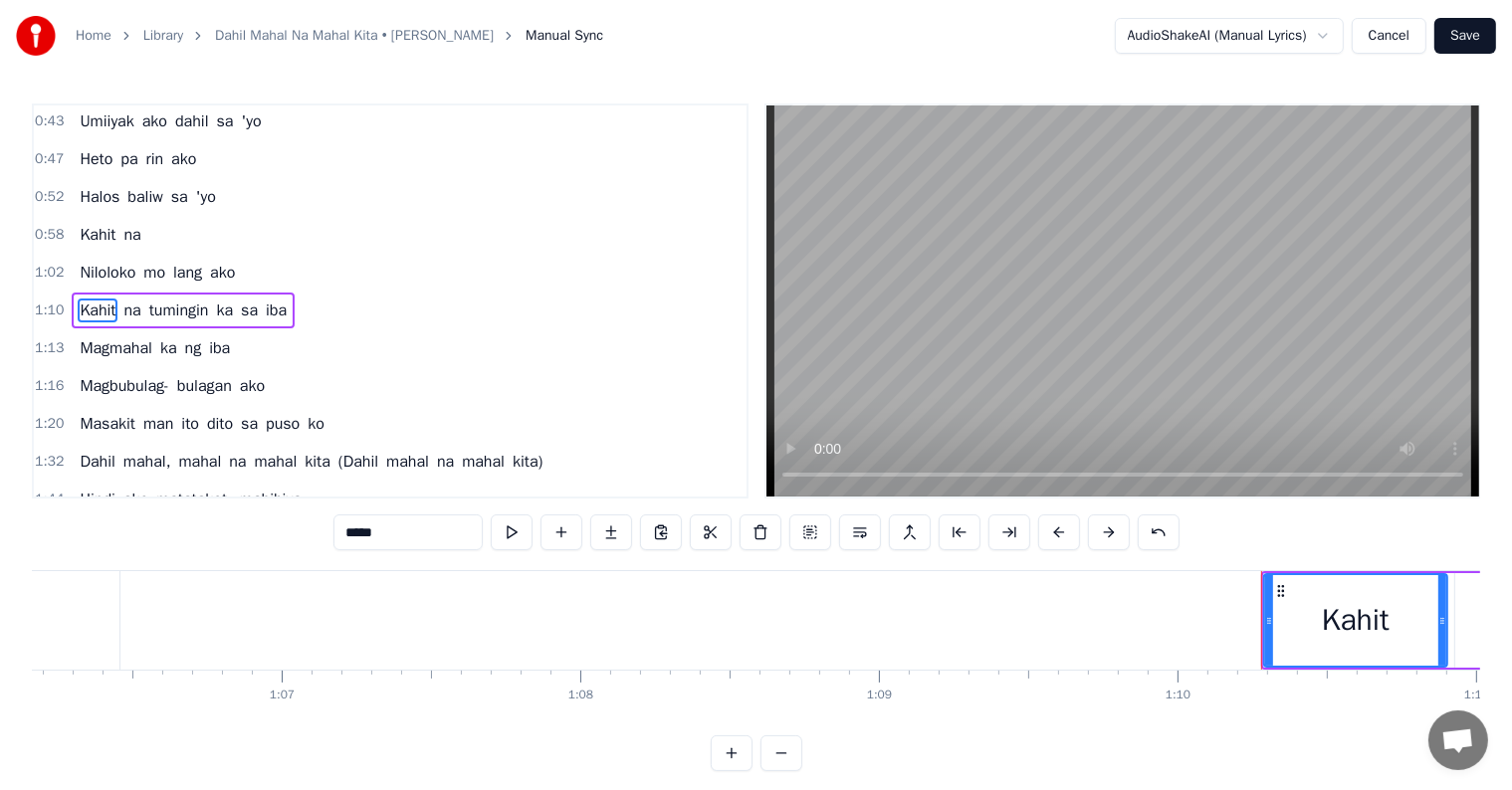 click on "0:58 Kahit na" at bounding box center (390, 235) 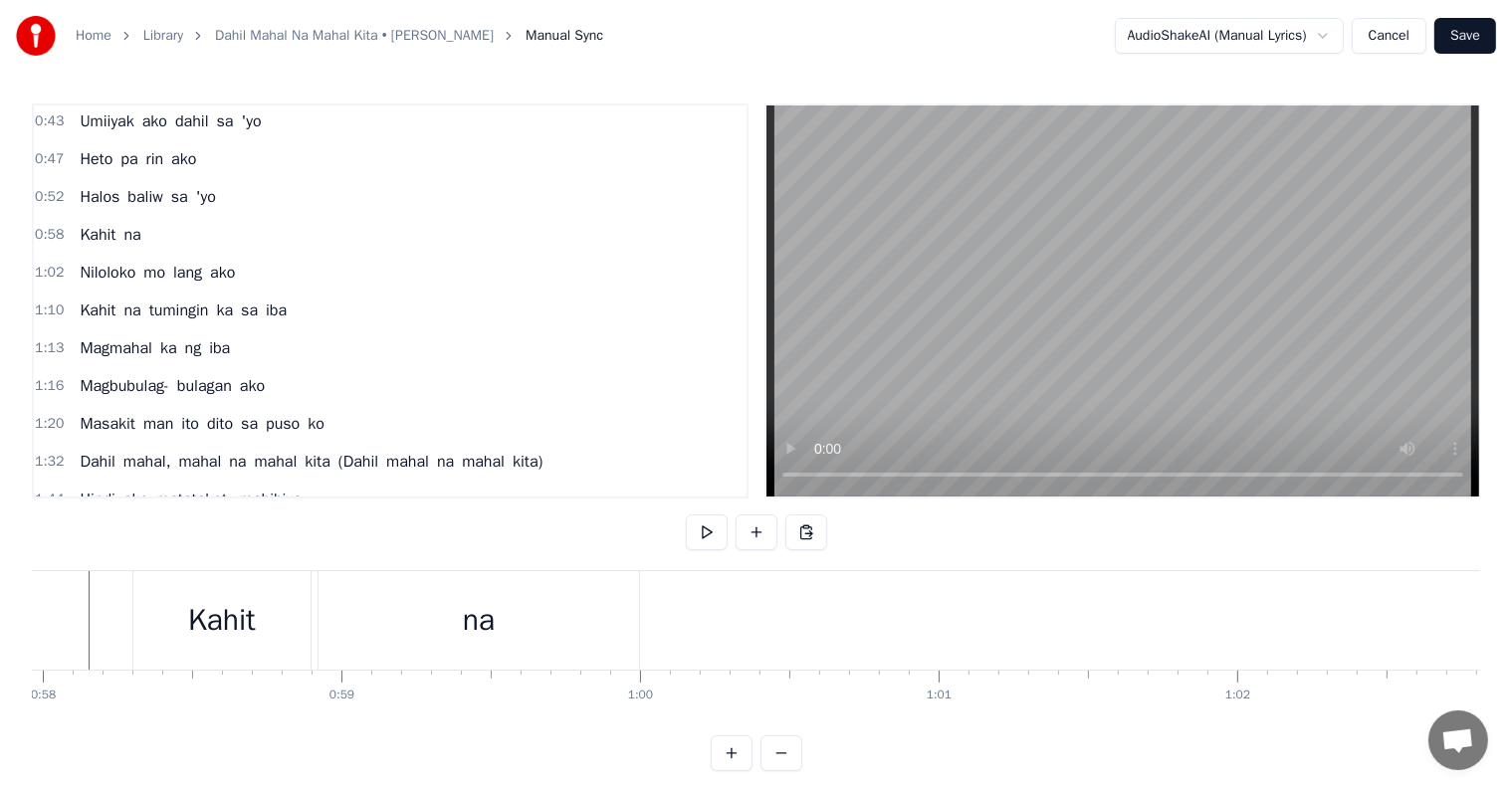 scroll, scrollTop: 0, scrollLeft: 17265, axis: horizontal 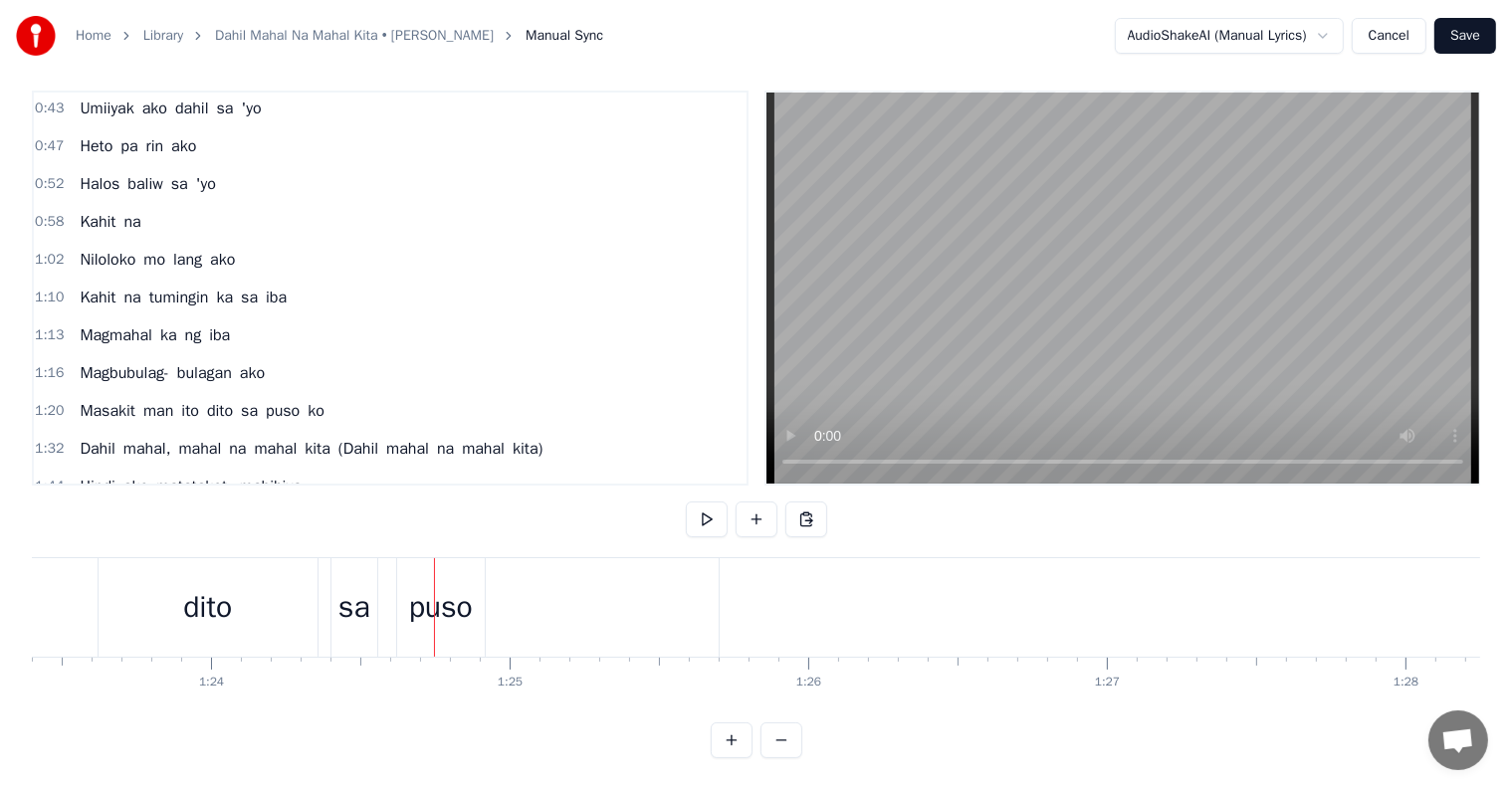 click on "puso" at bounding box center (441, 607) 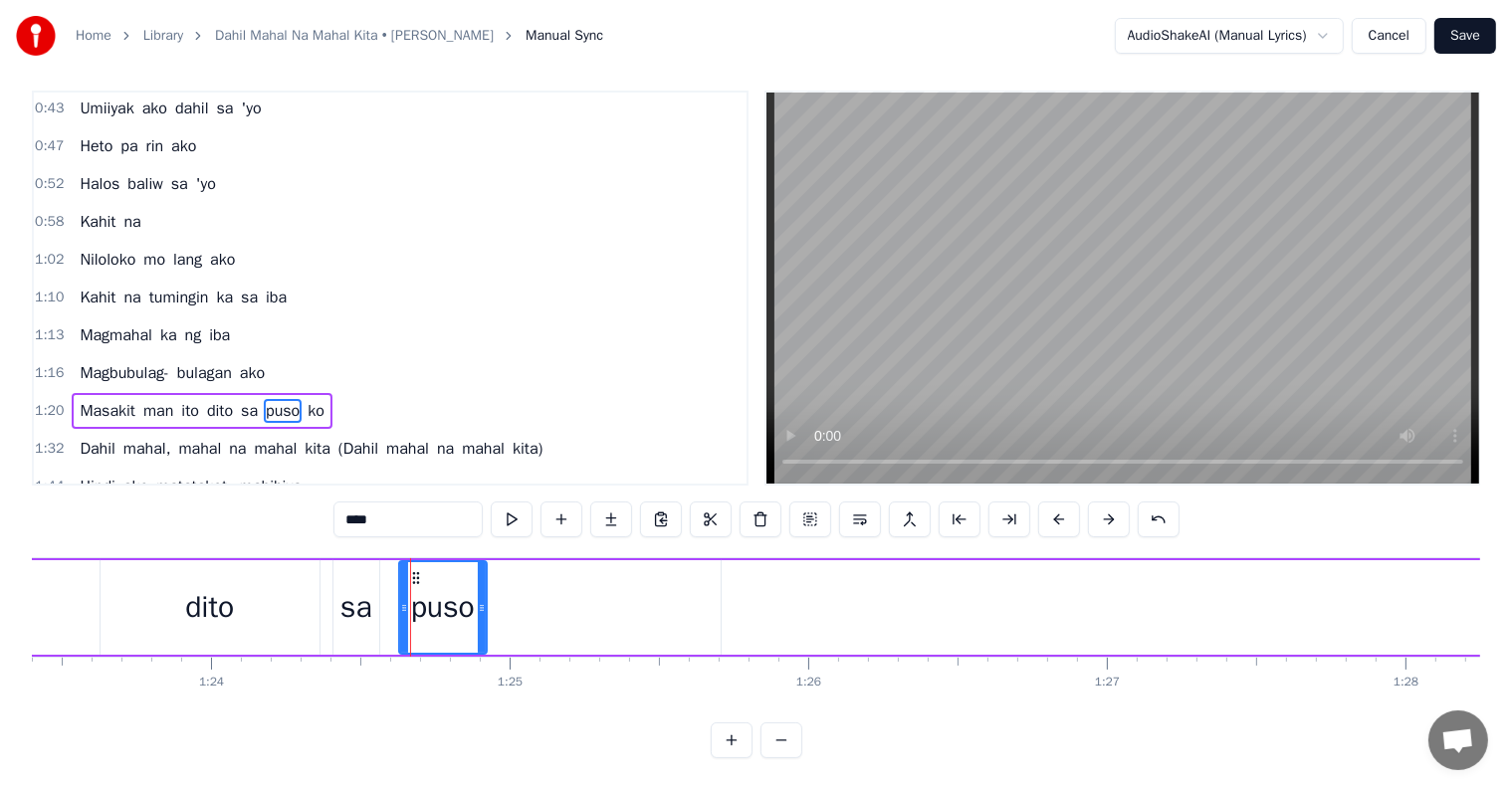 scroll, scrollTop: 0, scrollLeft: 0, axis: both 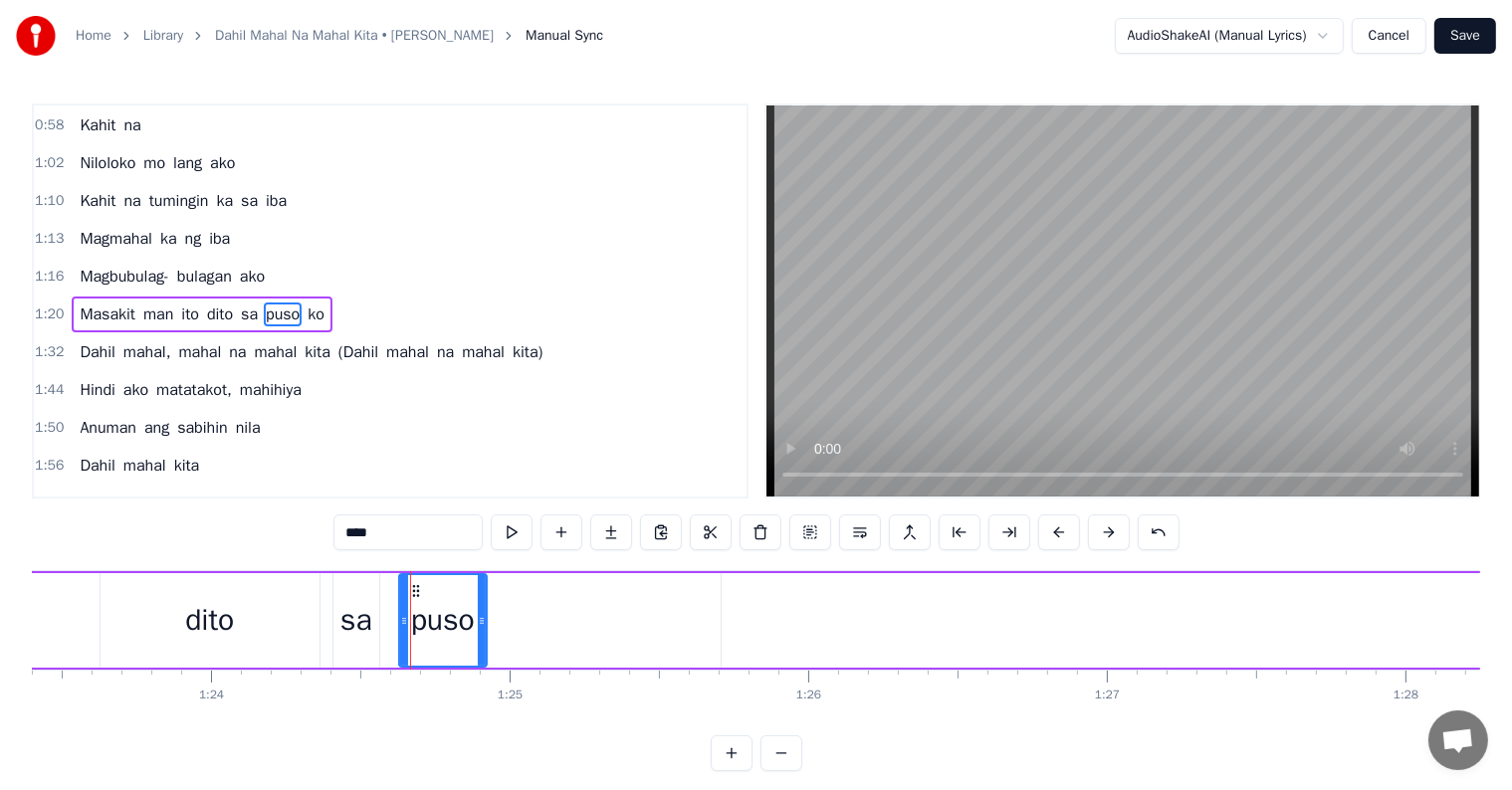 click on "puso" at bounding box center [283, 314] 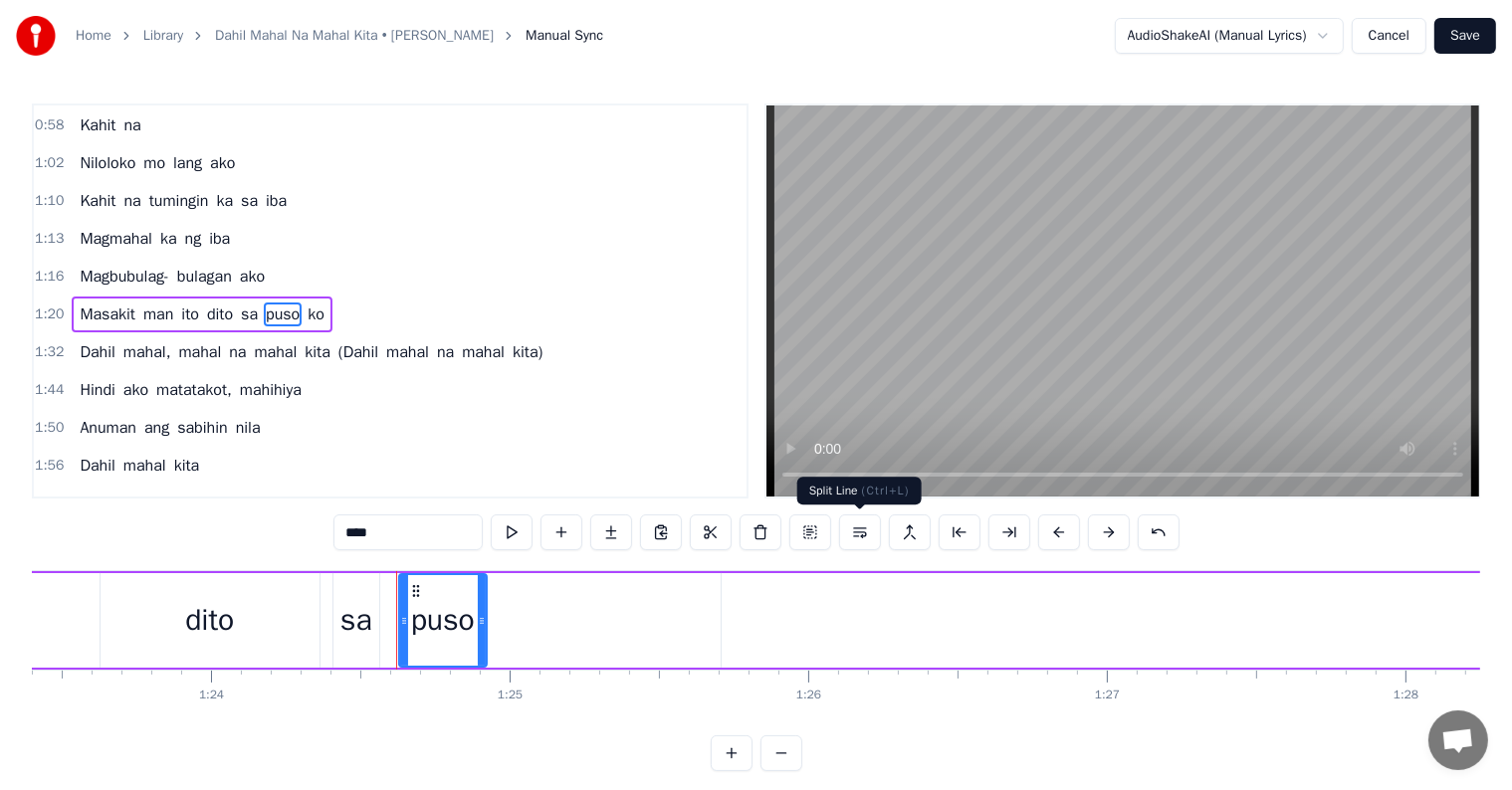 click at bounding box center (860, 532) 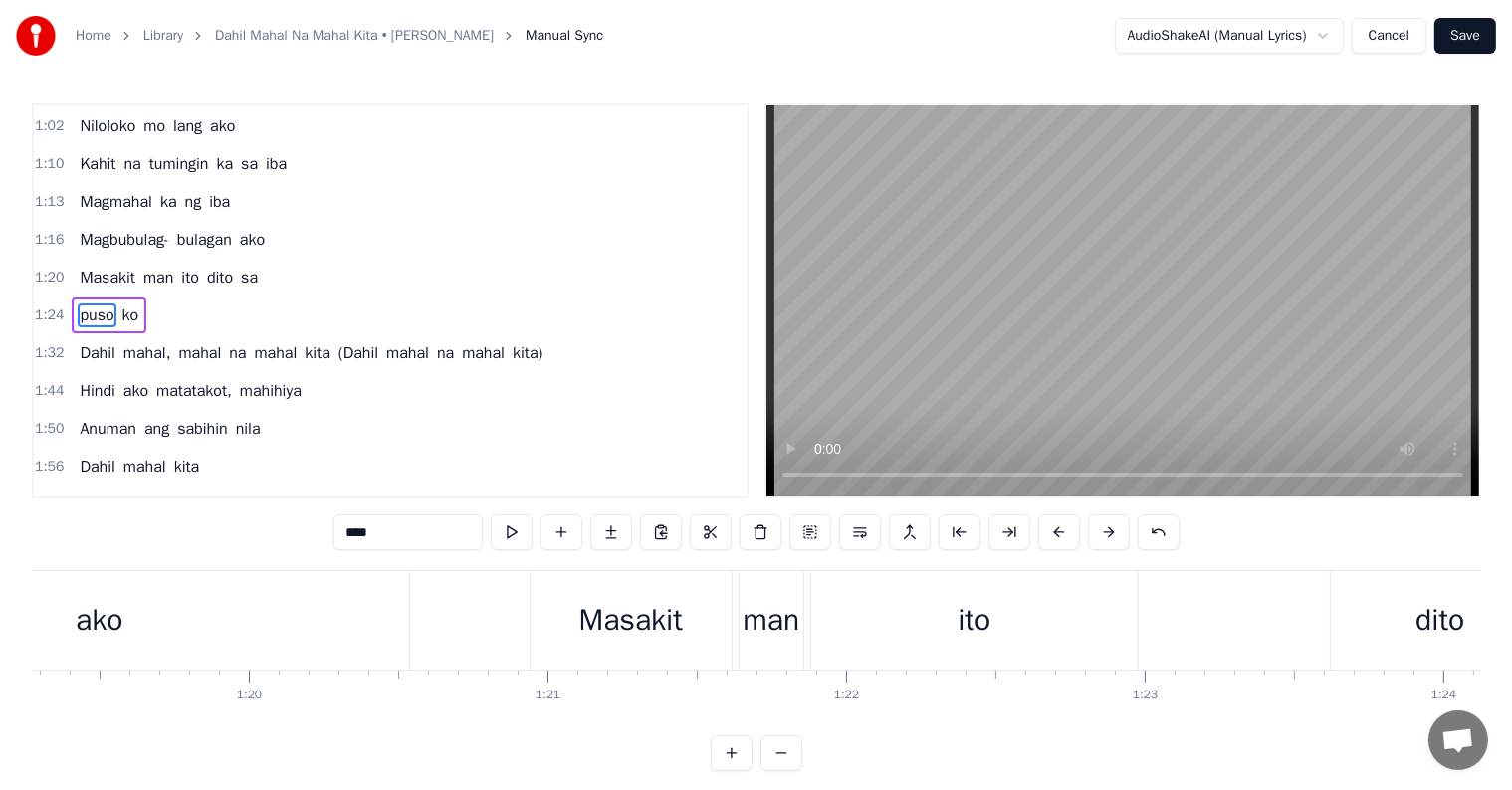 scroll, scrollTop: 0, scrollLeft: 23480, axis: horizontal 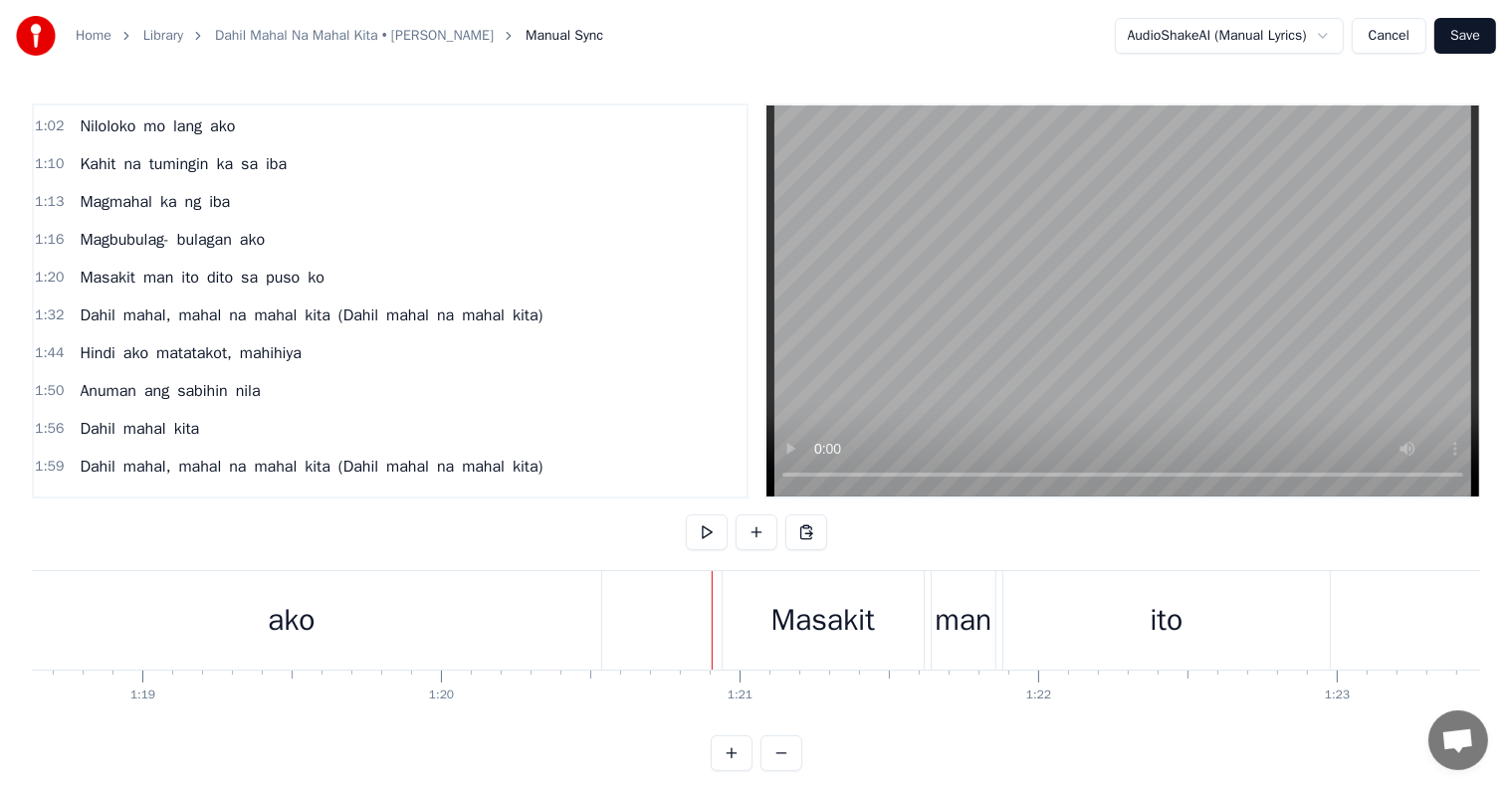 click at bounding box center (18965, 620) 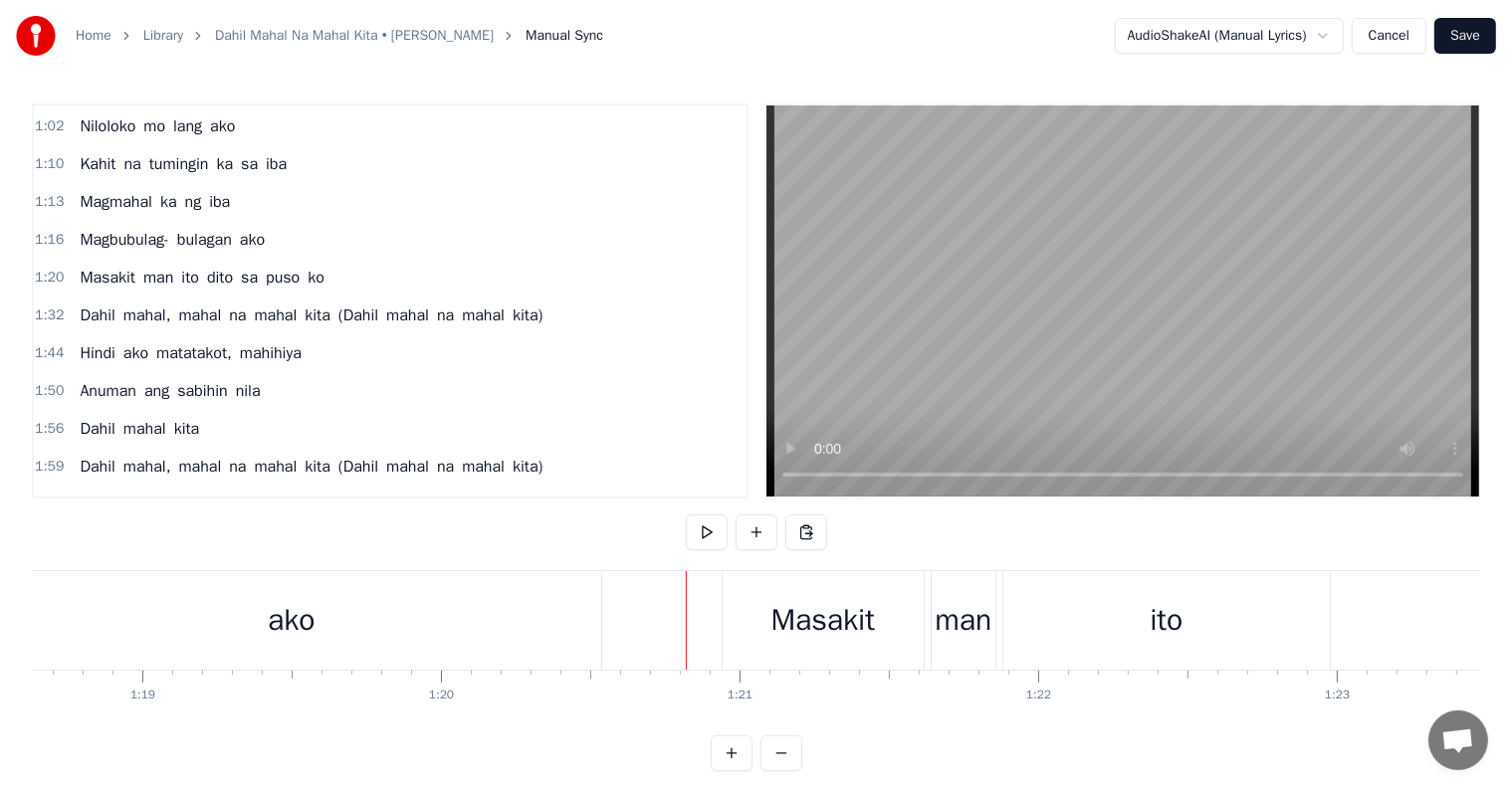 click on "dito" at bounding box center [220, 278] 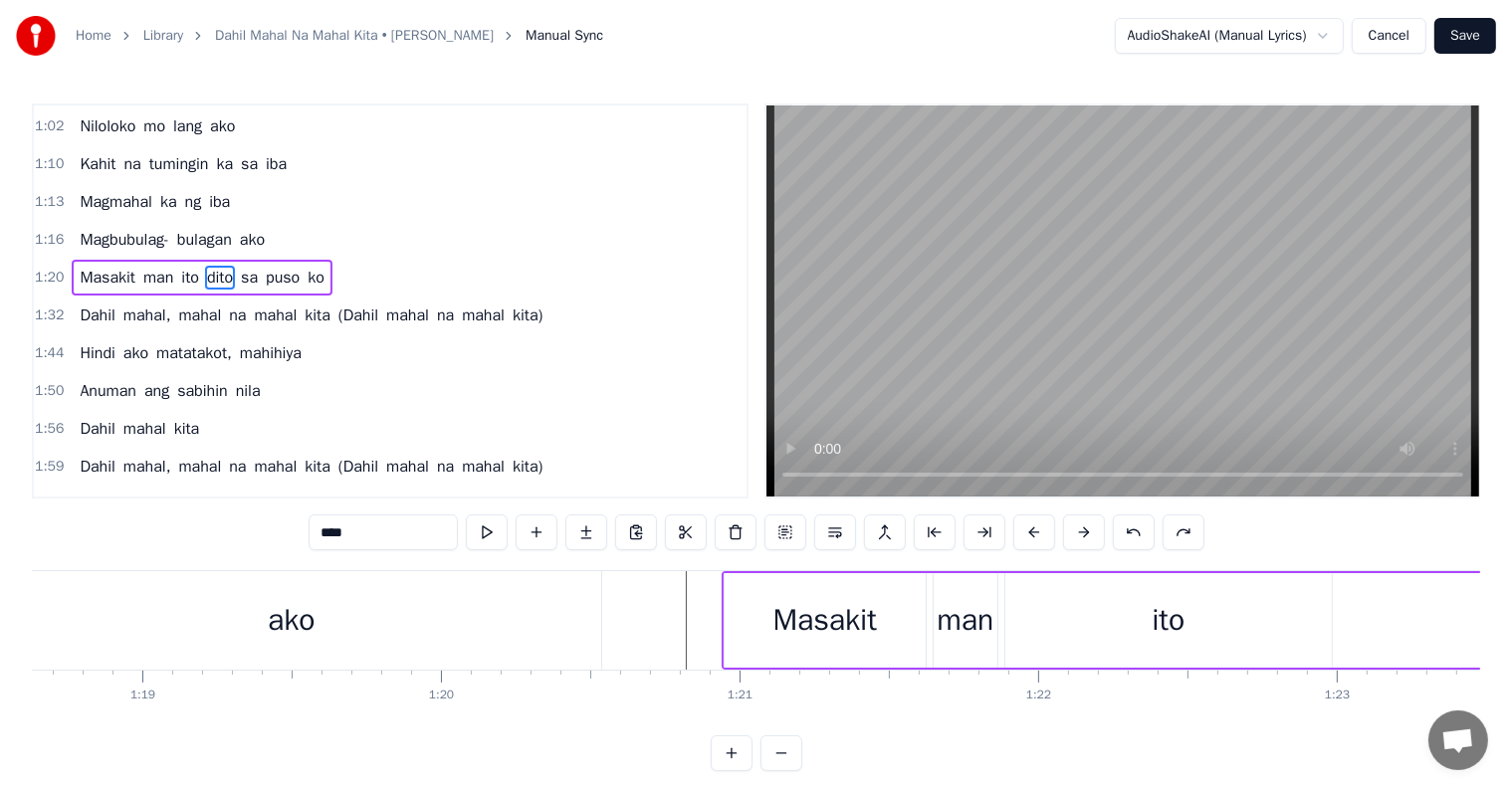 scroll, scrollTop: 223, scrollLeft: 0, axis: vertical 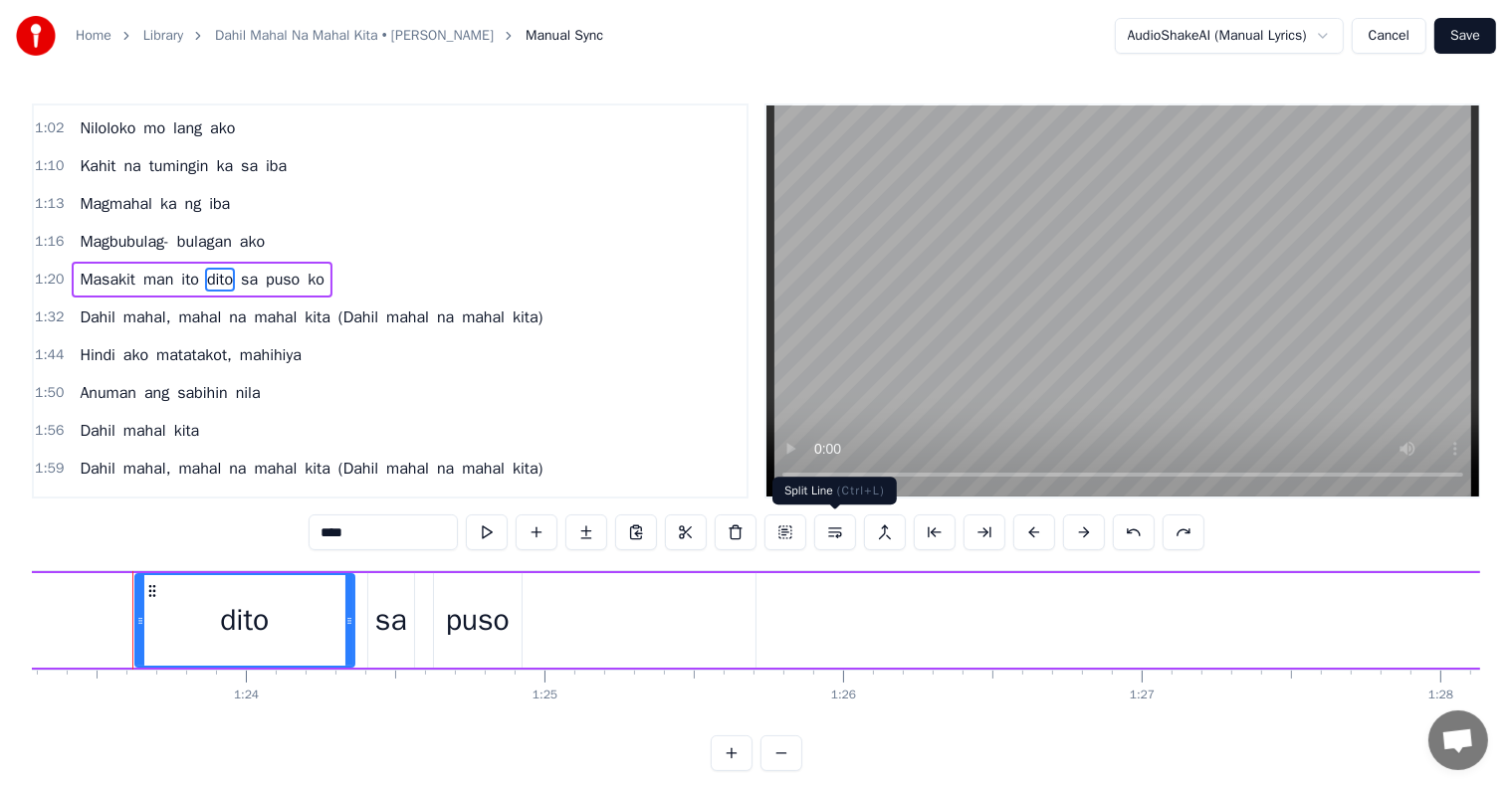 click at bounding box center (835, 532) 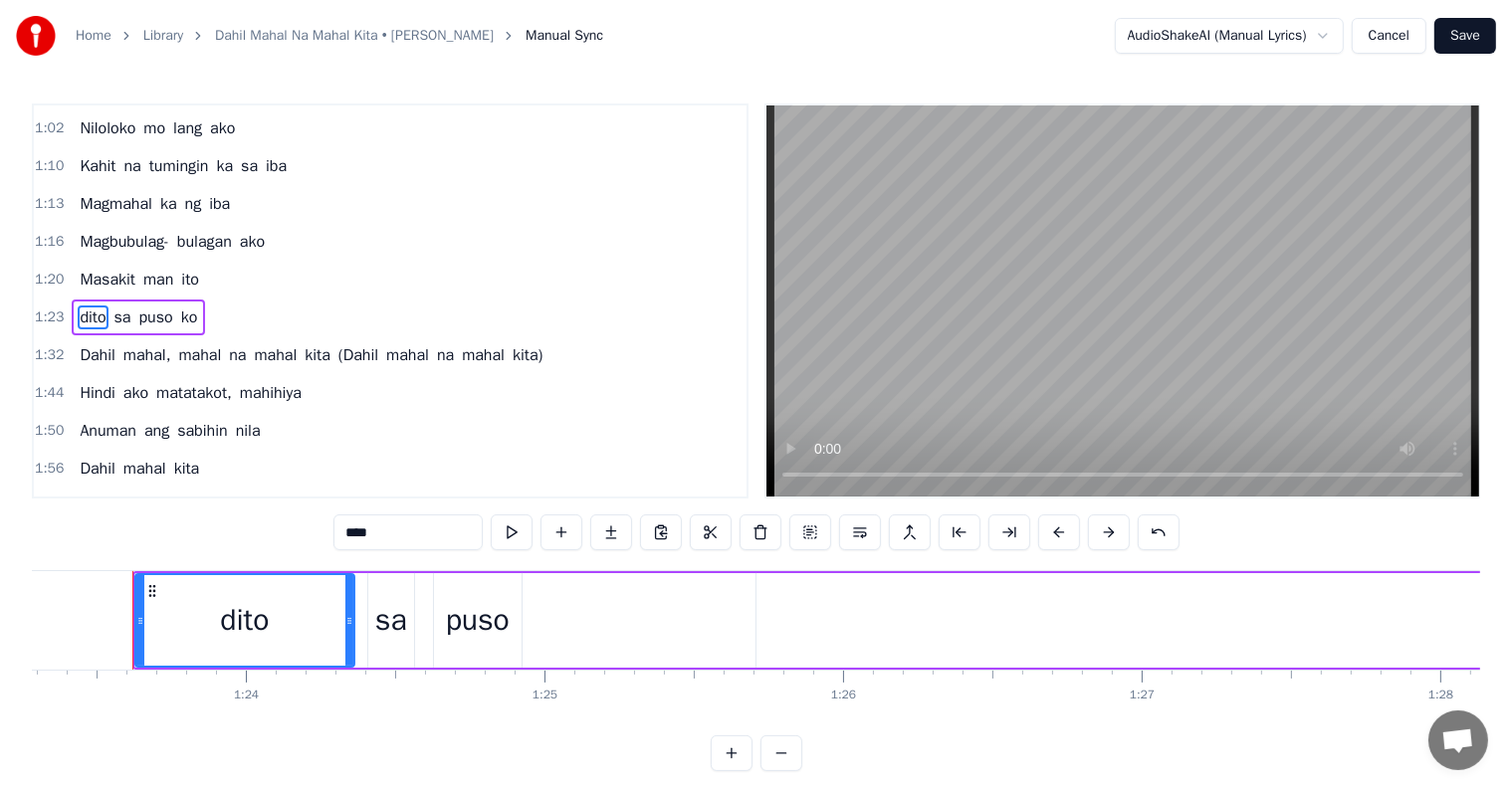 scroll, scrollTop: 225, scrollLeft: 0, axis: vertical 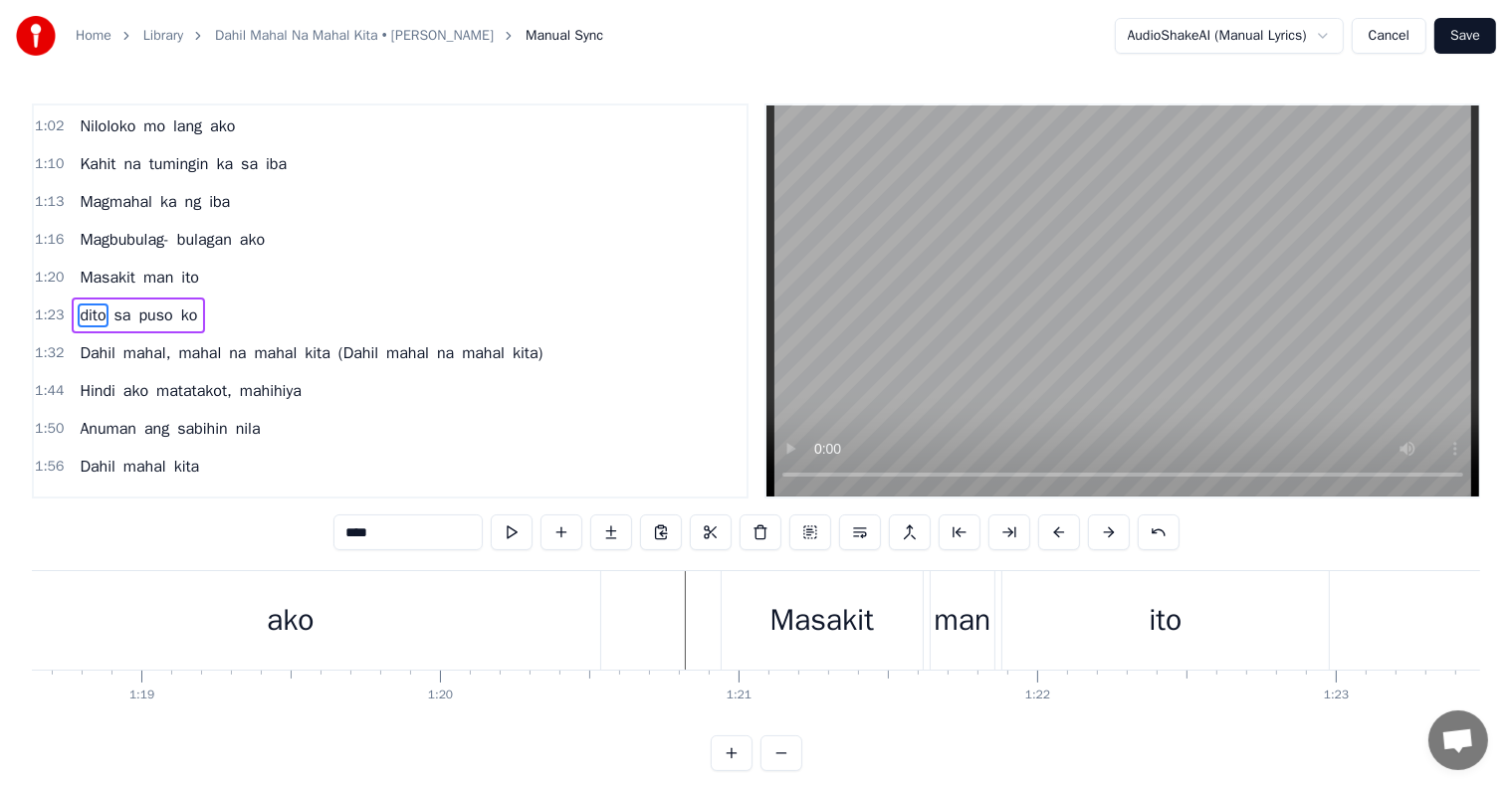 click at bounding box center (18964, 620) 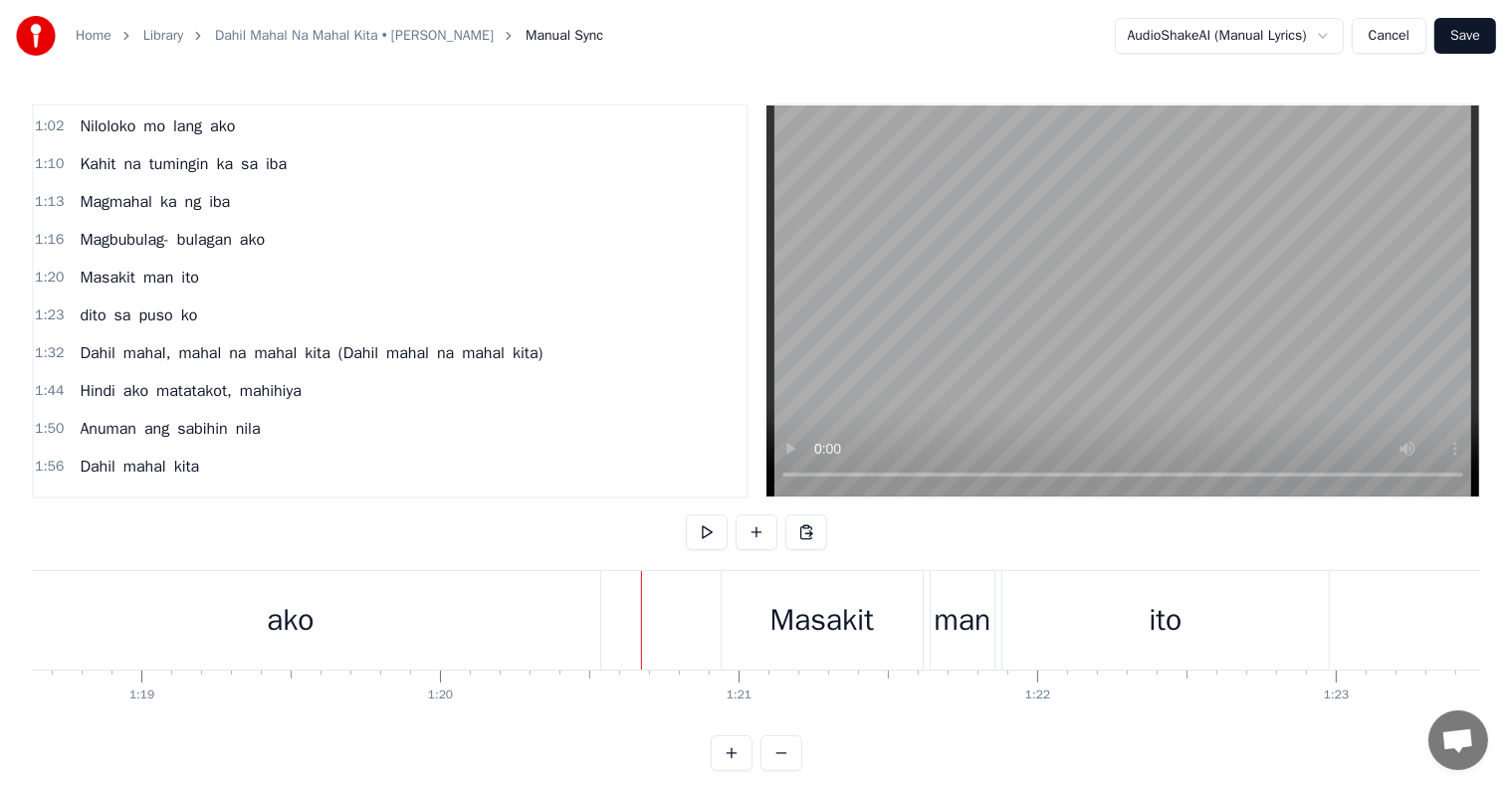 click on "(Dahil" at bounding box center [358, 353] 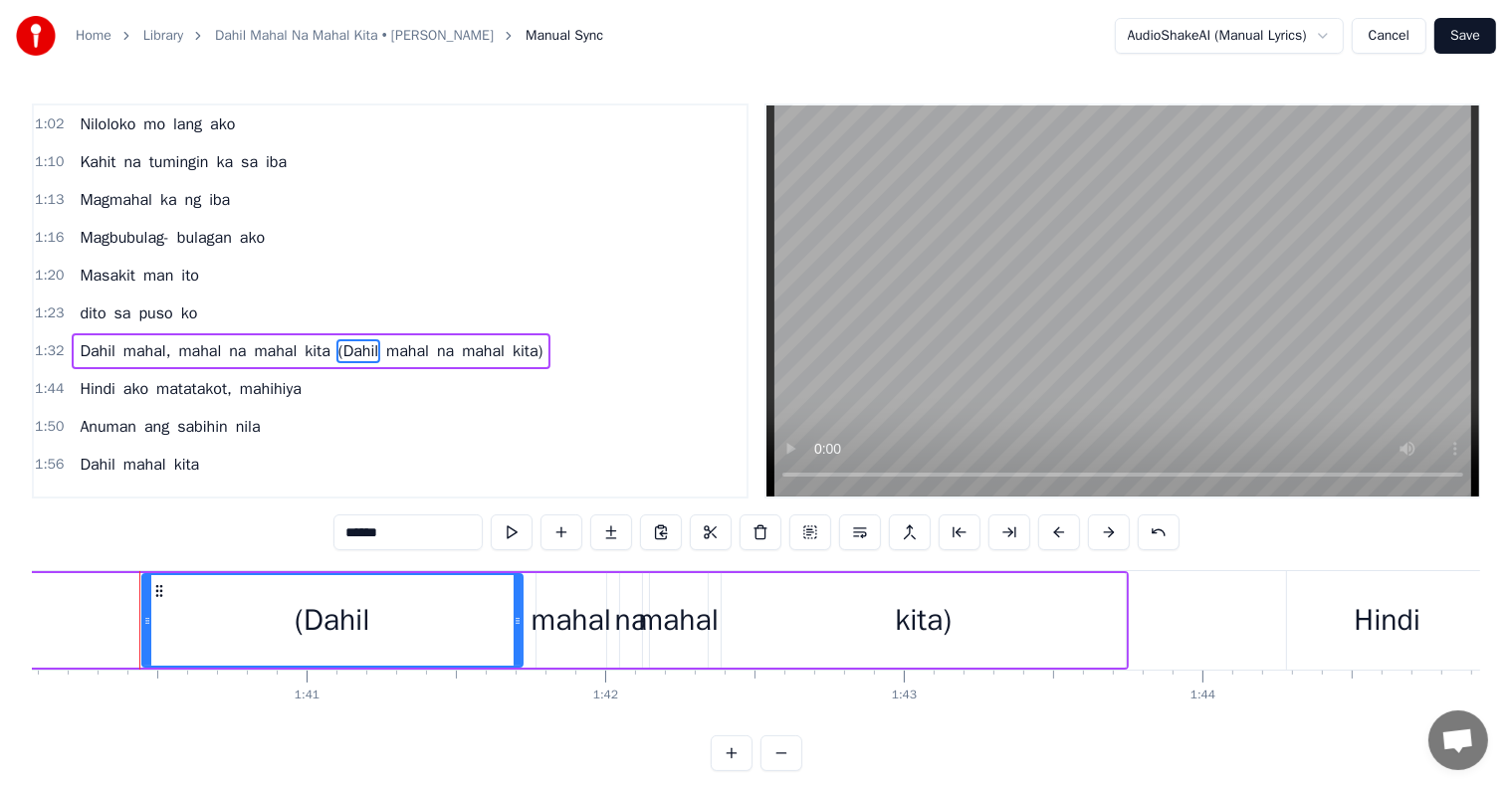 scroll, scrollTop: 0, scrollLeft: 29893, axis: horizontal 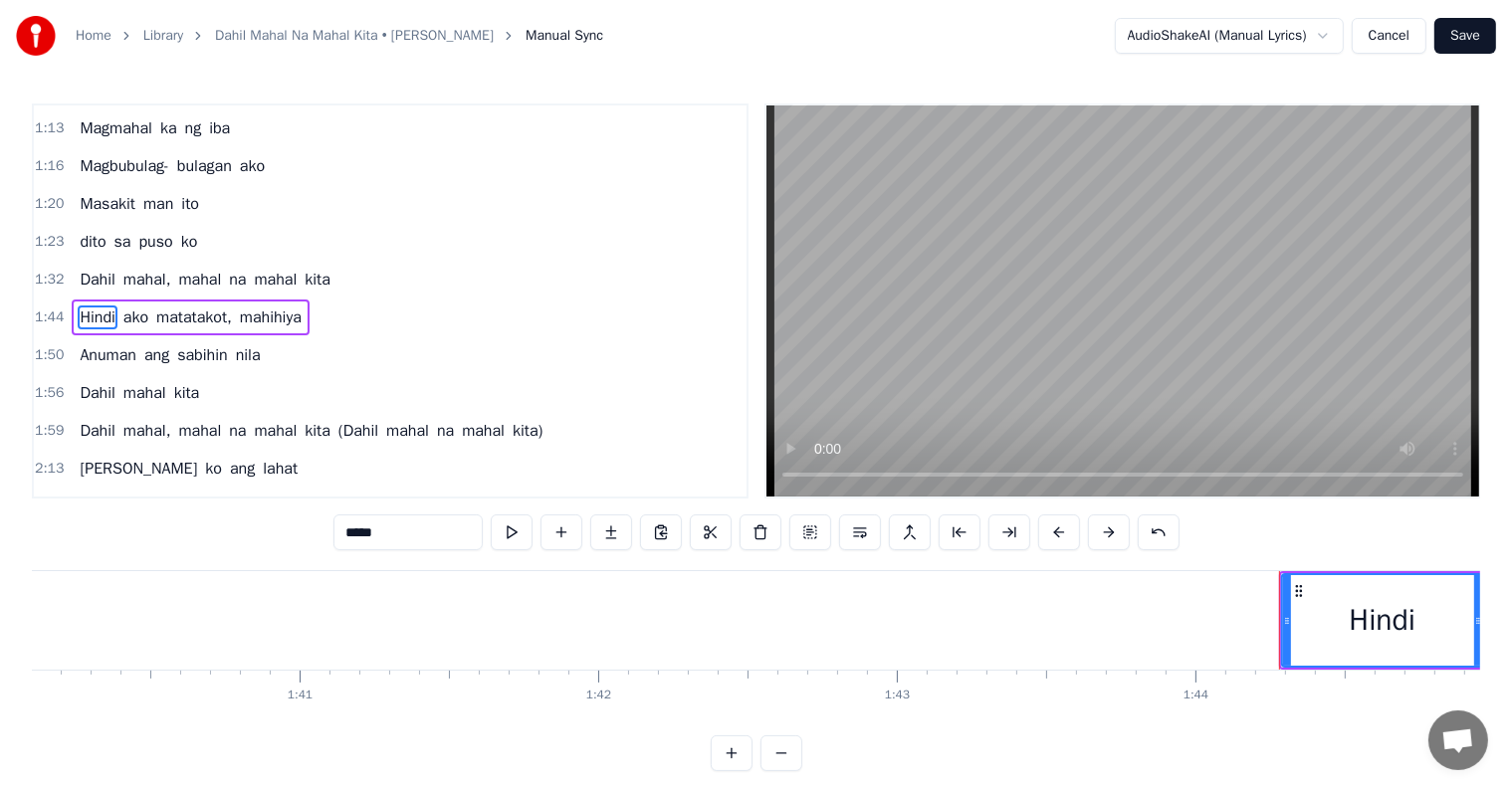 click on "(Dahil" at bounding box center [358, 431] 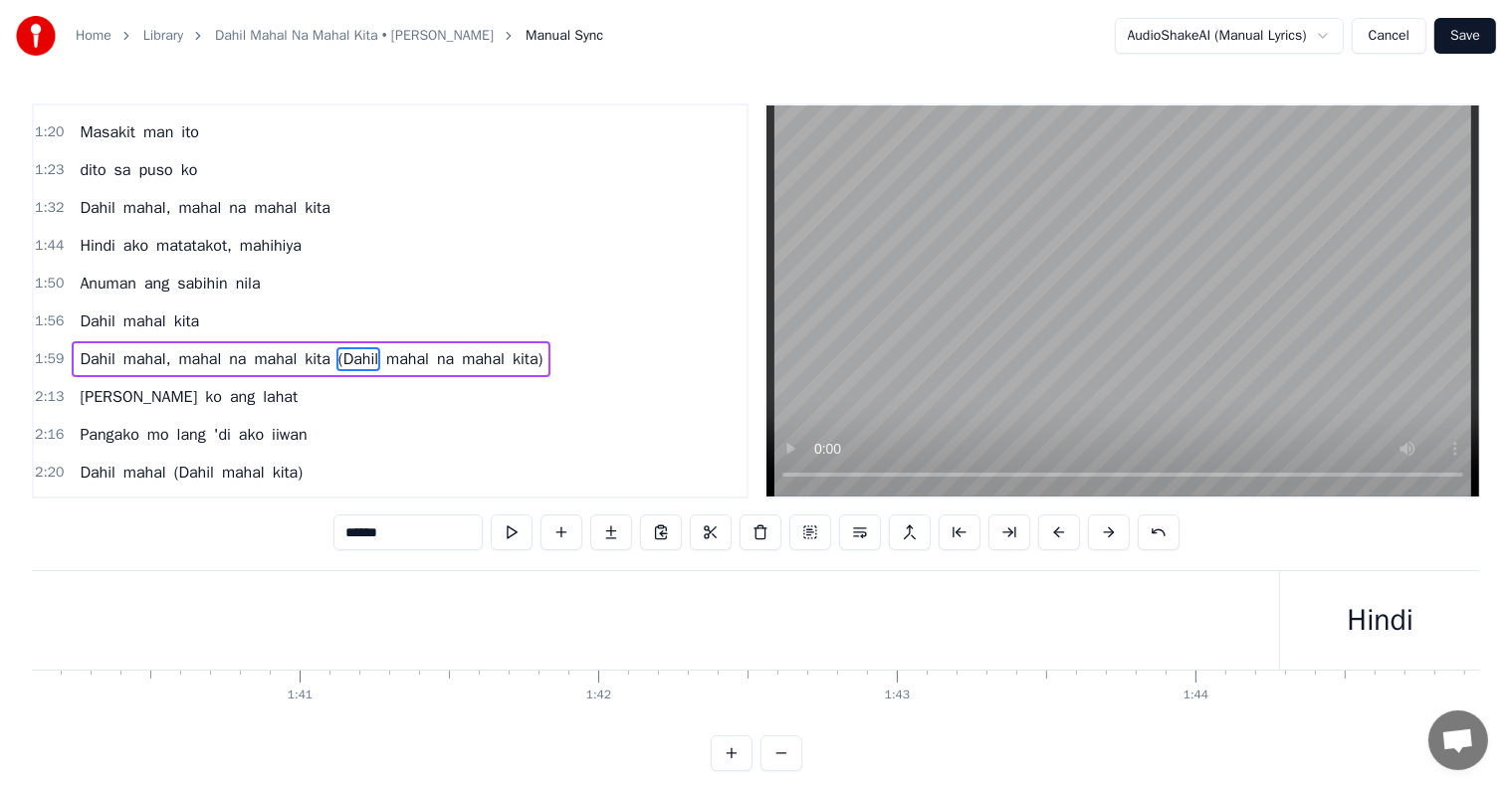 scroll, scrollTop: 408, scrollLeft: 0, axis: vertical 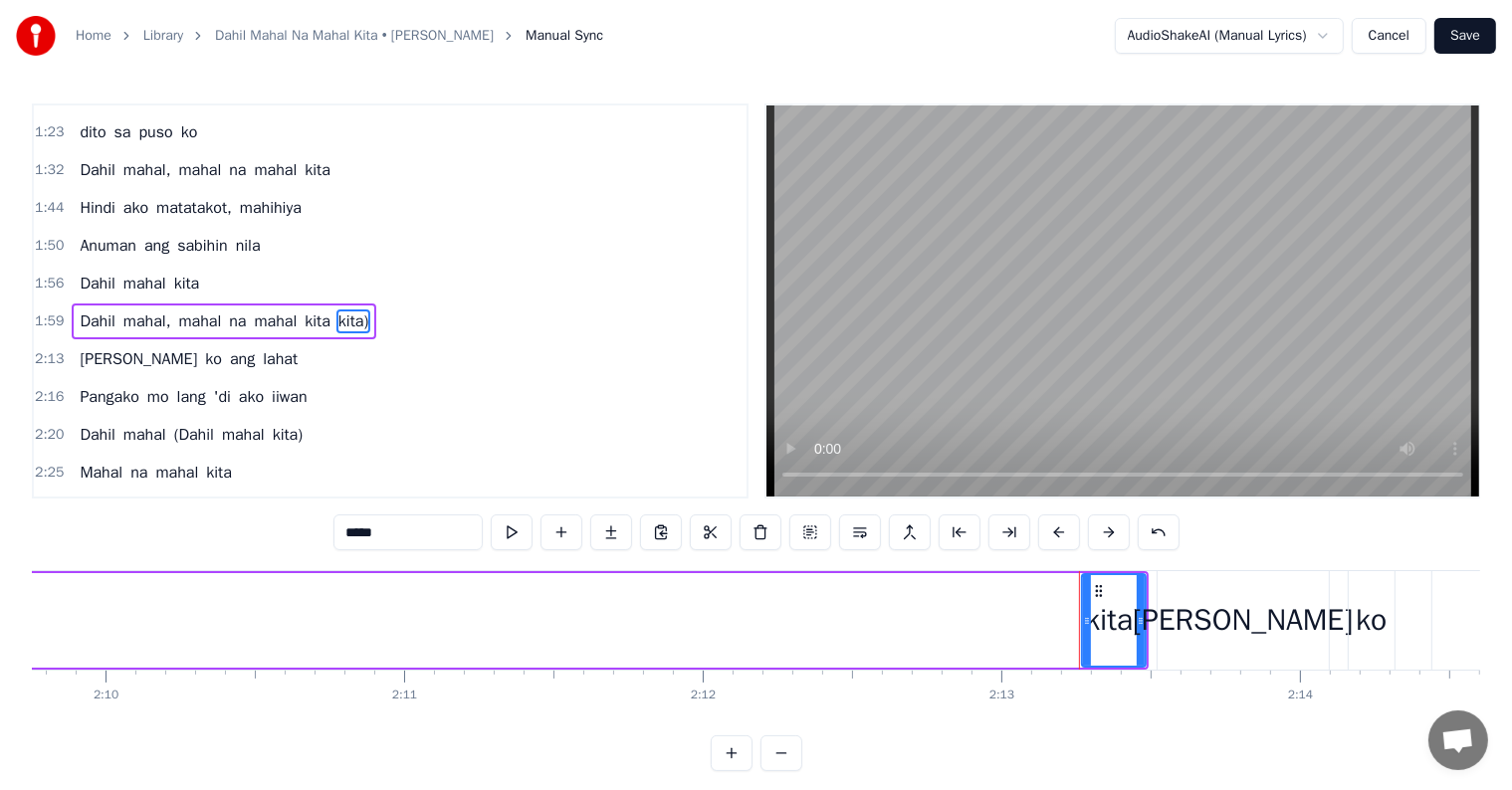 type on "*******" 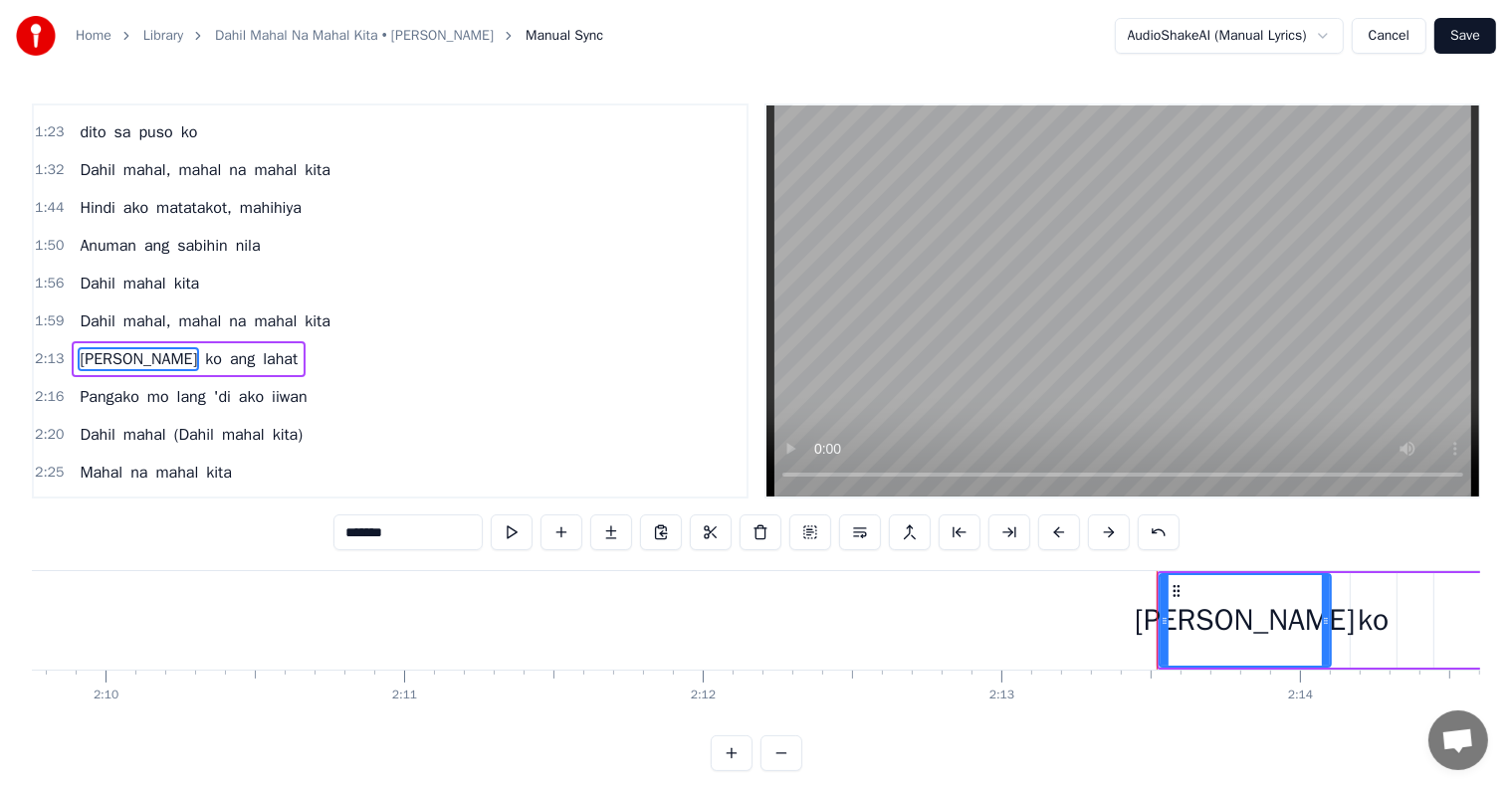 scroll, scrollTop: 0, scrollLeft: 39529, axis: horizontal 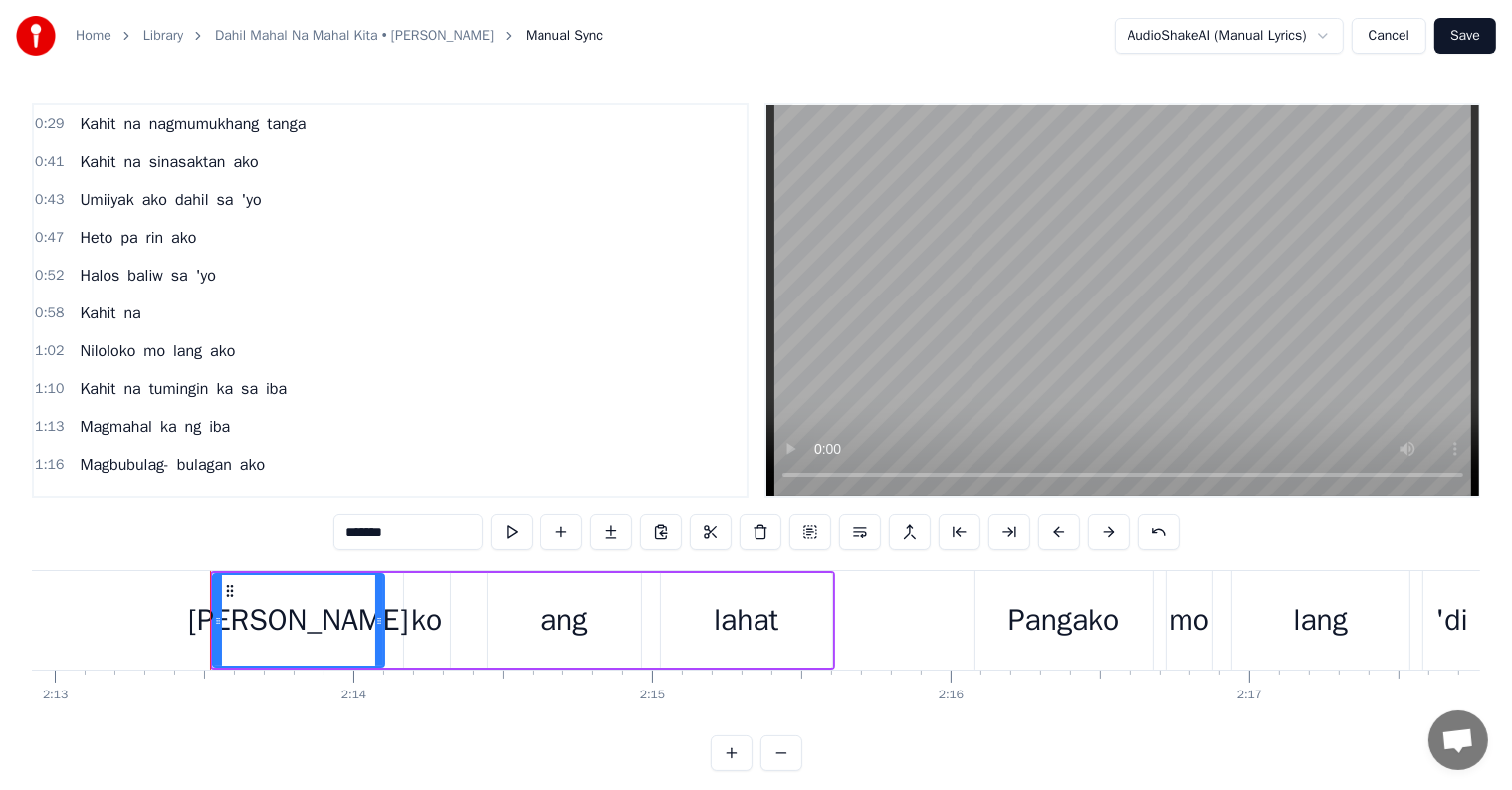 click on "0:29 Kahit na nagmumukhang tanga" at bounding box center [390, 124] 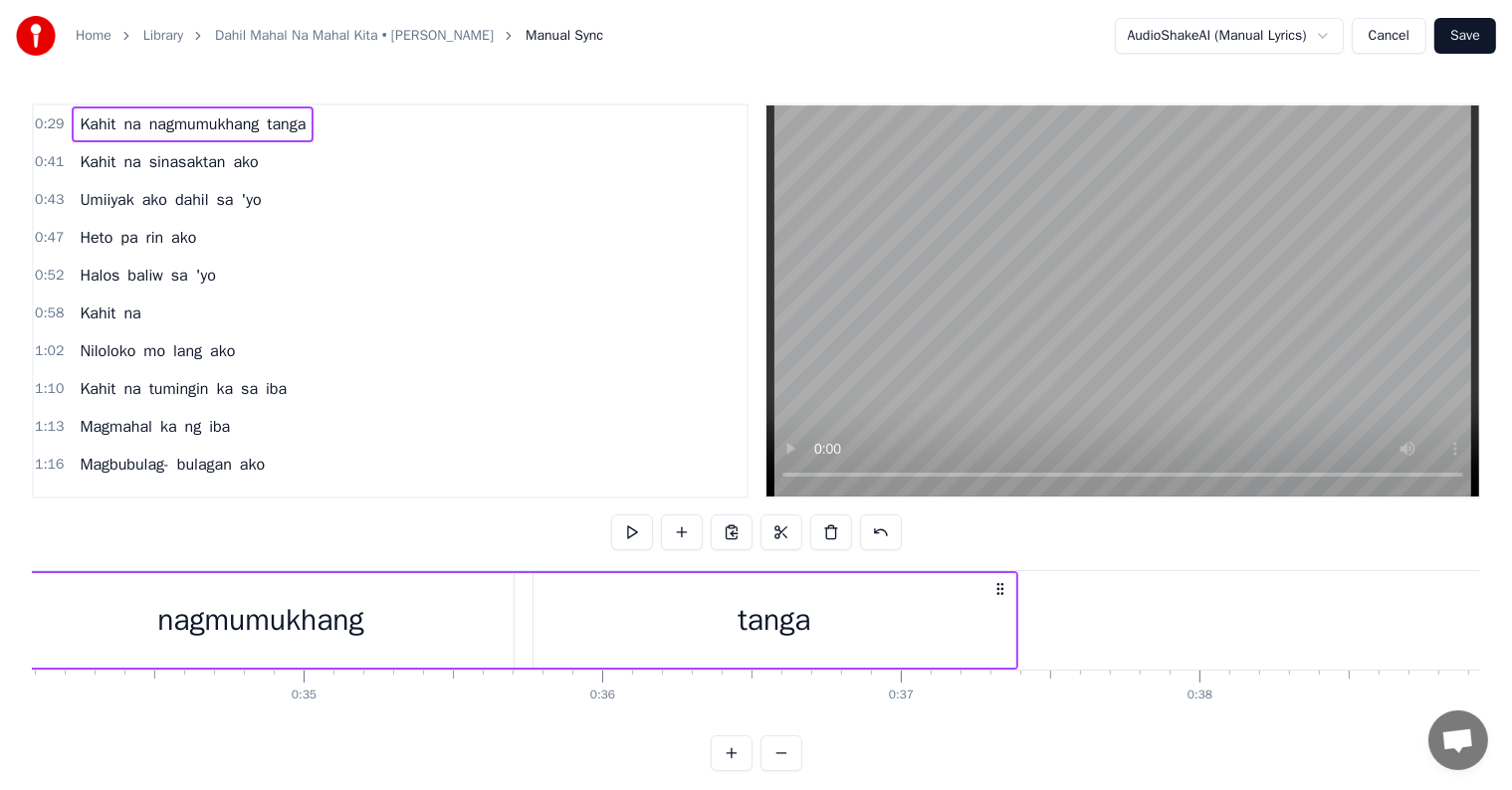 scroll, scrollTop: 0, scrollLeft: 8601, axis: horizontal 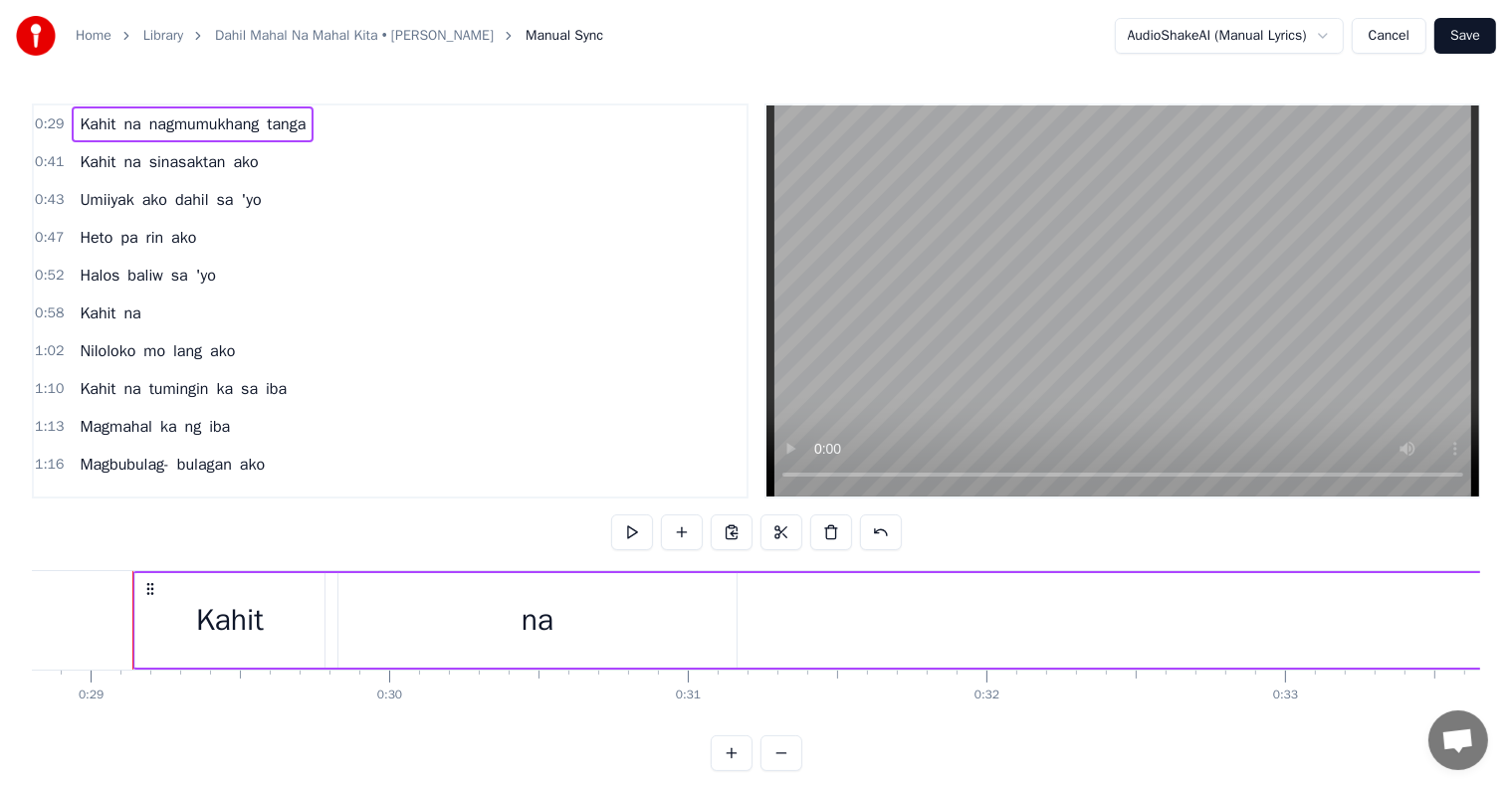 click on "0:58 Kahit na" at bounding box center [390, 313] 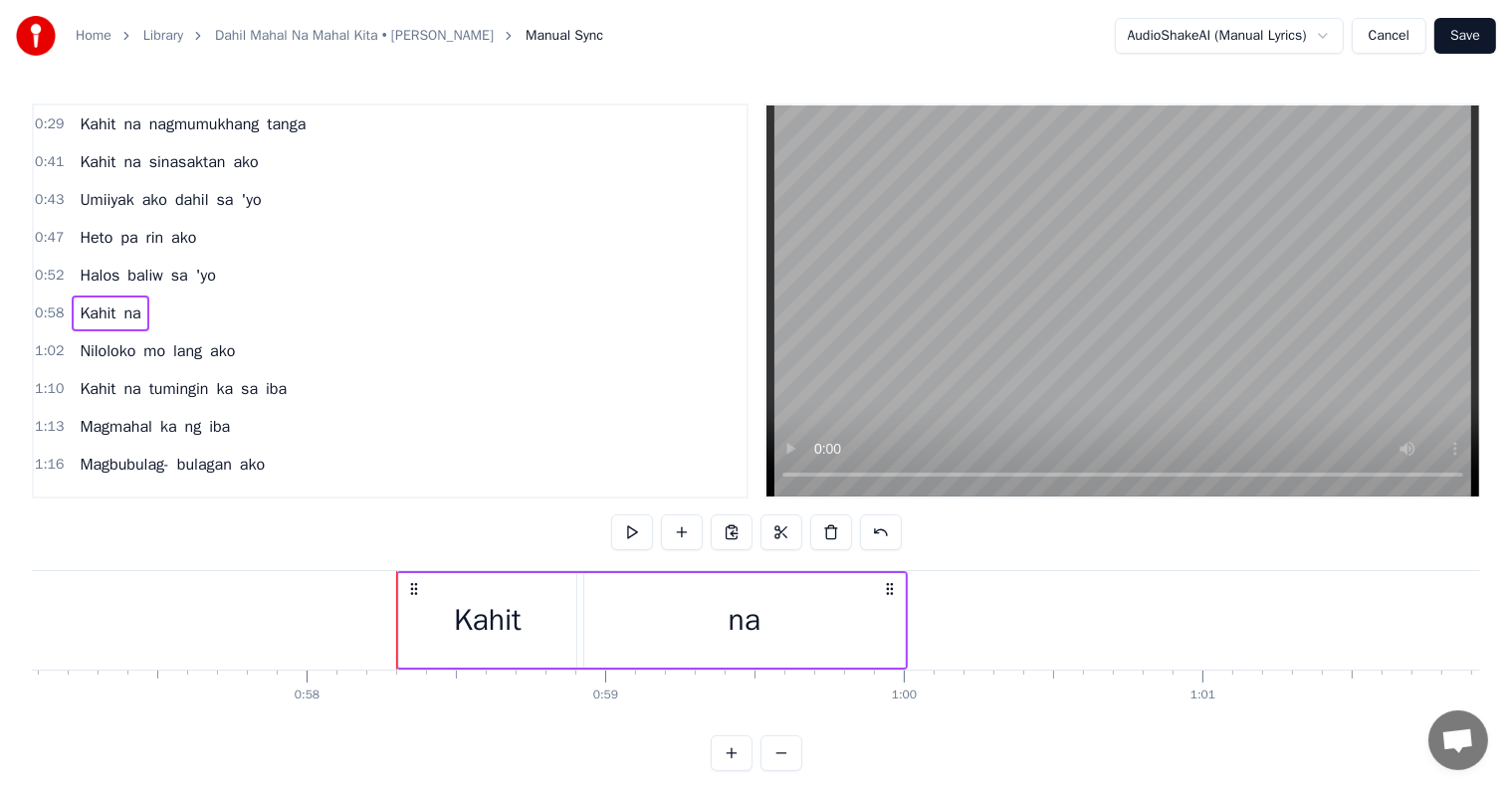 click on "1:02 Niloloko mo lang ako" at bounding box center [390, 351] 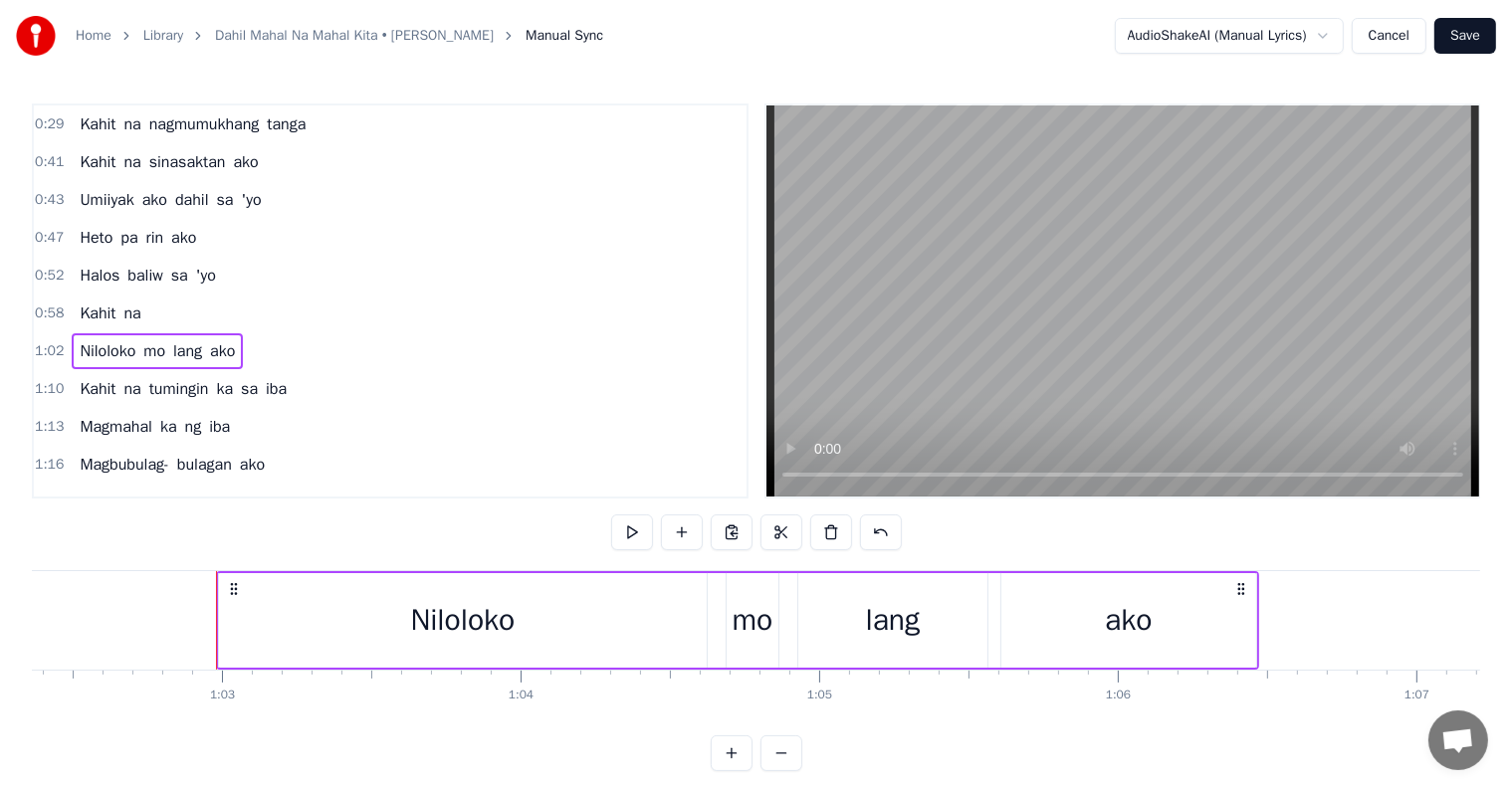 scroll, scrollTop: 0, scrollLeft: 18706, axis: horizontal 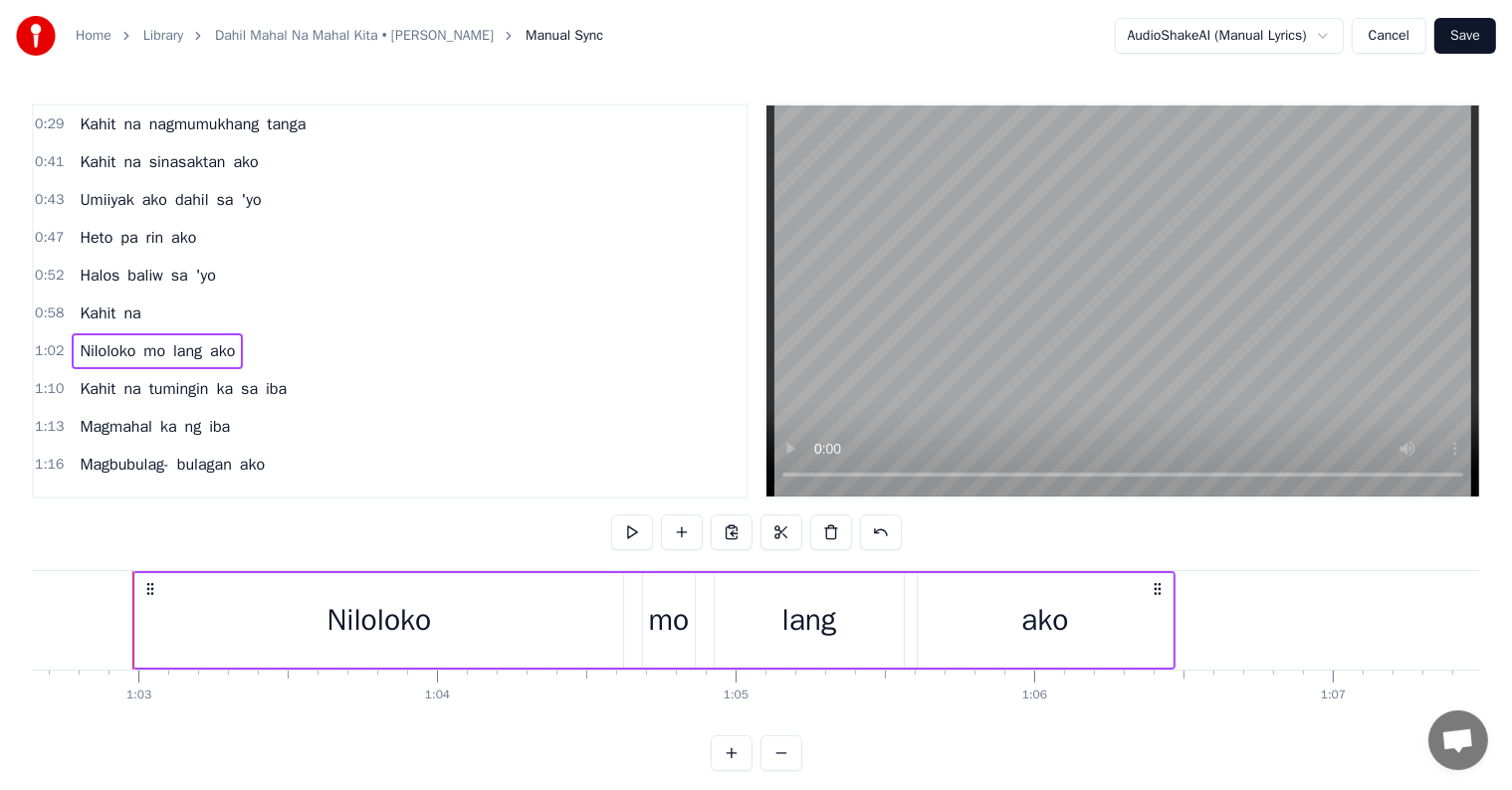 click at bounding box center (23739, 620) 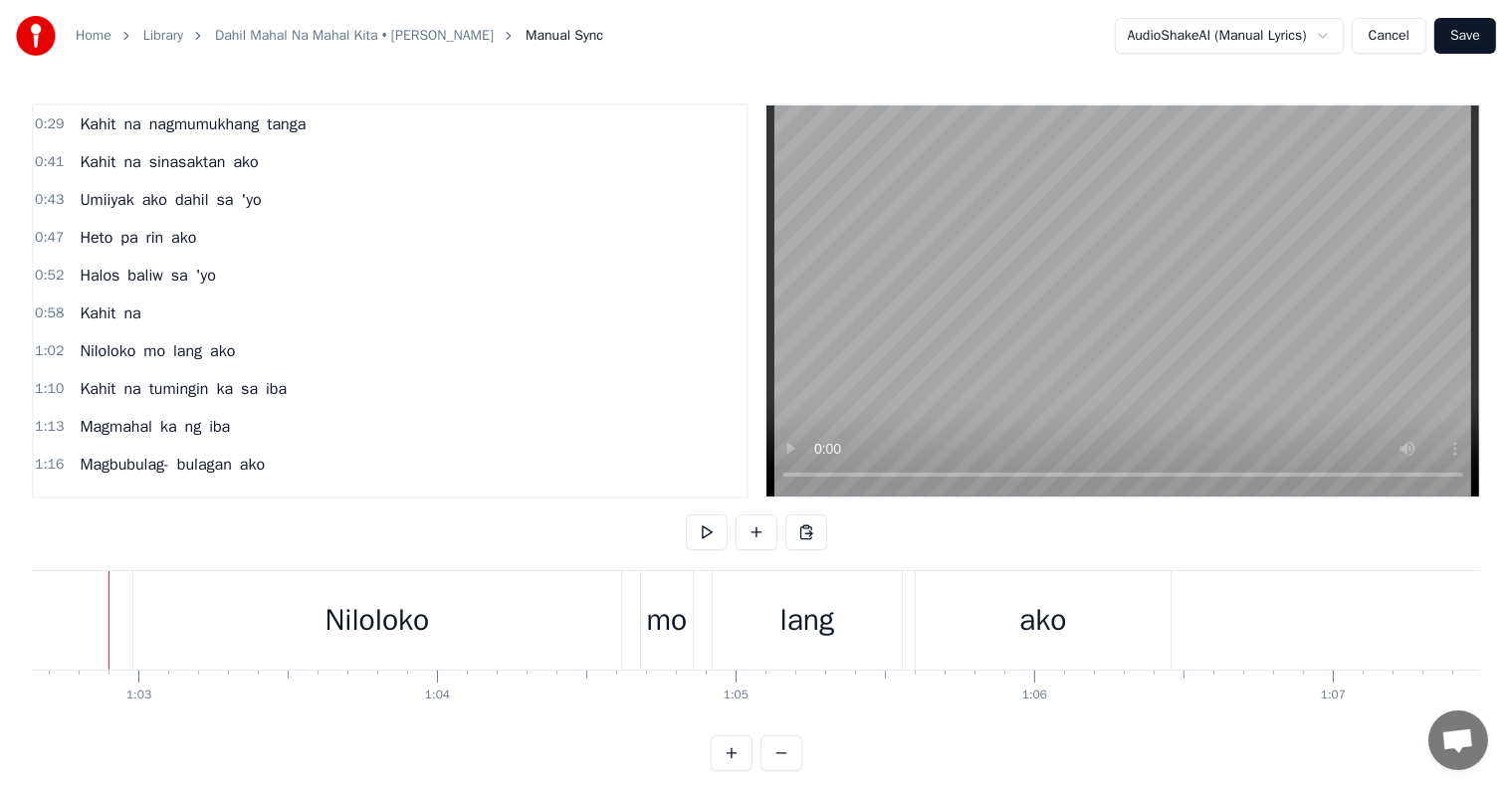scroll, scrollTop: 0, scrollLeft: 18683, axis: horizontal 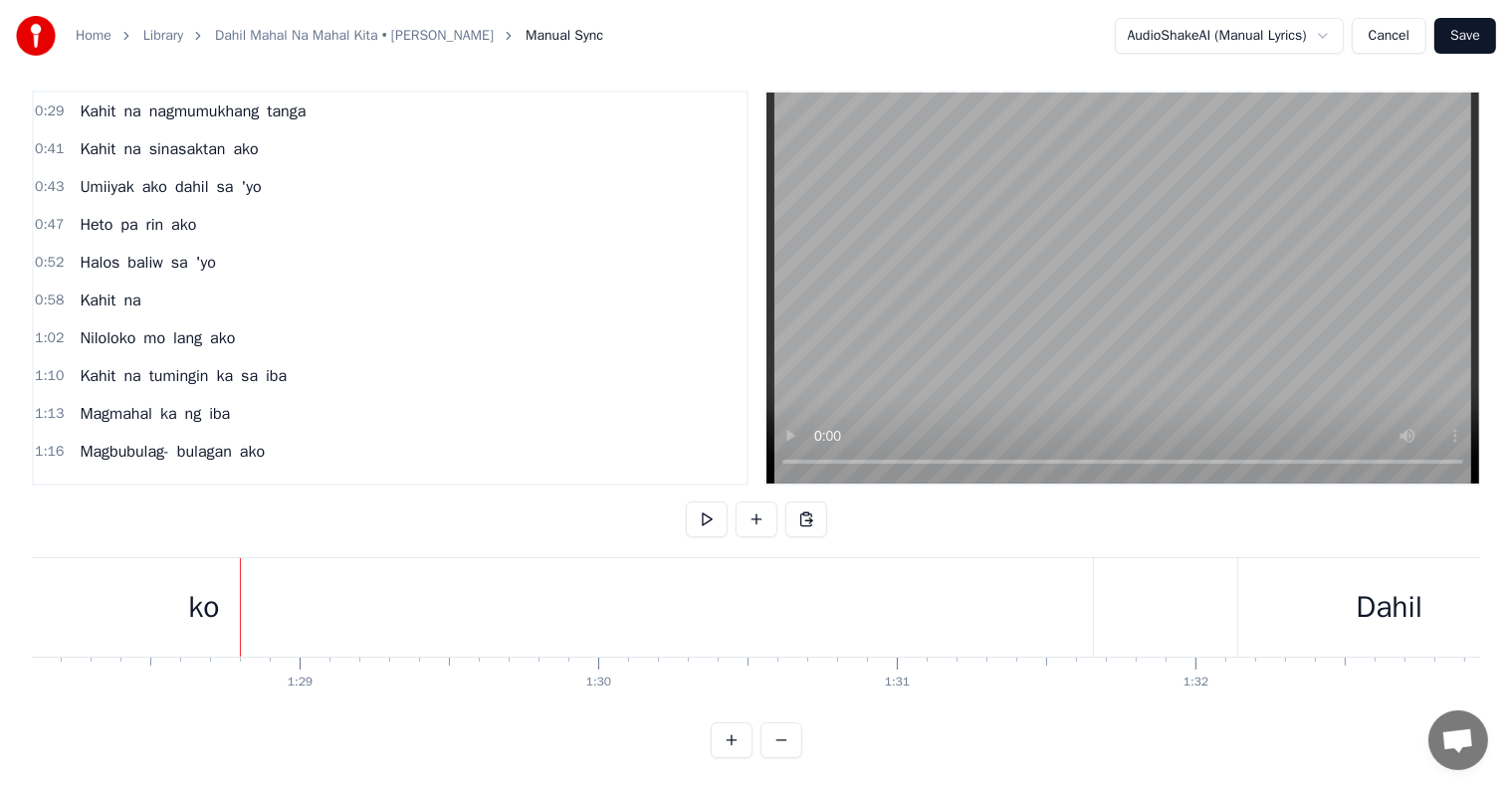 click on "ko" at bounding box center [203, 607] 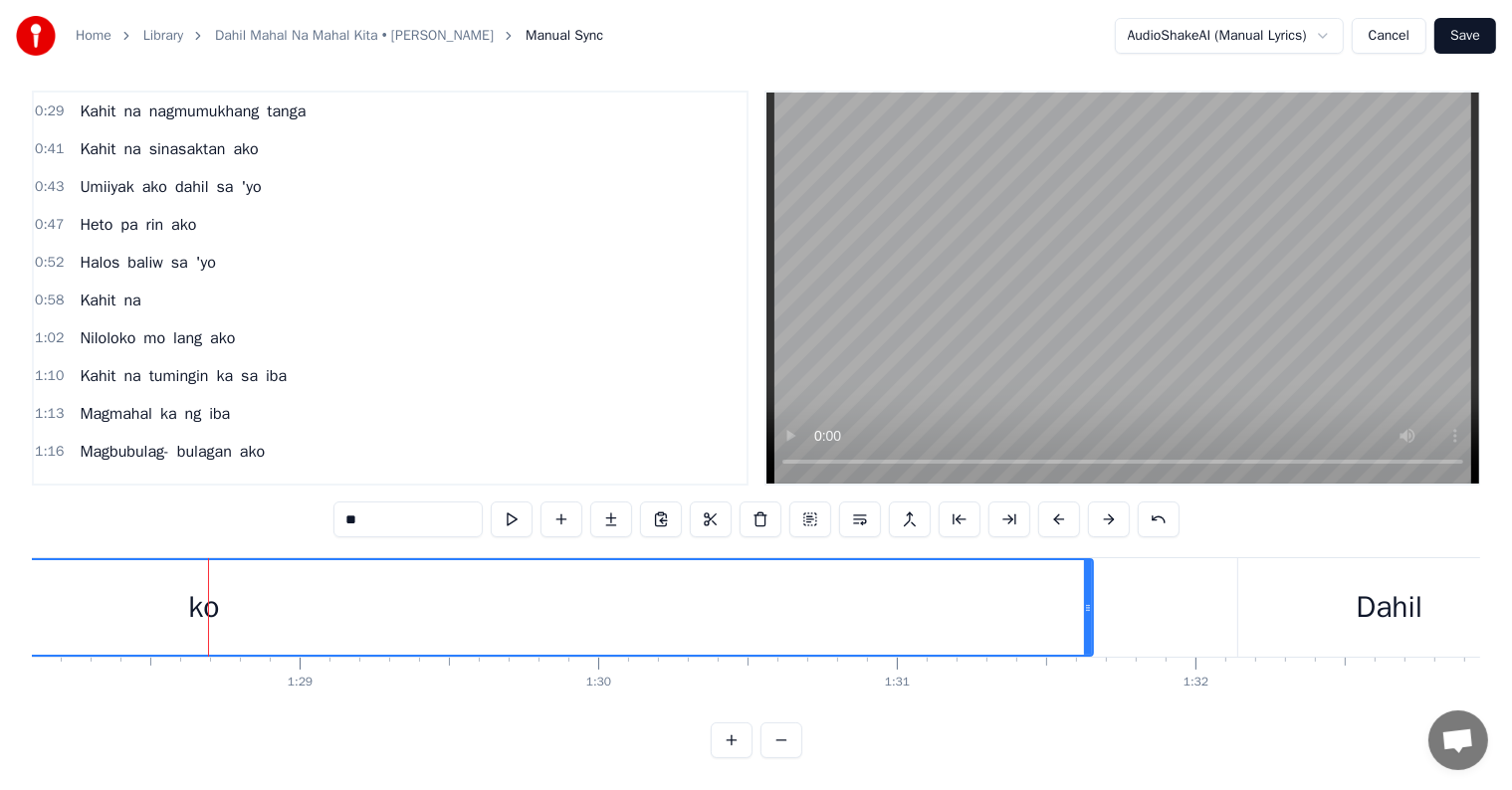 scroll, scrollTop: 0, scrollLeft: 0, axis: both 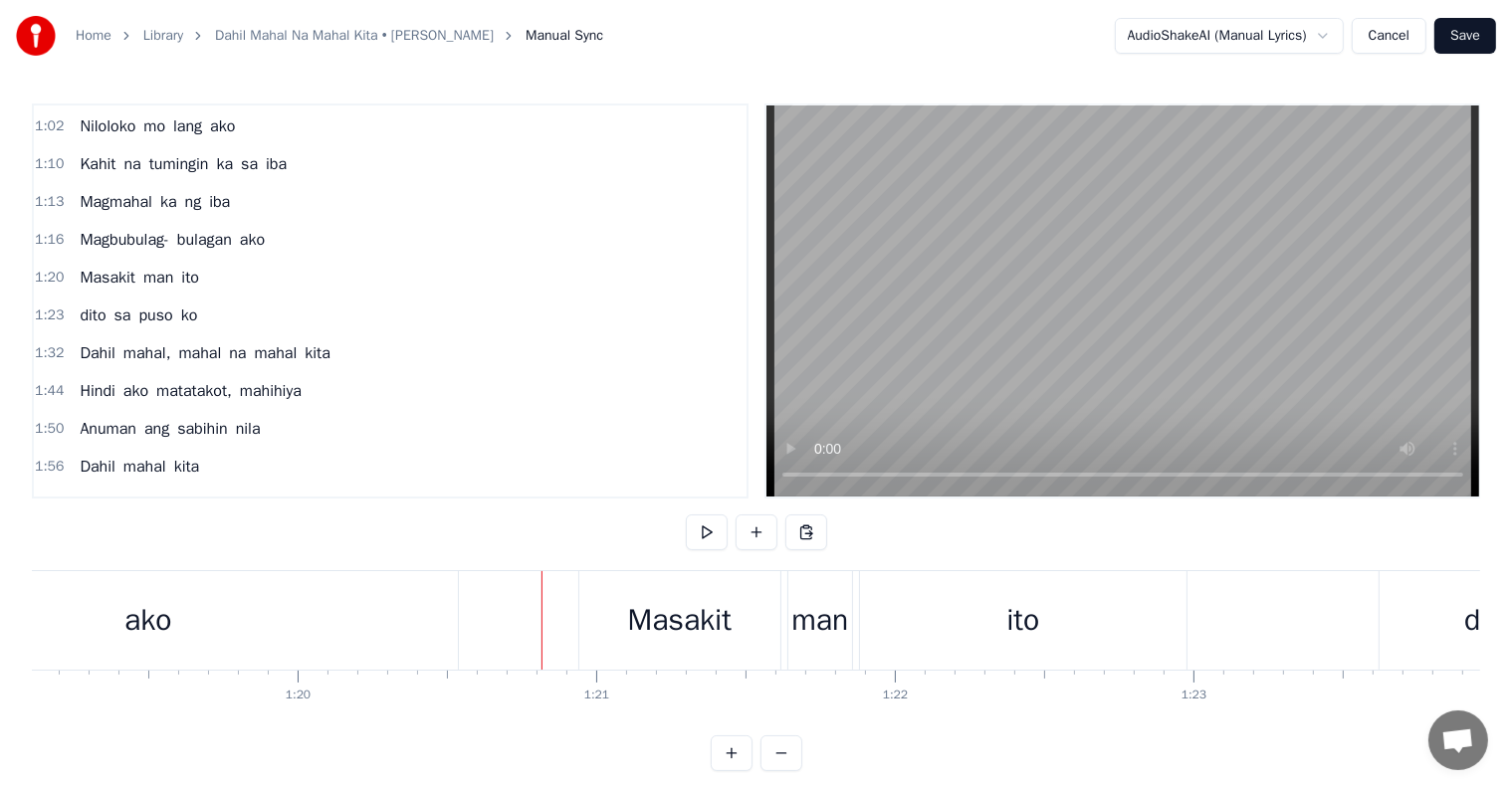 click at bounding box center [18822, 620] 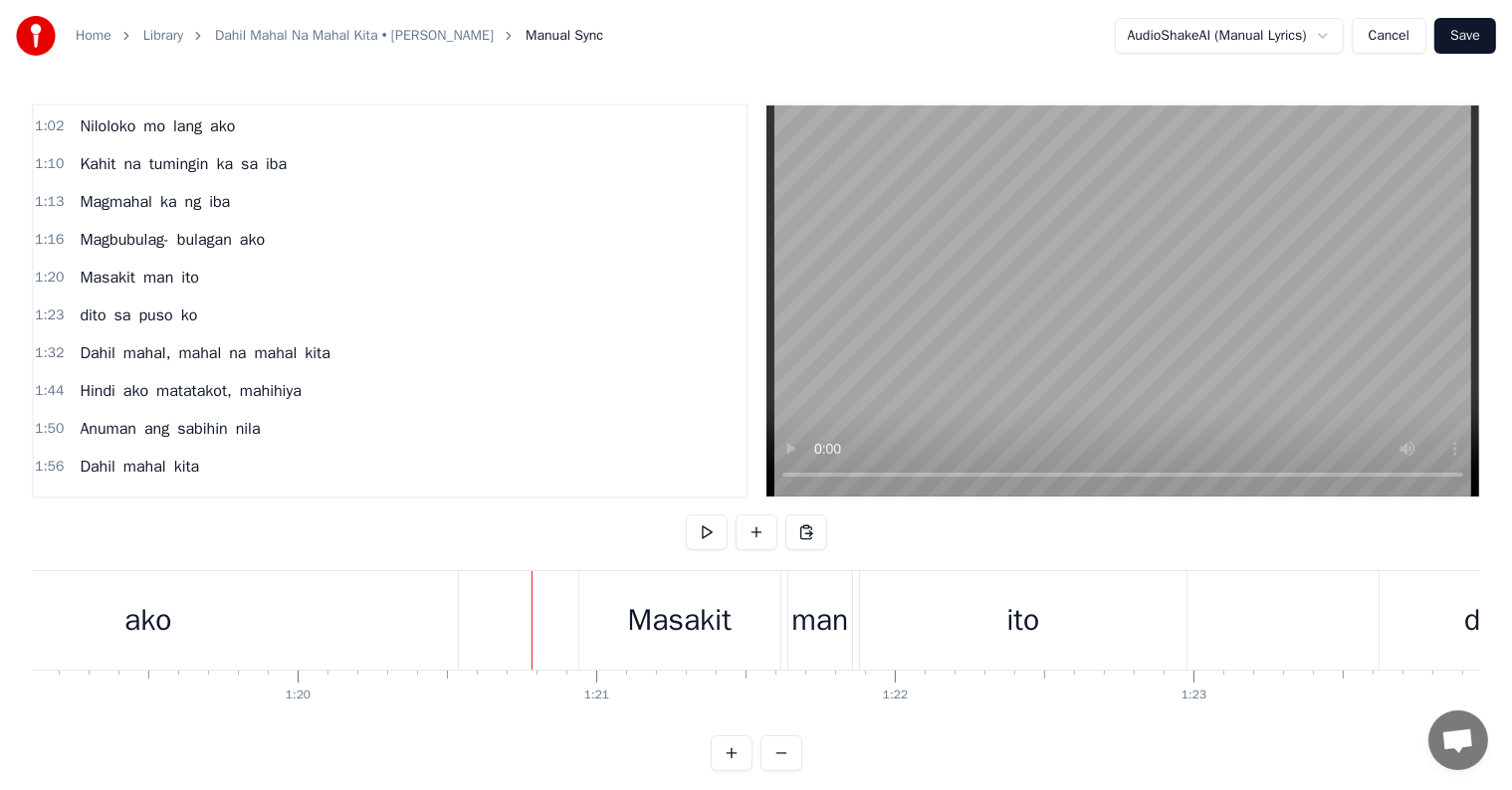 click at bounding box center [18822, 620] 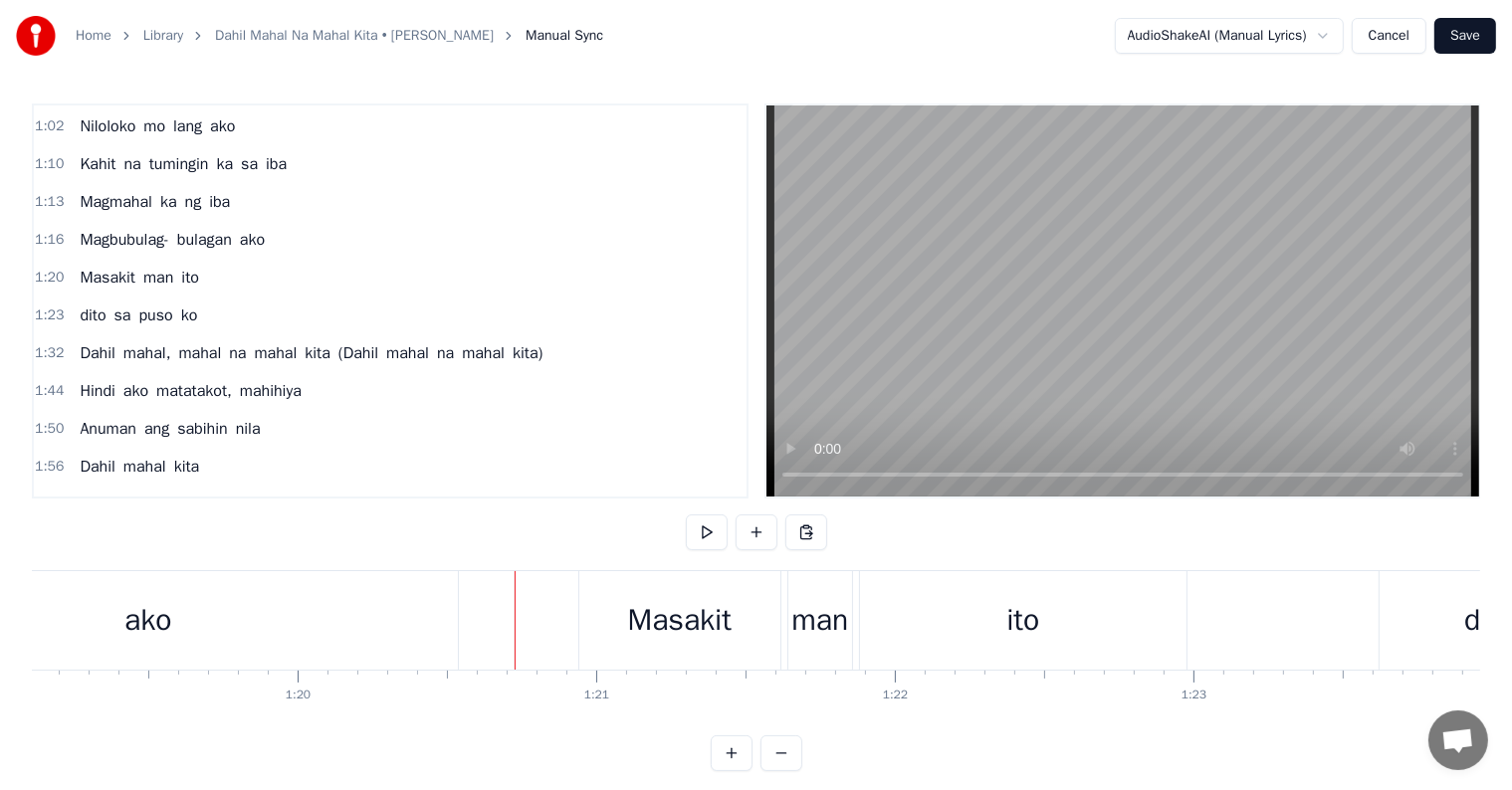 click at bounding box center (18822, 620) 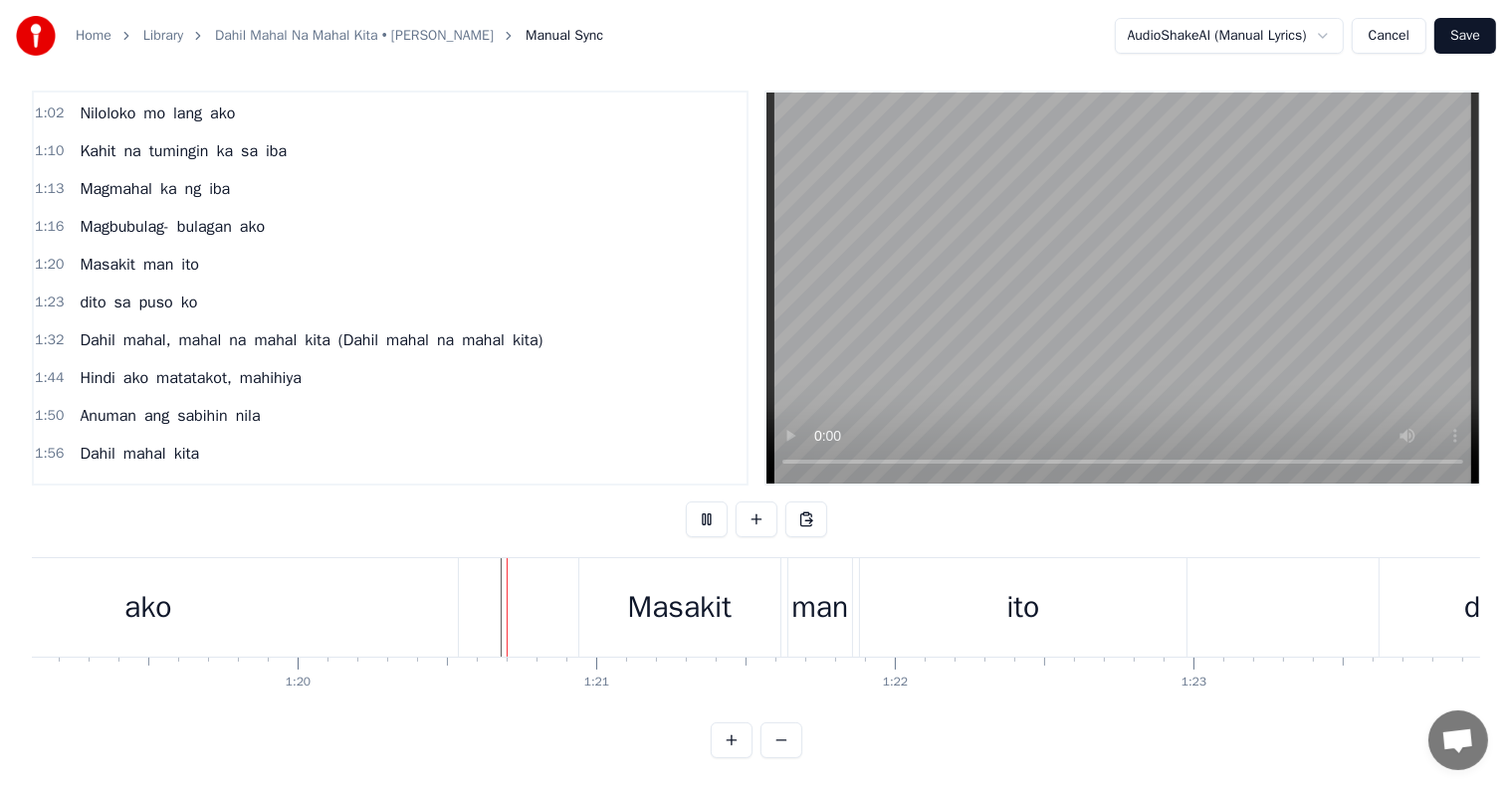 scroll, scrollTop: 30, scrollLeft: 0, axis: vertical 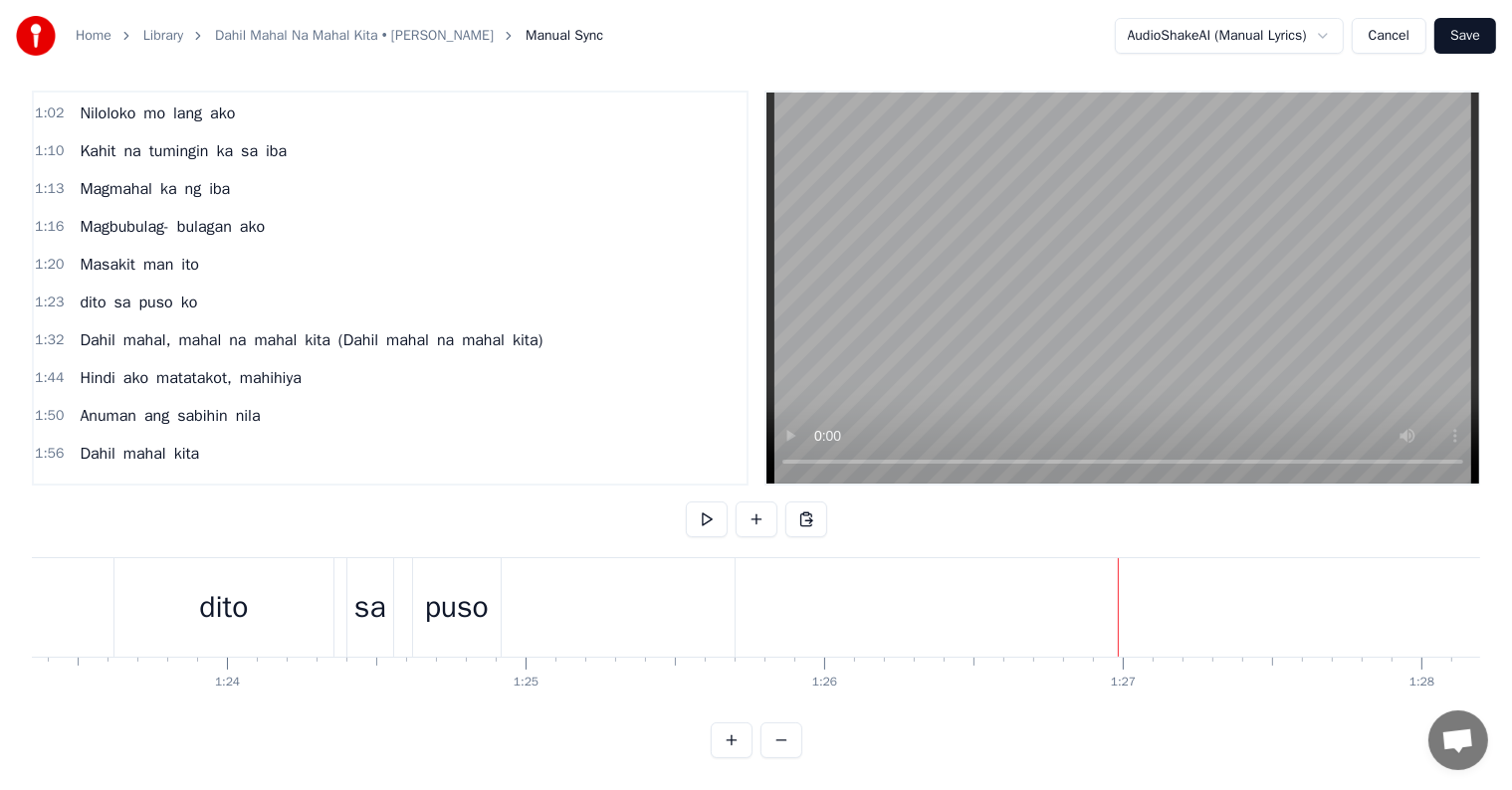 click on "puso" at bounding box center [457, 607] 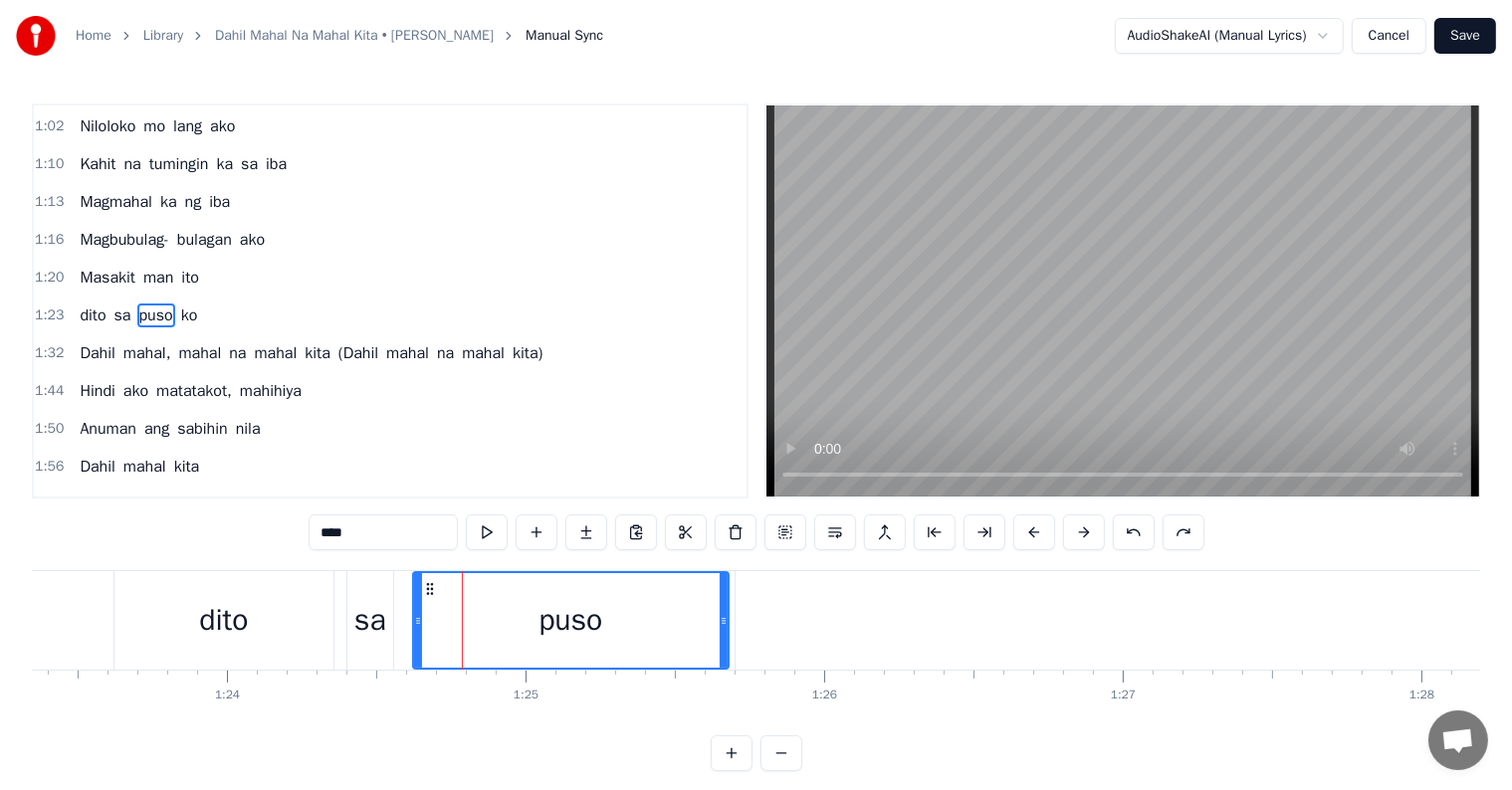 drag, startPoint x: 496, startPoint y: 625, endPoint x: 722, endPoint y: 637, distance: 226.31836 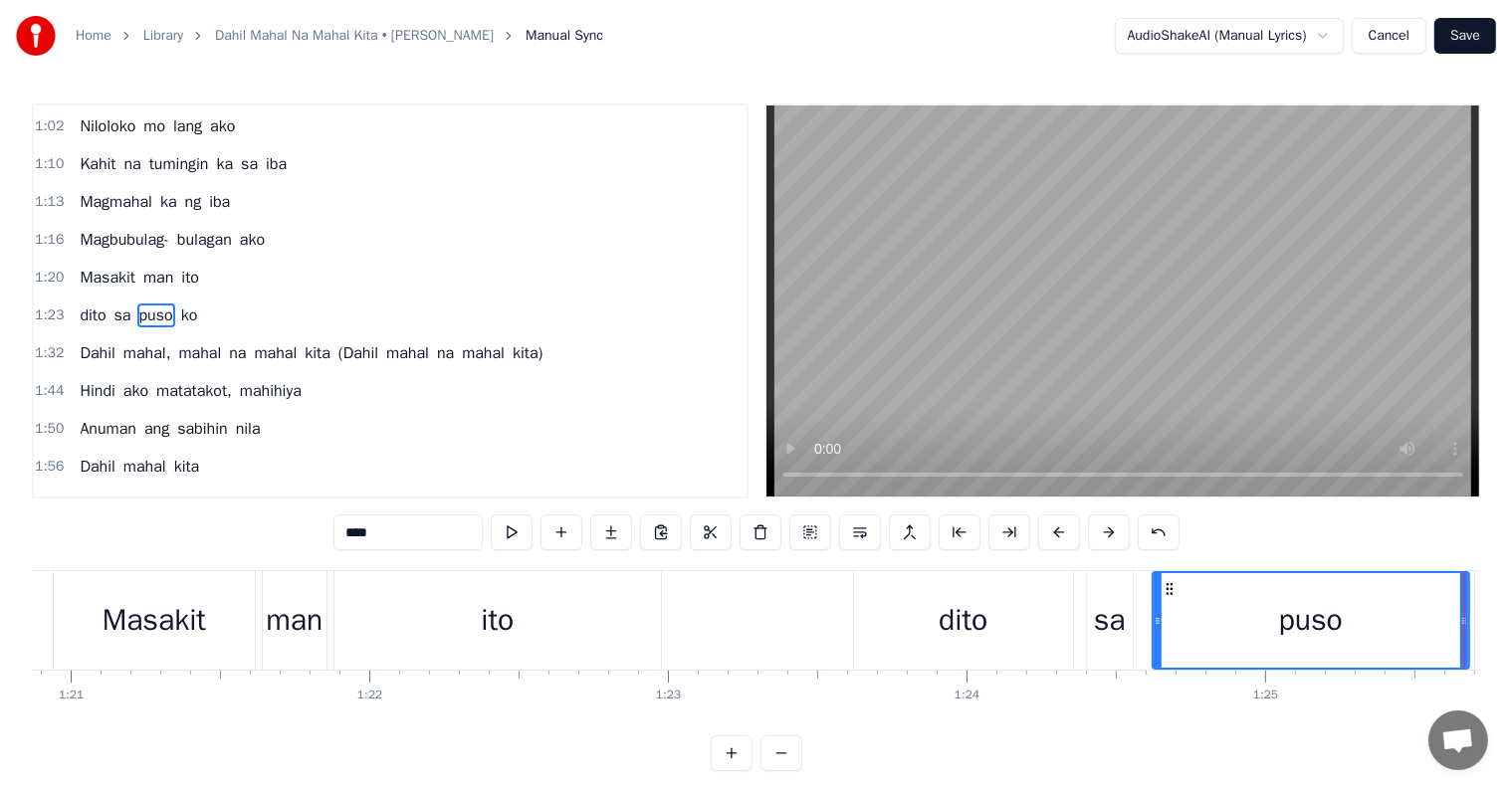 scroll, scrollTop: 0, scrollLeft: 24006, axis: horizontal 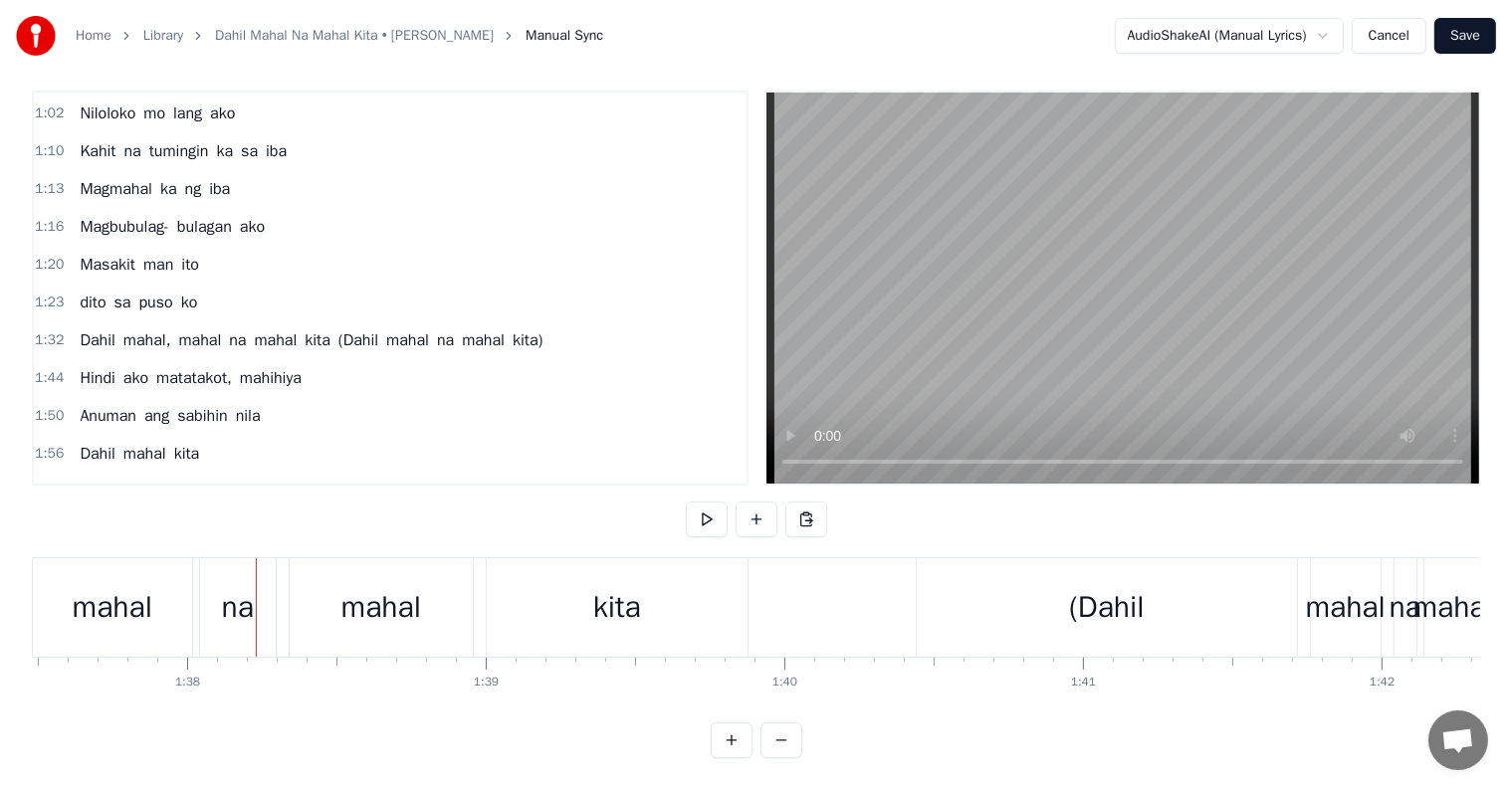 click on "na" at bounding box center [238, 607] 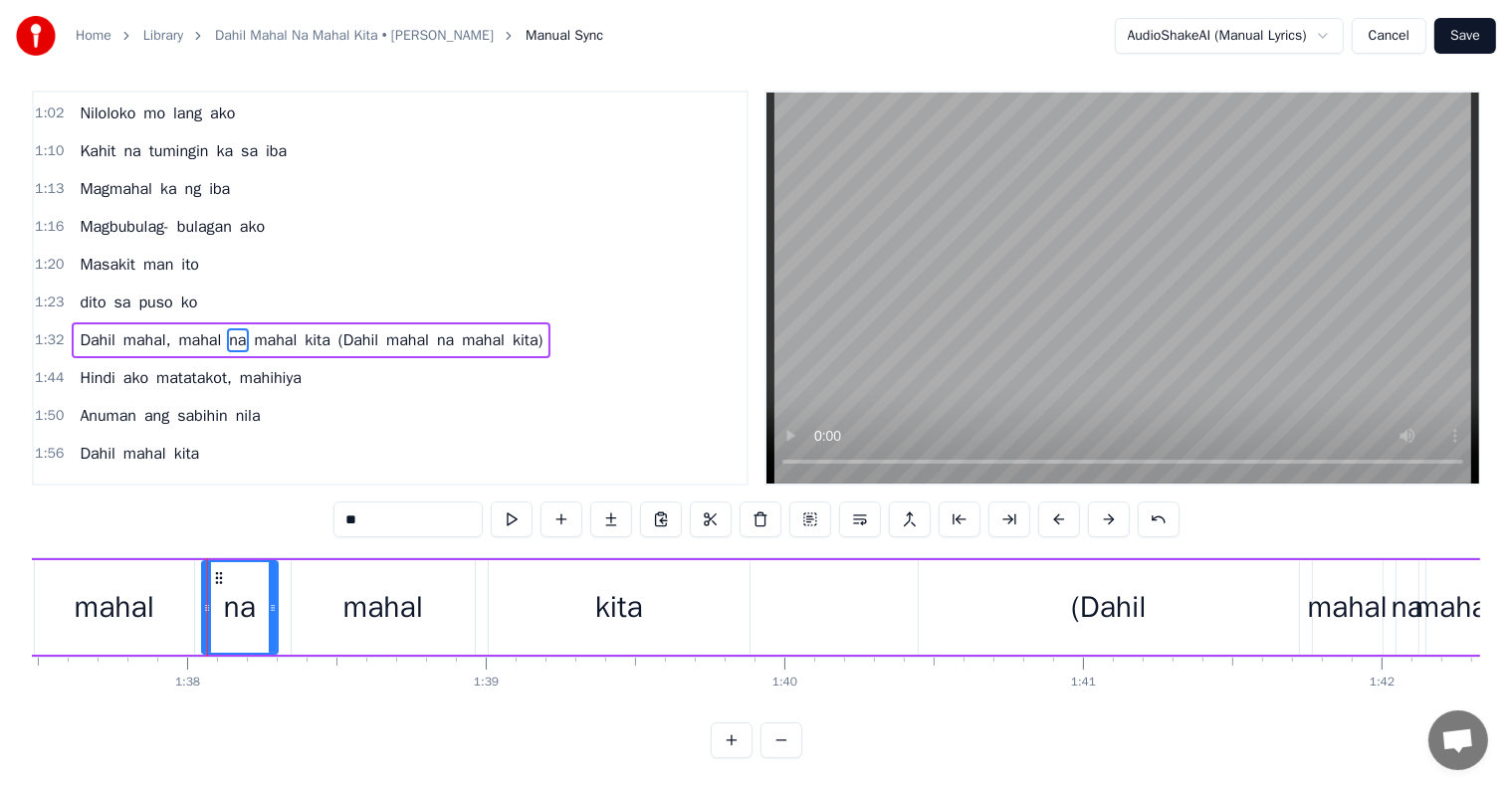 scroll, scrollTop: 0, scrollLeft: 0, axis: both 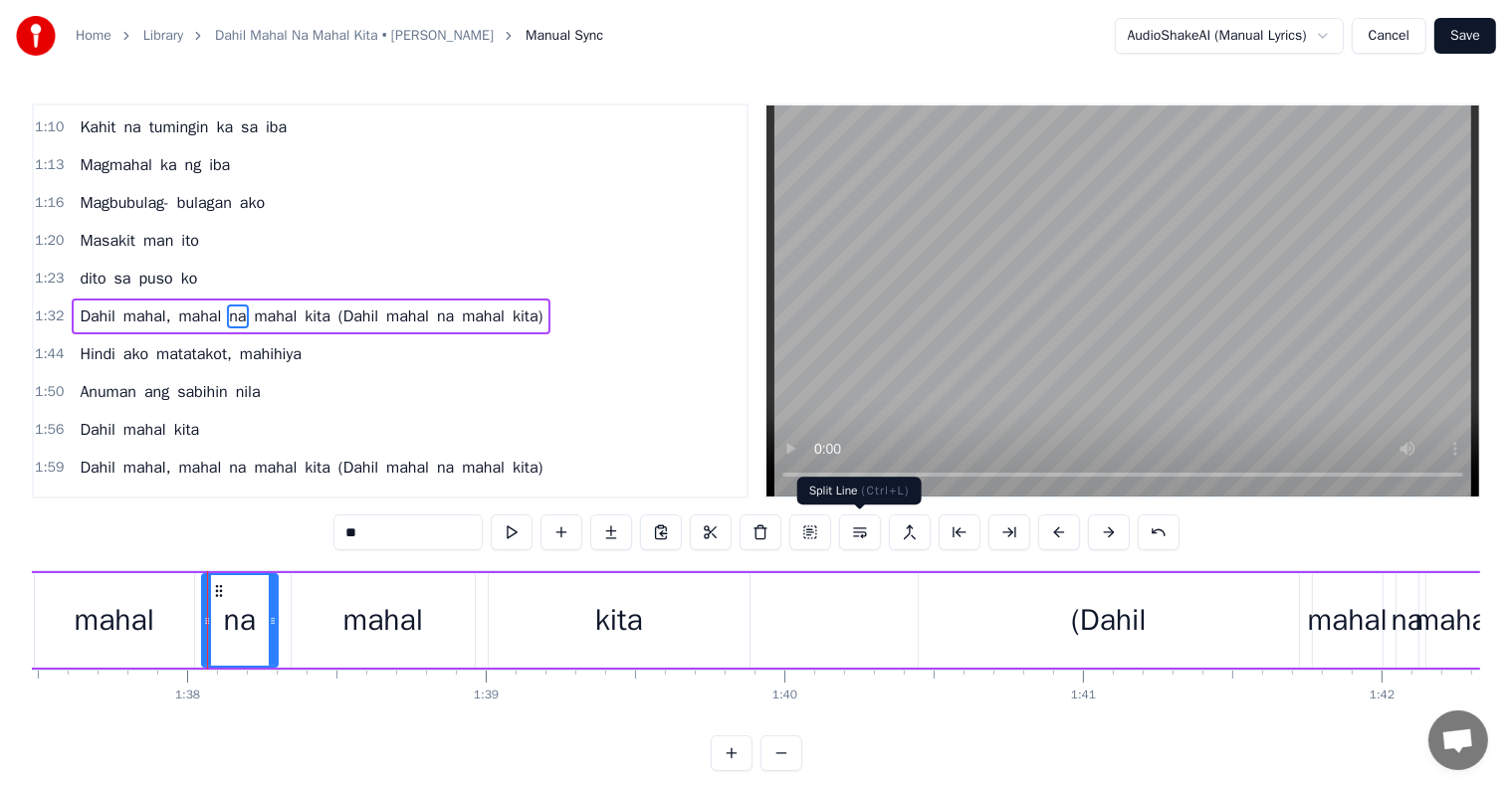 click at bounding box center (860, 532) 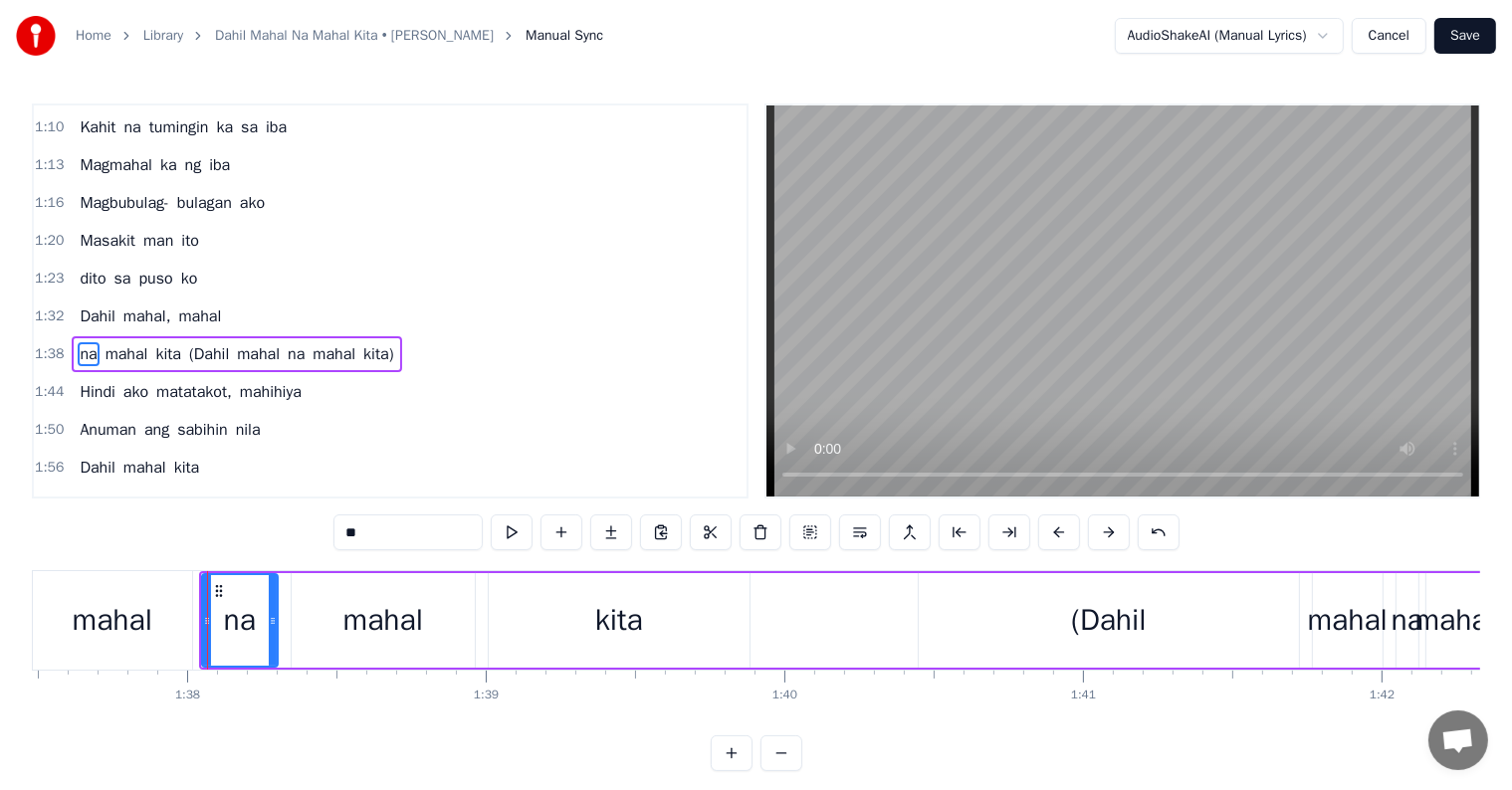 scroll, scrollTop: 298, scrollLeft: 0, axis: vertical 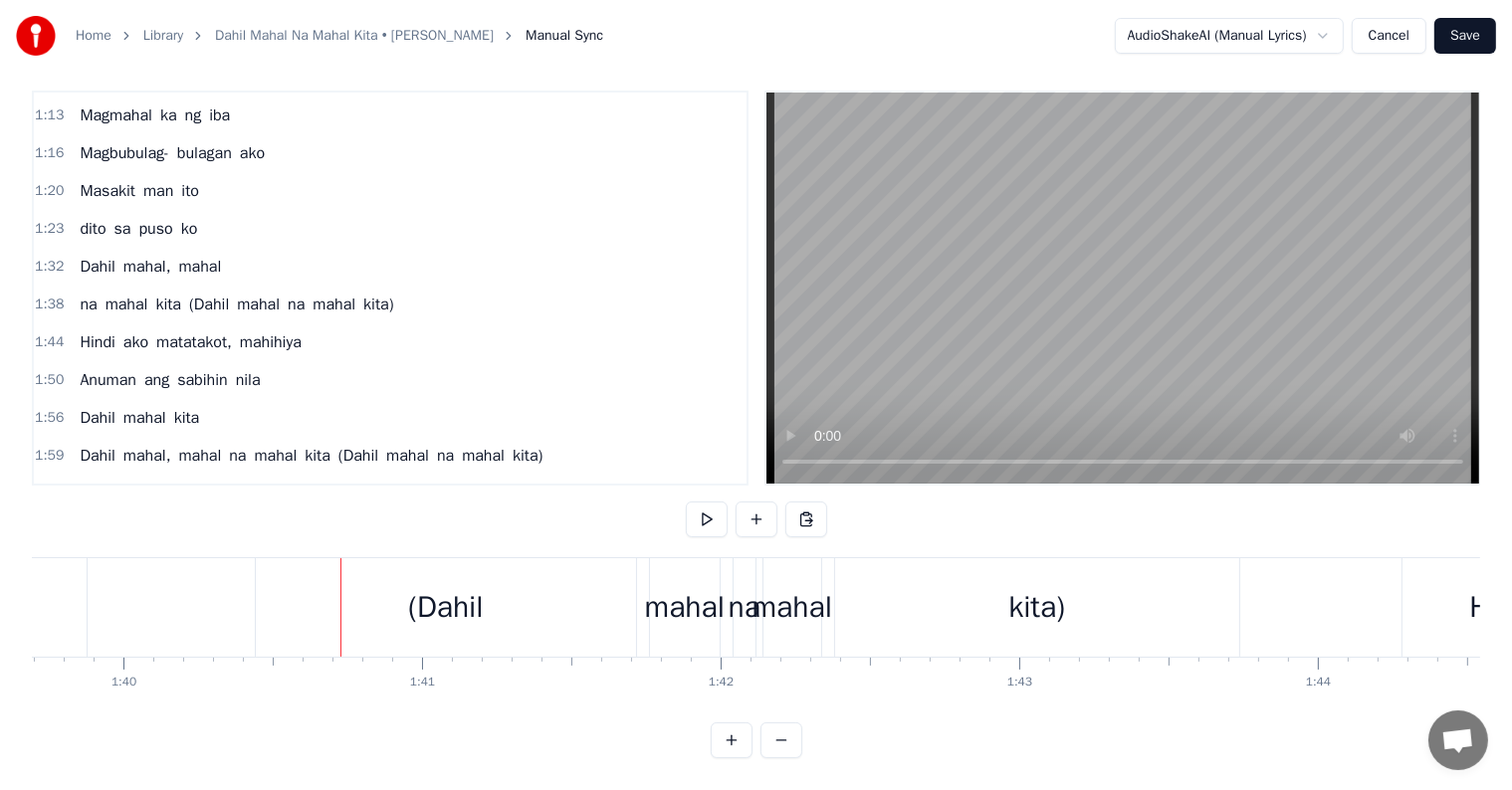 click on "kita" at bounding box center (168, 304) 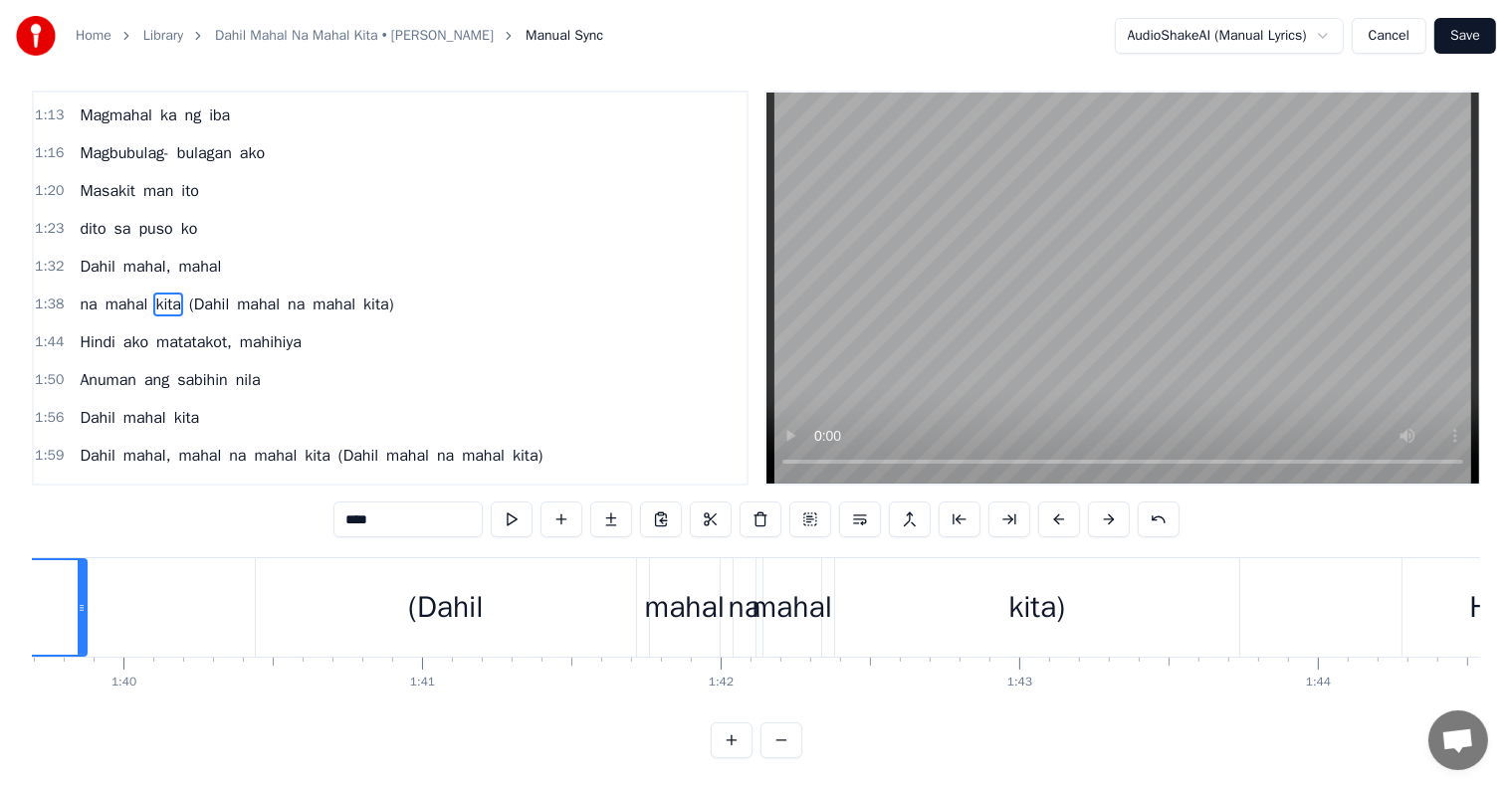 scroll, scrollTop: 0, scrollLeft: 0, axis: both 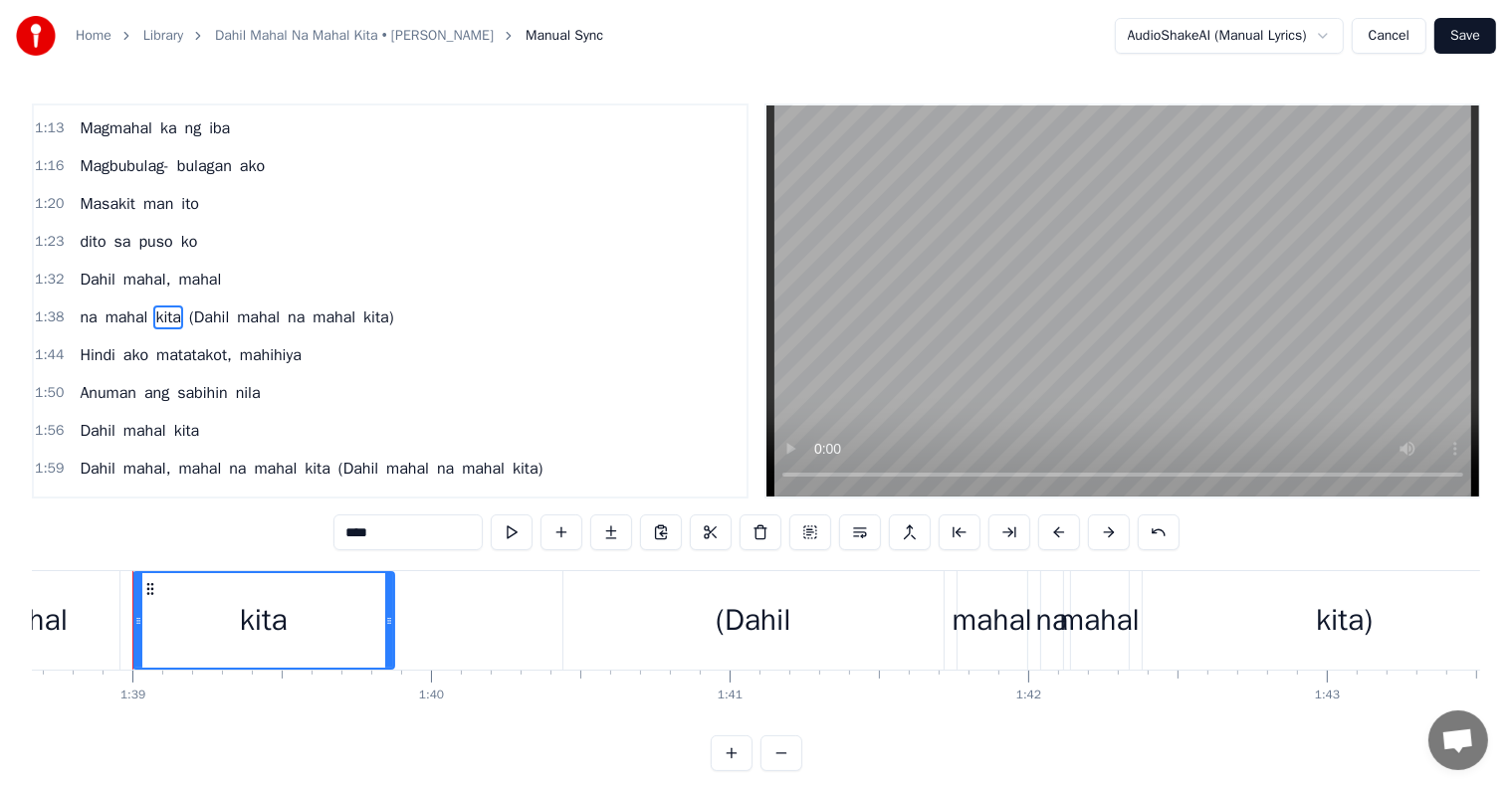 click on "(Dahil" at bounding box center [209, 317] 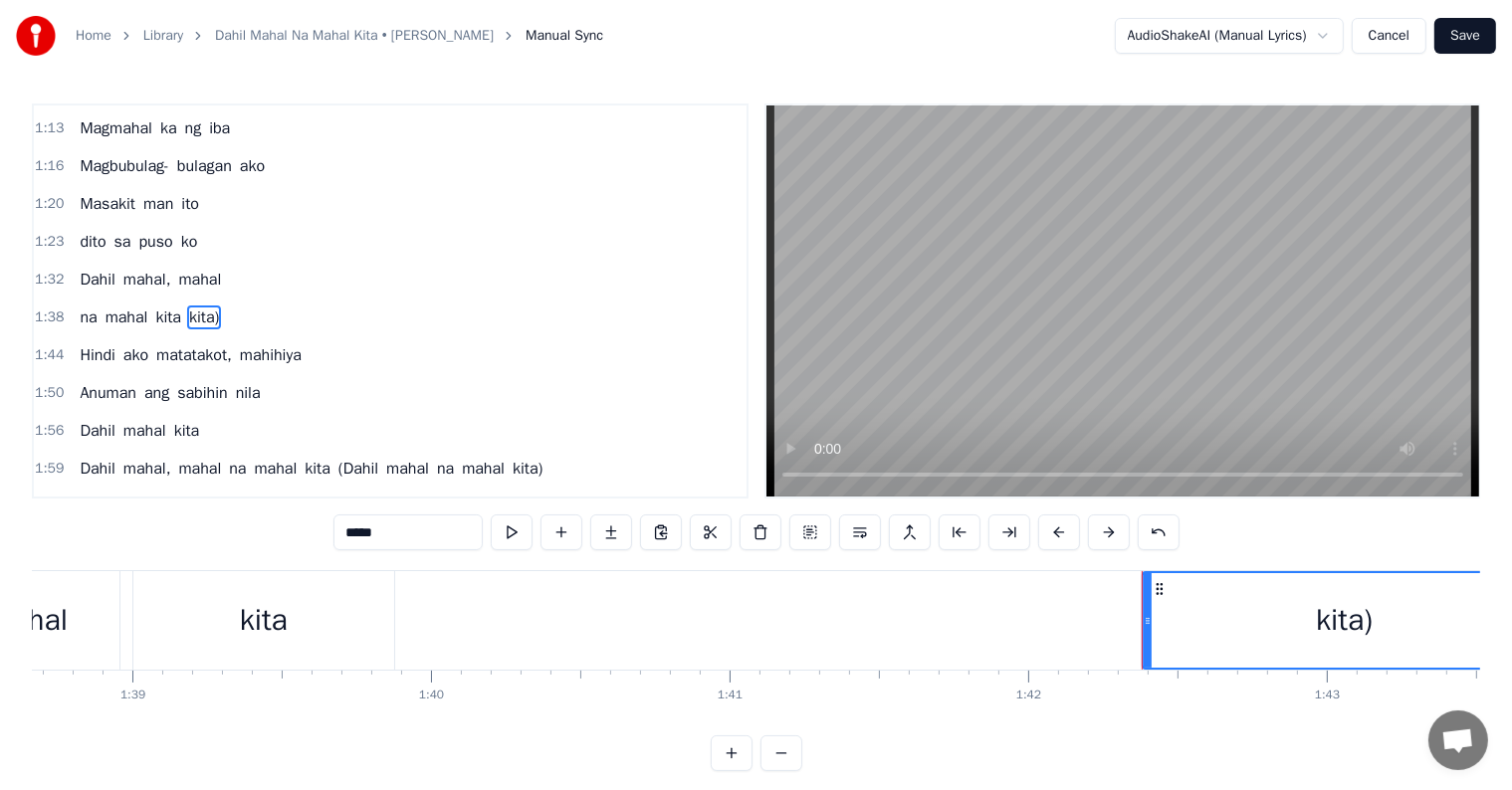 type on "*****" 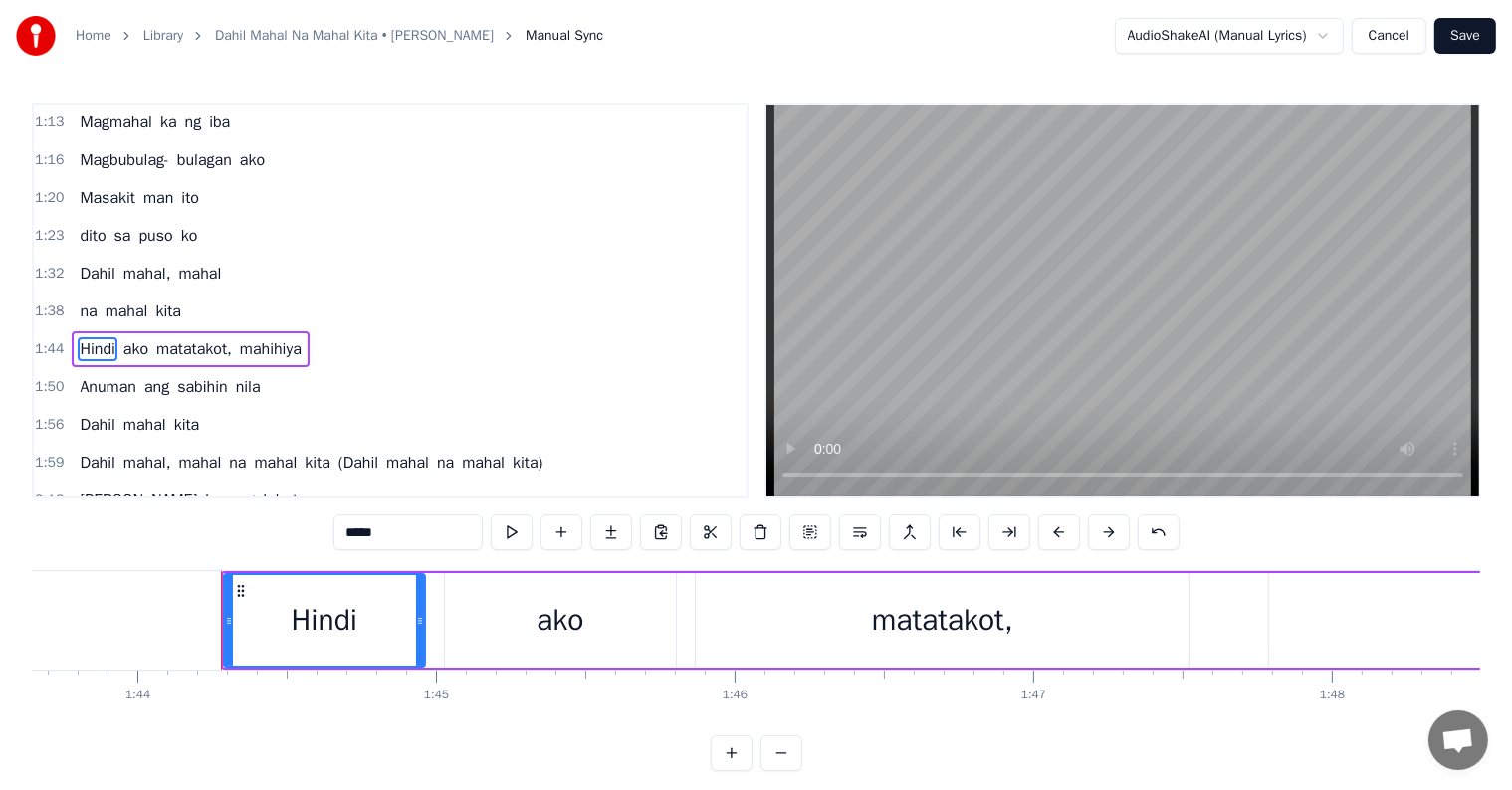 scroll, scrollTop: 0, scrollLeft: 31039, axis: horizontal 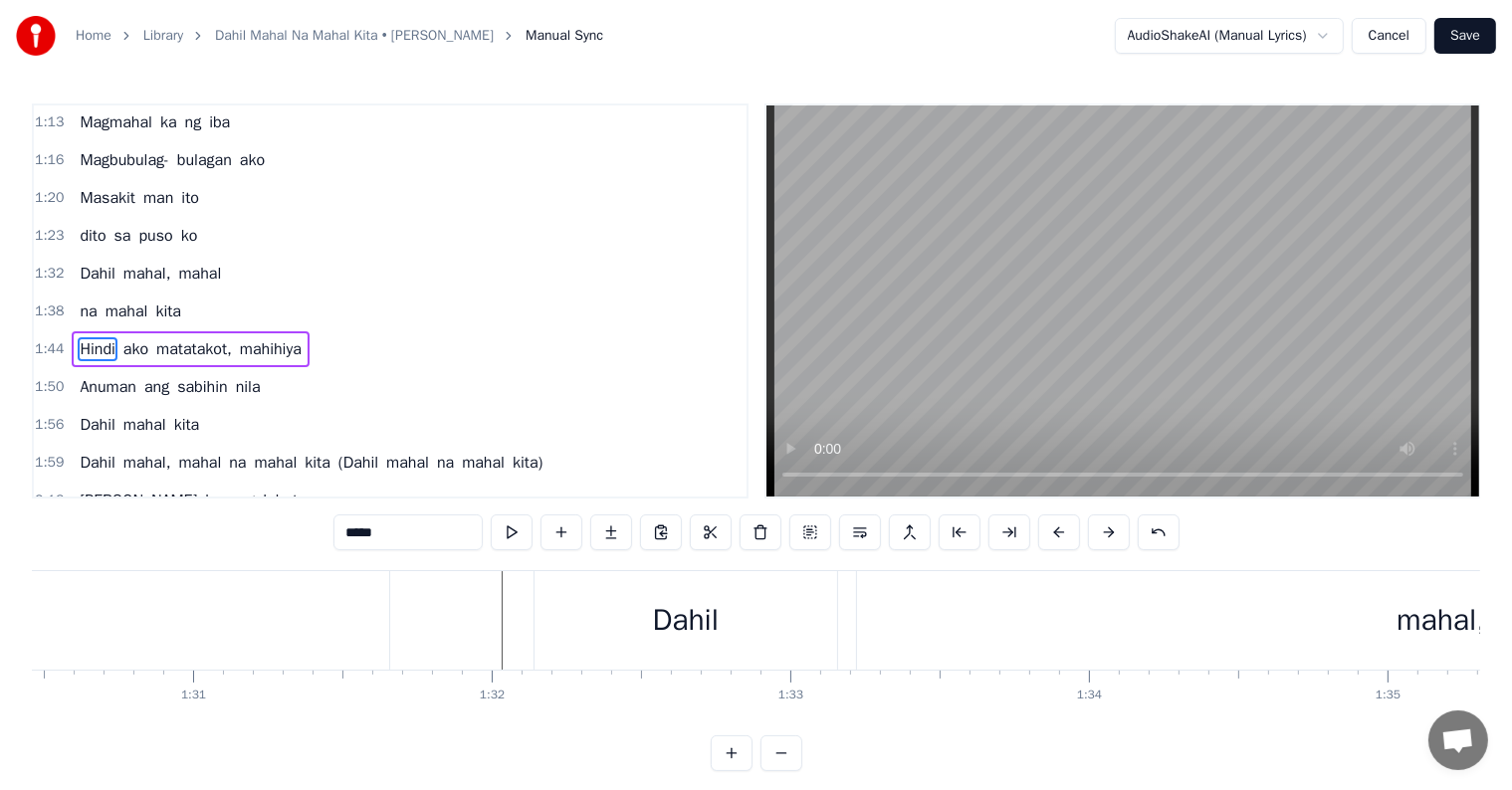 click at bounding box center (15433, 620) 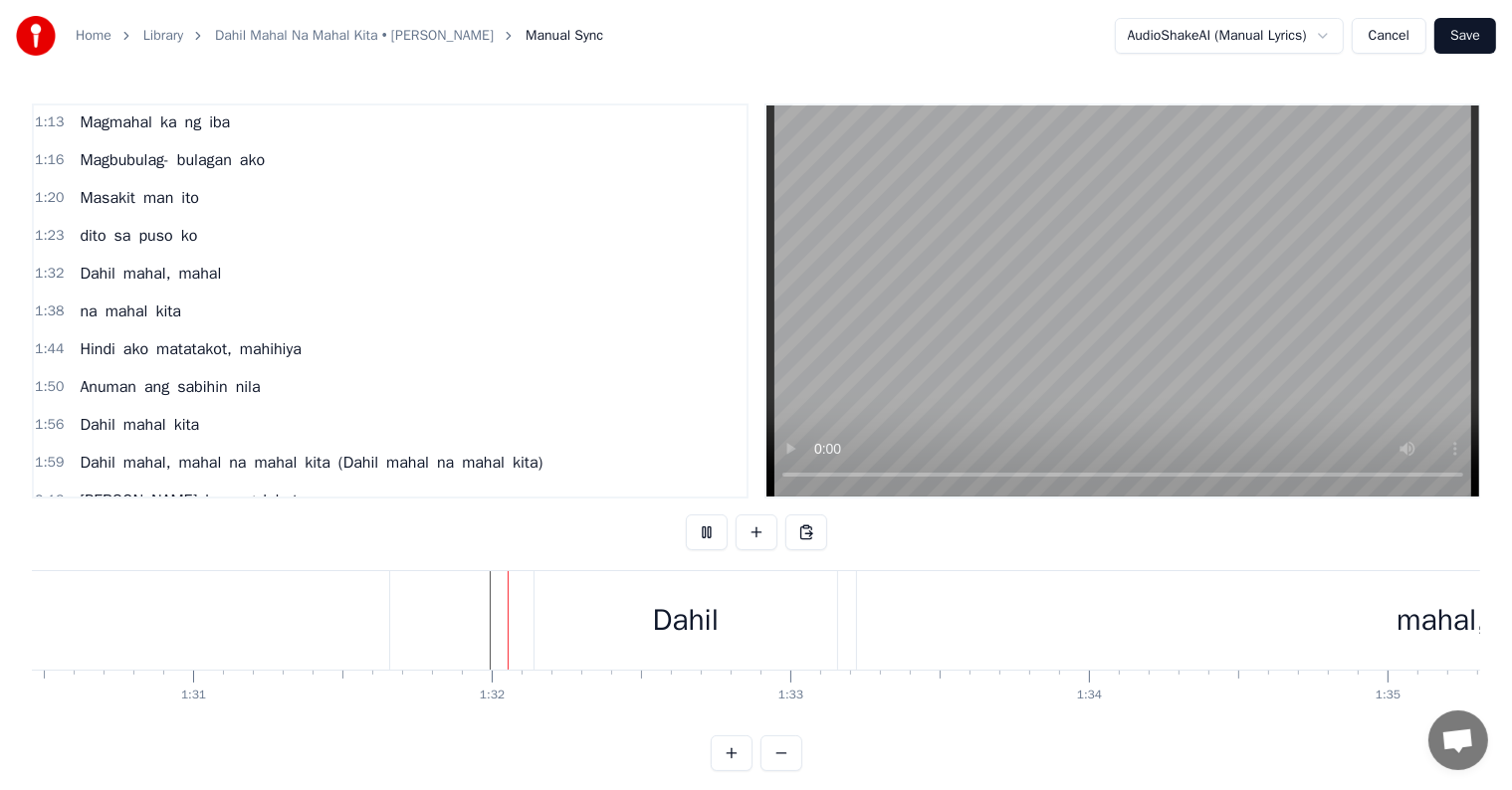 scroll, scrollTop: 30, scrollLeft: 0, axis: vertical 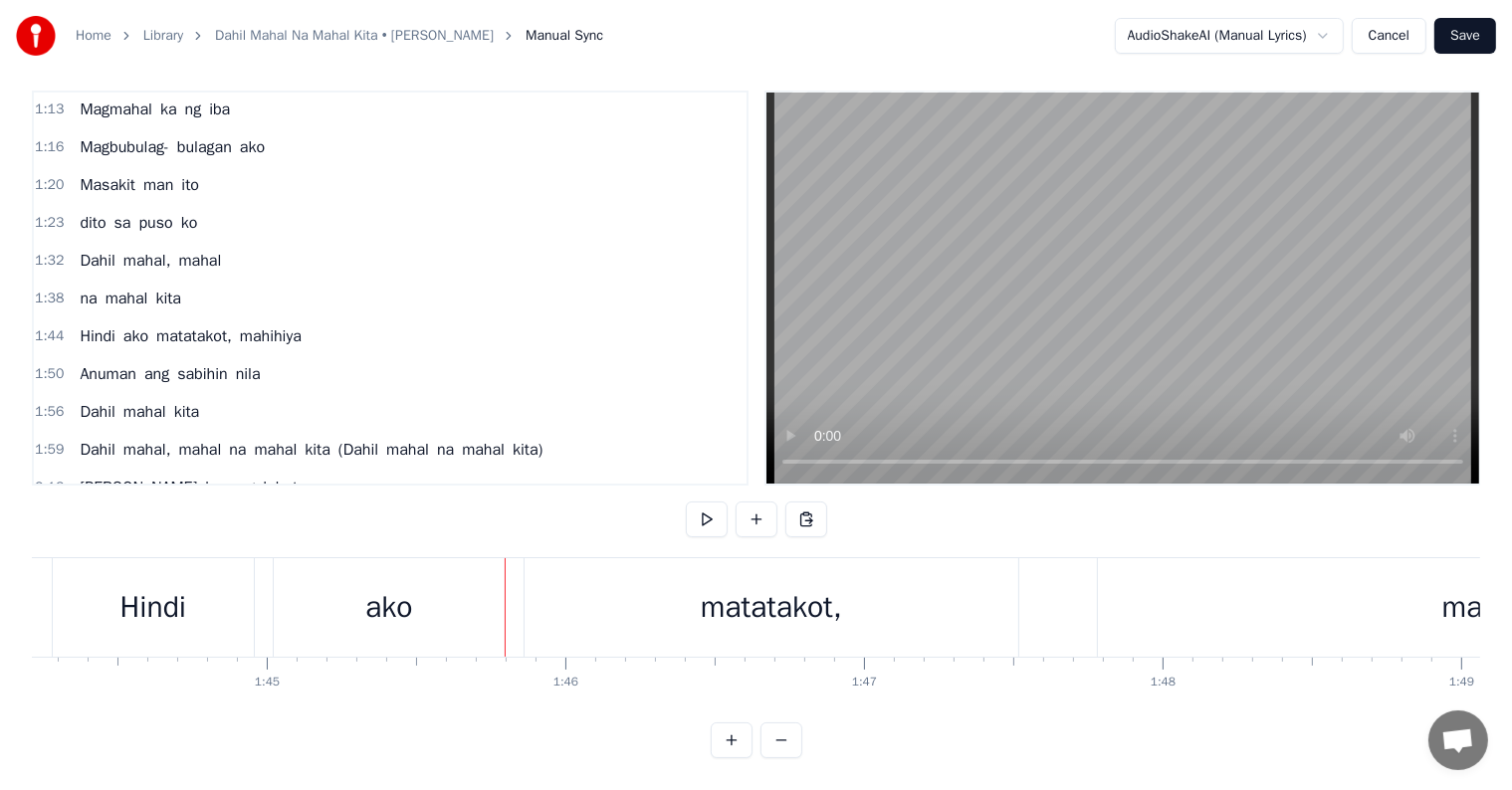 click on "matatakot," at bounding box center (771, 607) 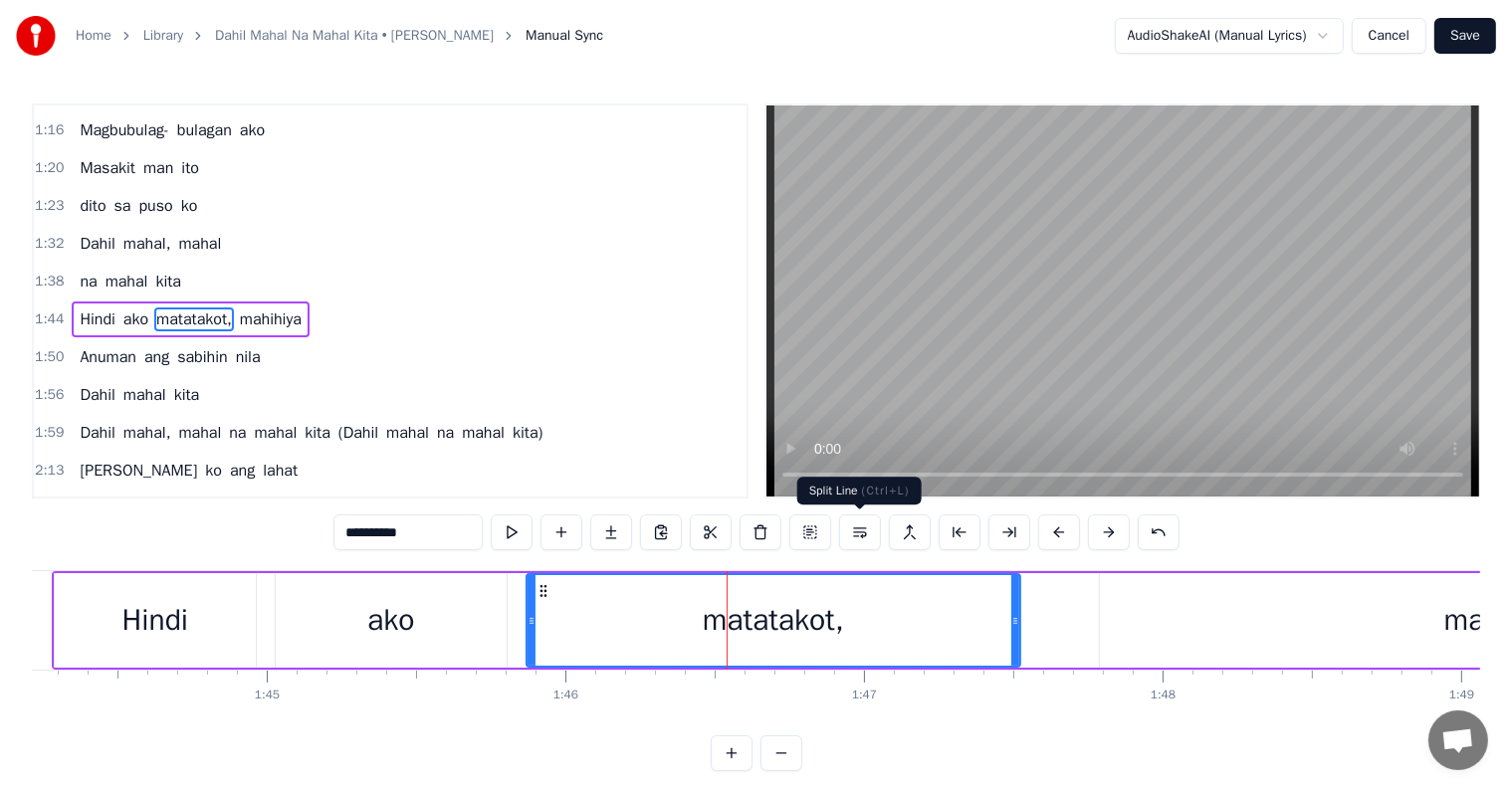 click at bounding box center [860, 532] 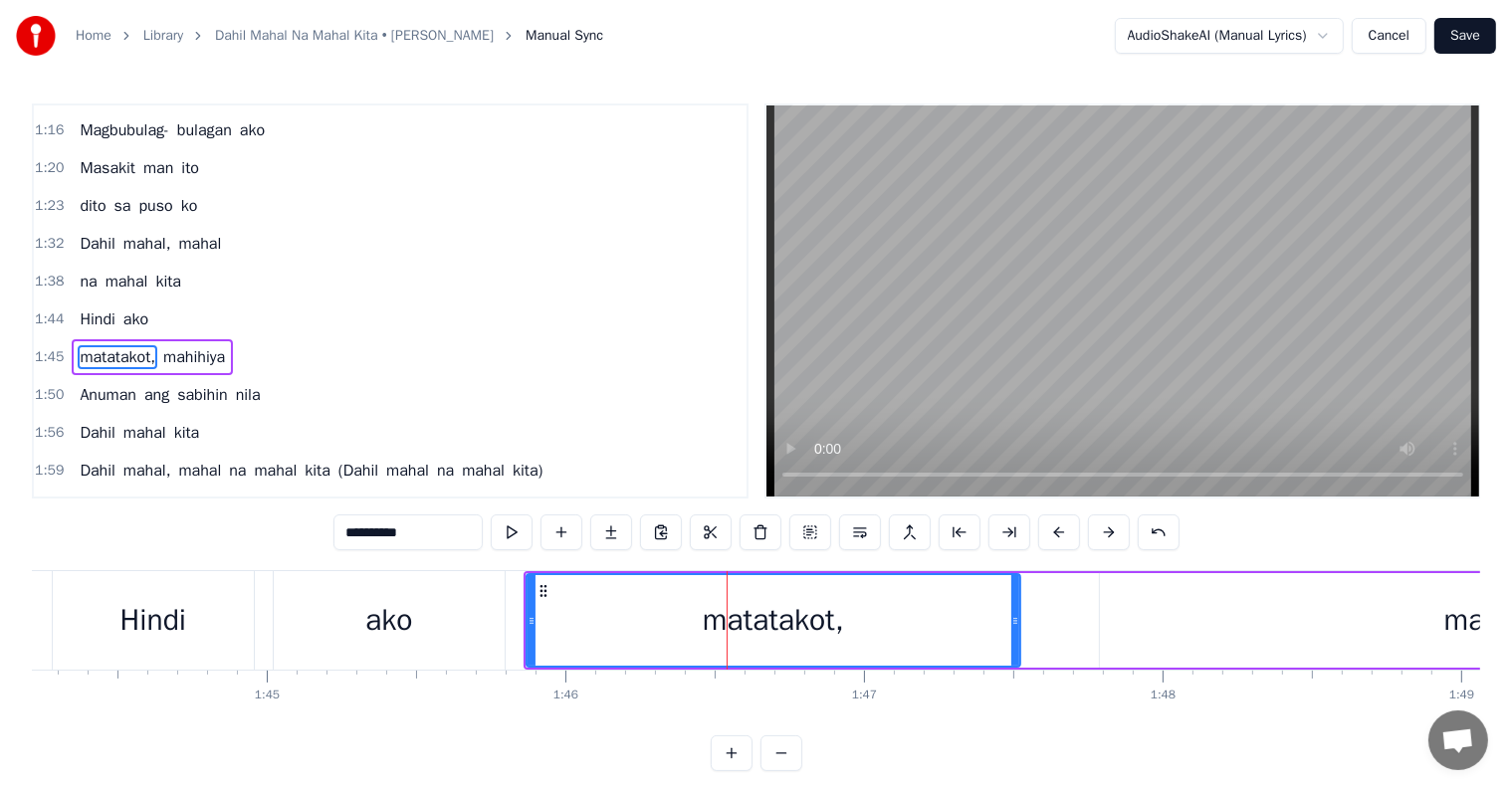 scroll, scrollTop: 371, scrollLeft: 0, axis: vertical 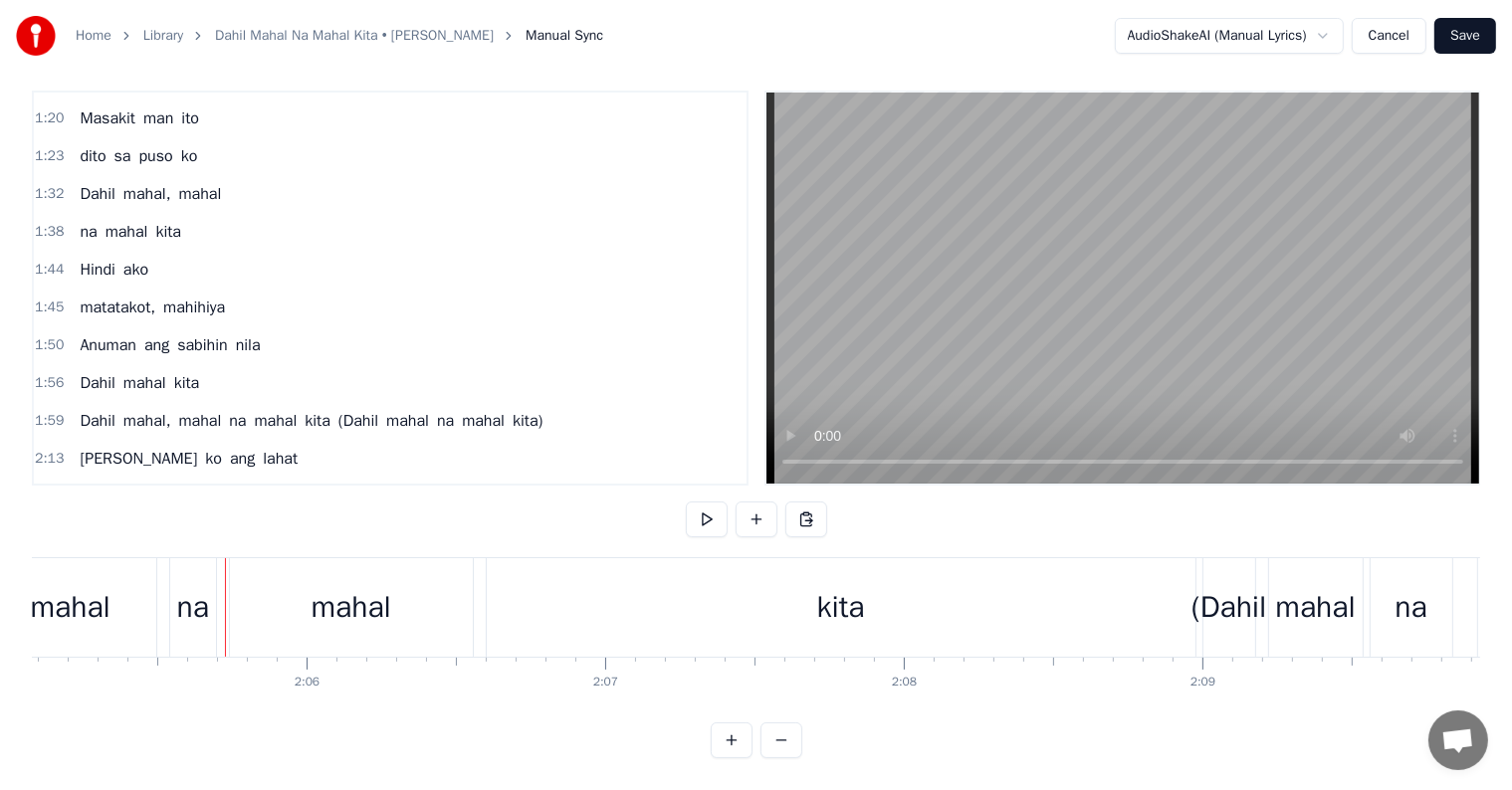 click on "na" at bounding box center [193, 607] 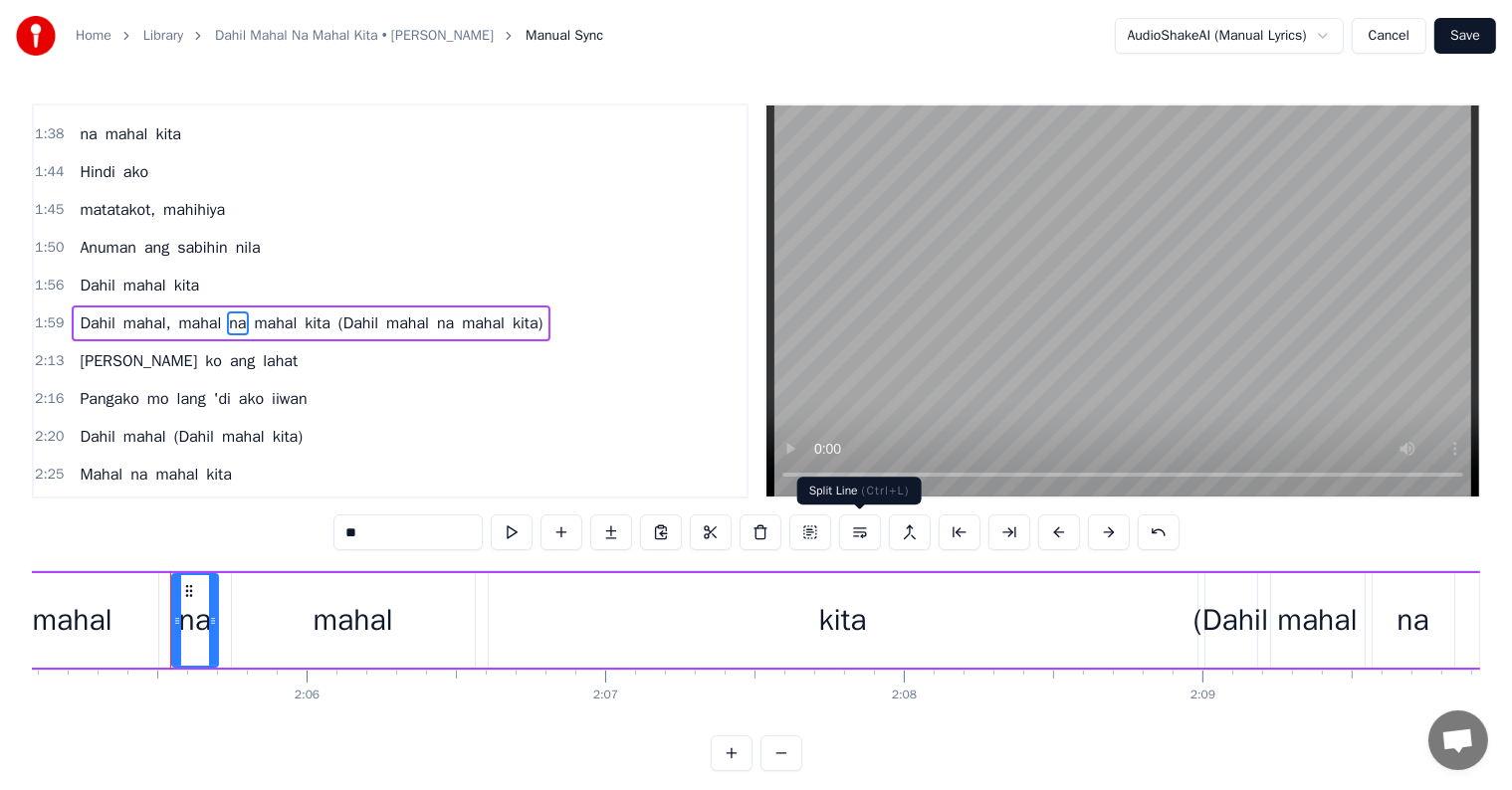 click at bounding box center (860, 532) 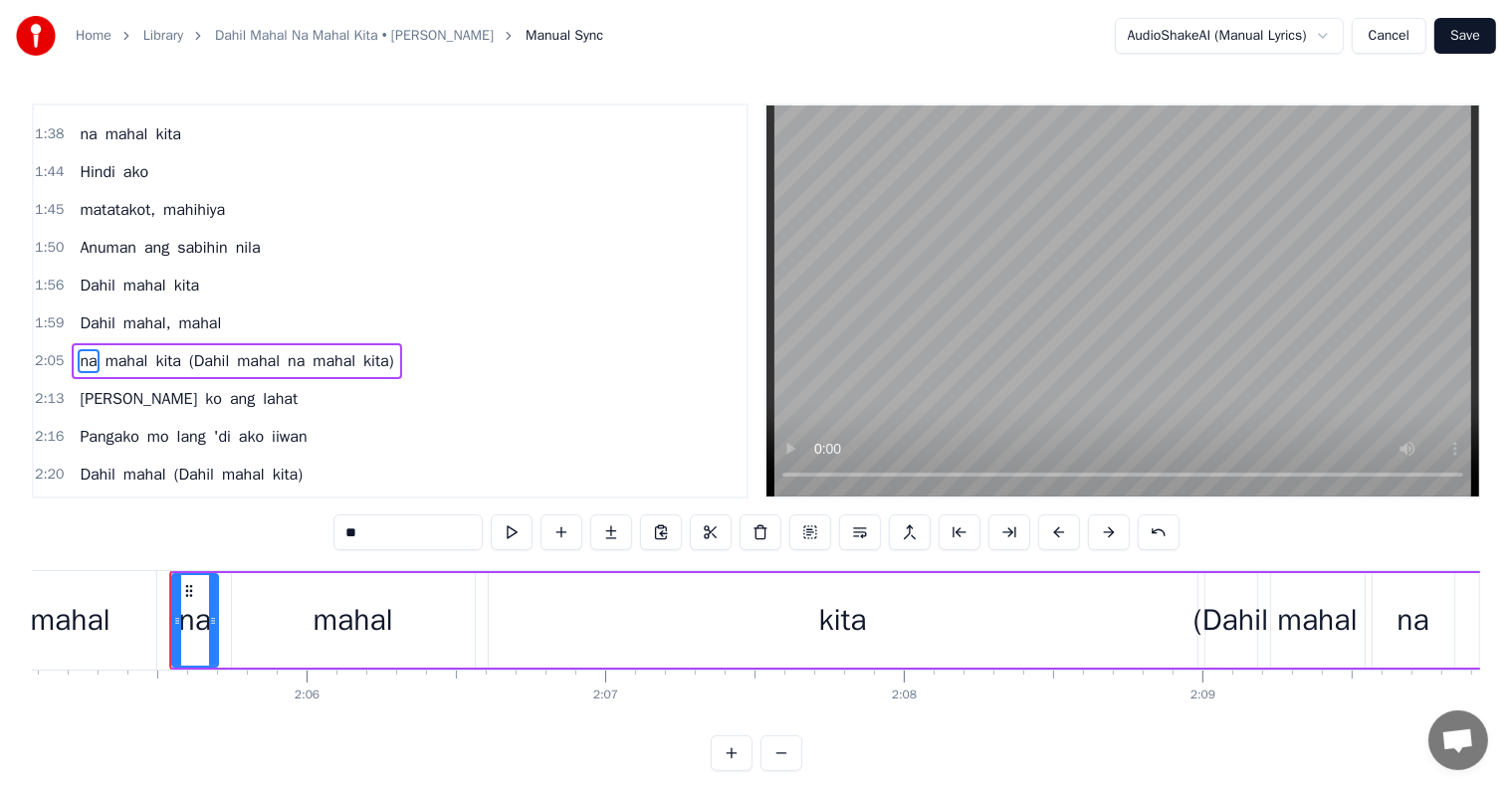 scroll, scrollTop: 517, scrollLeft: 0, axis: vertical 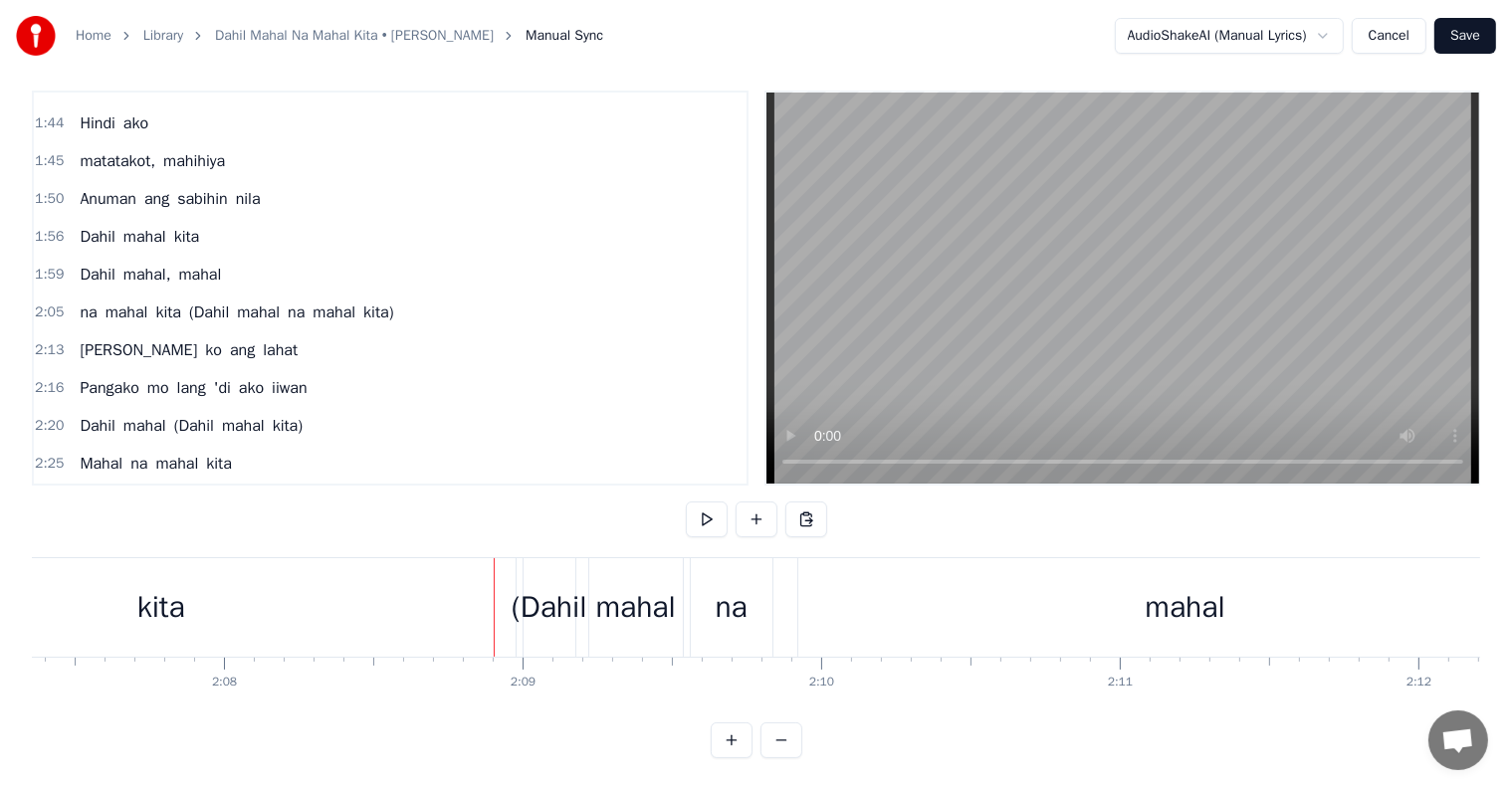 click on "(Dahil" at bounding box center (548, 607) 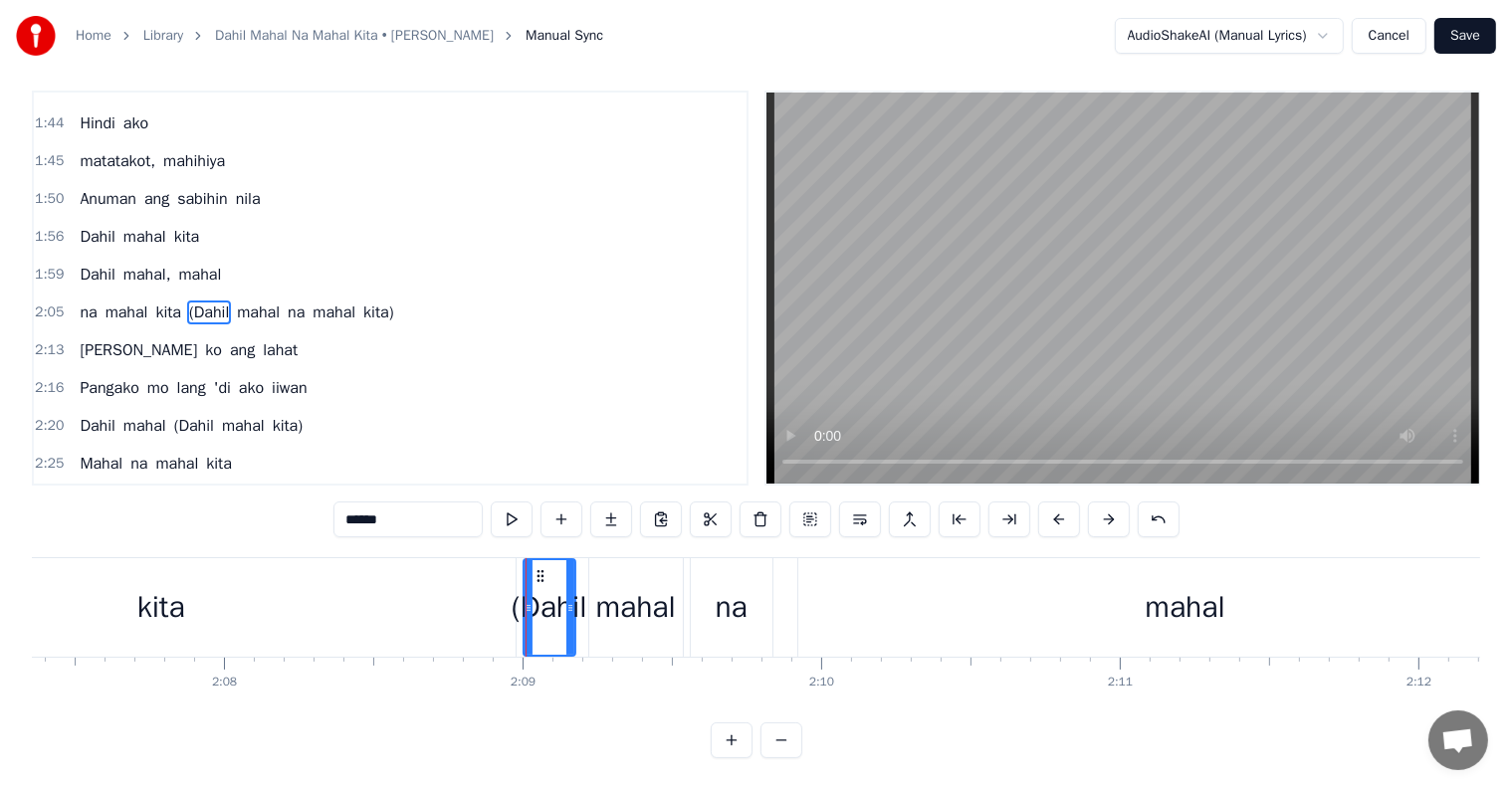 scroll, scrollTop: 0, scrollLeft: 0, axis: both 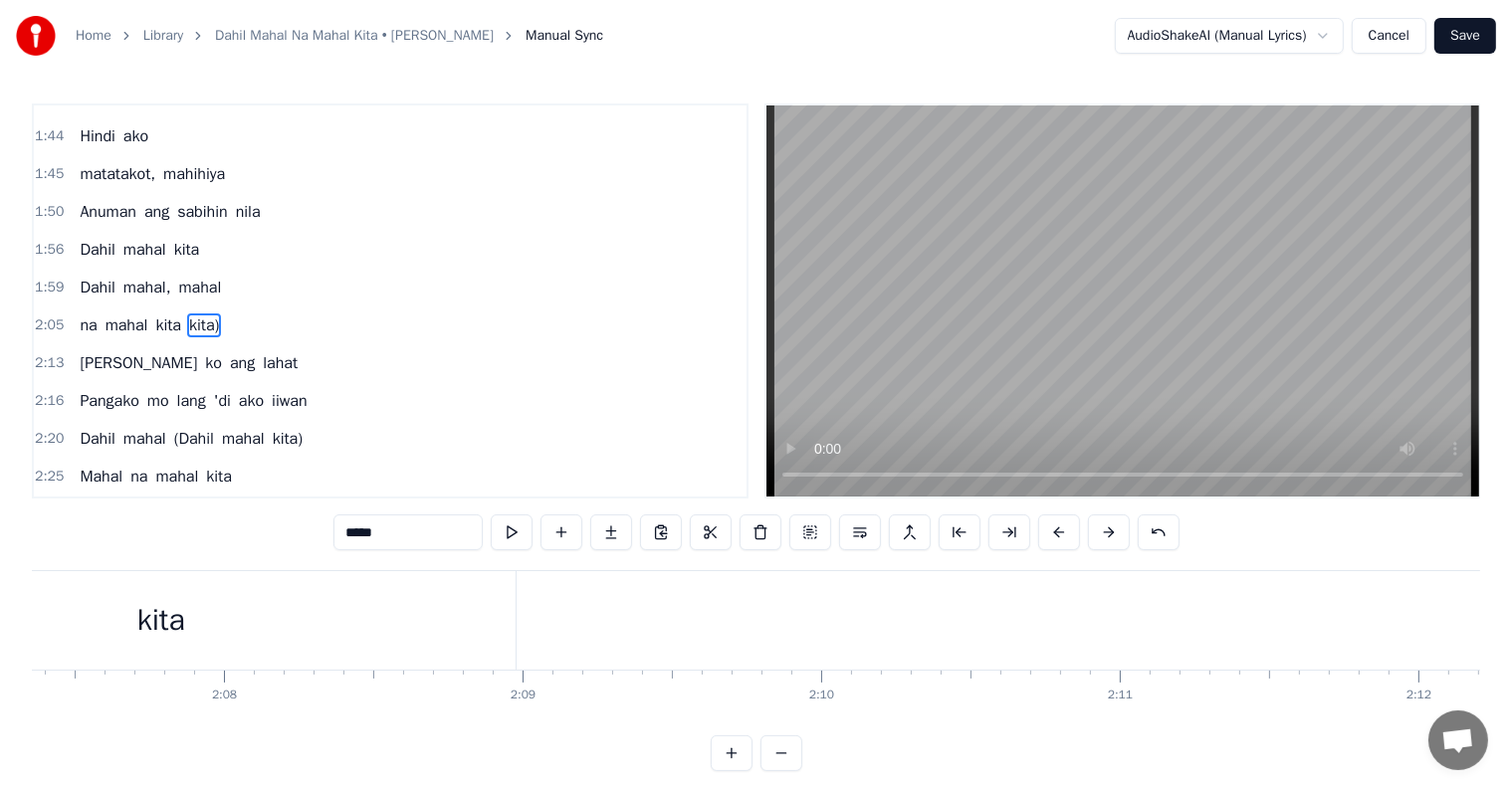 type on "*******" 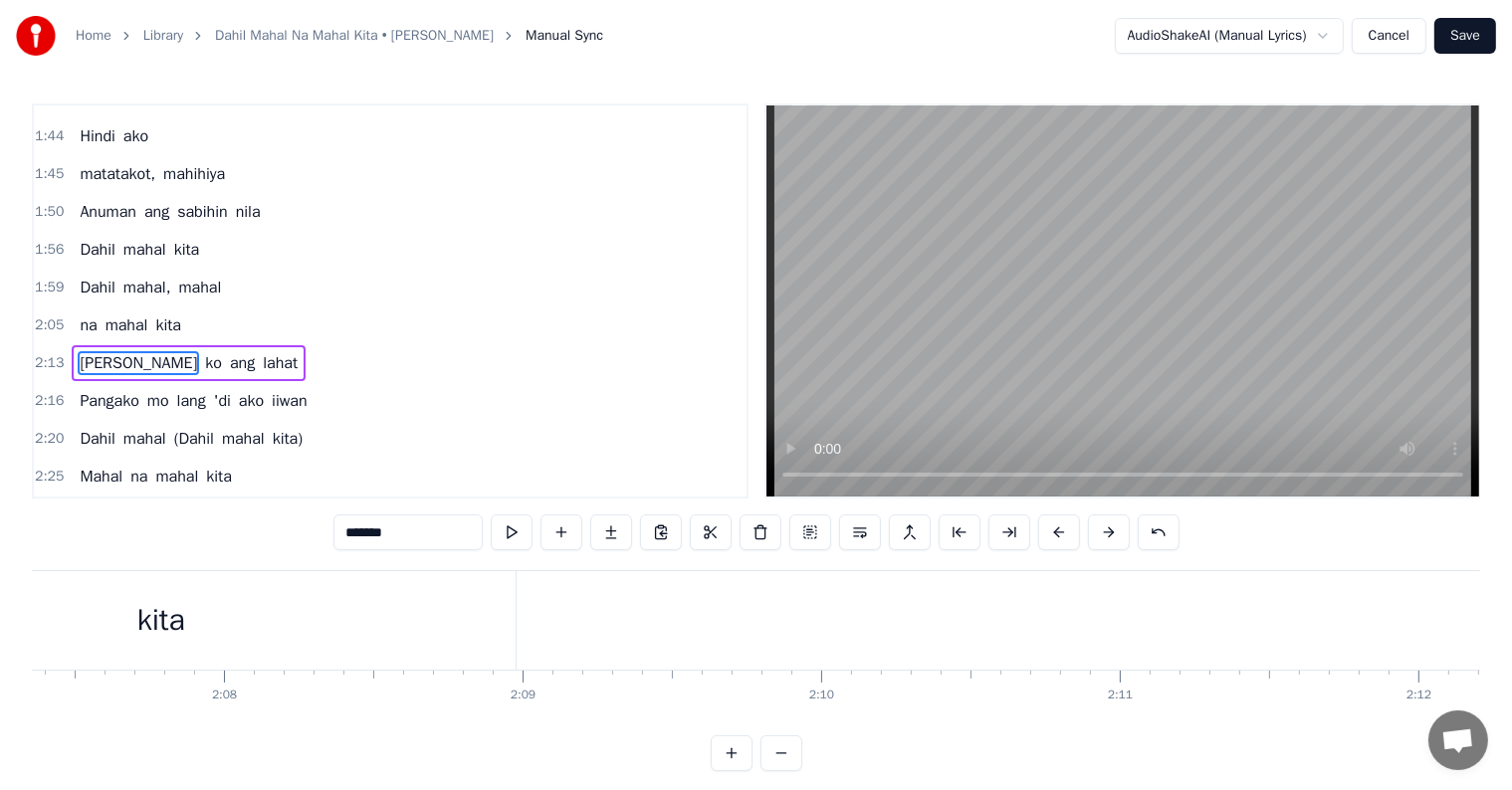 scroll, scrollTop: 0, scrollLeft: 38288, axis: horizontal 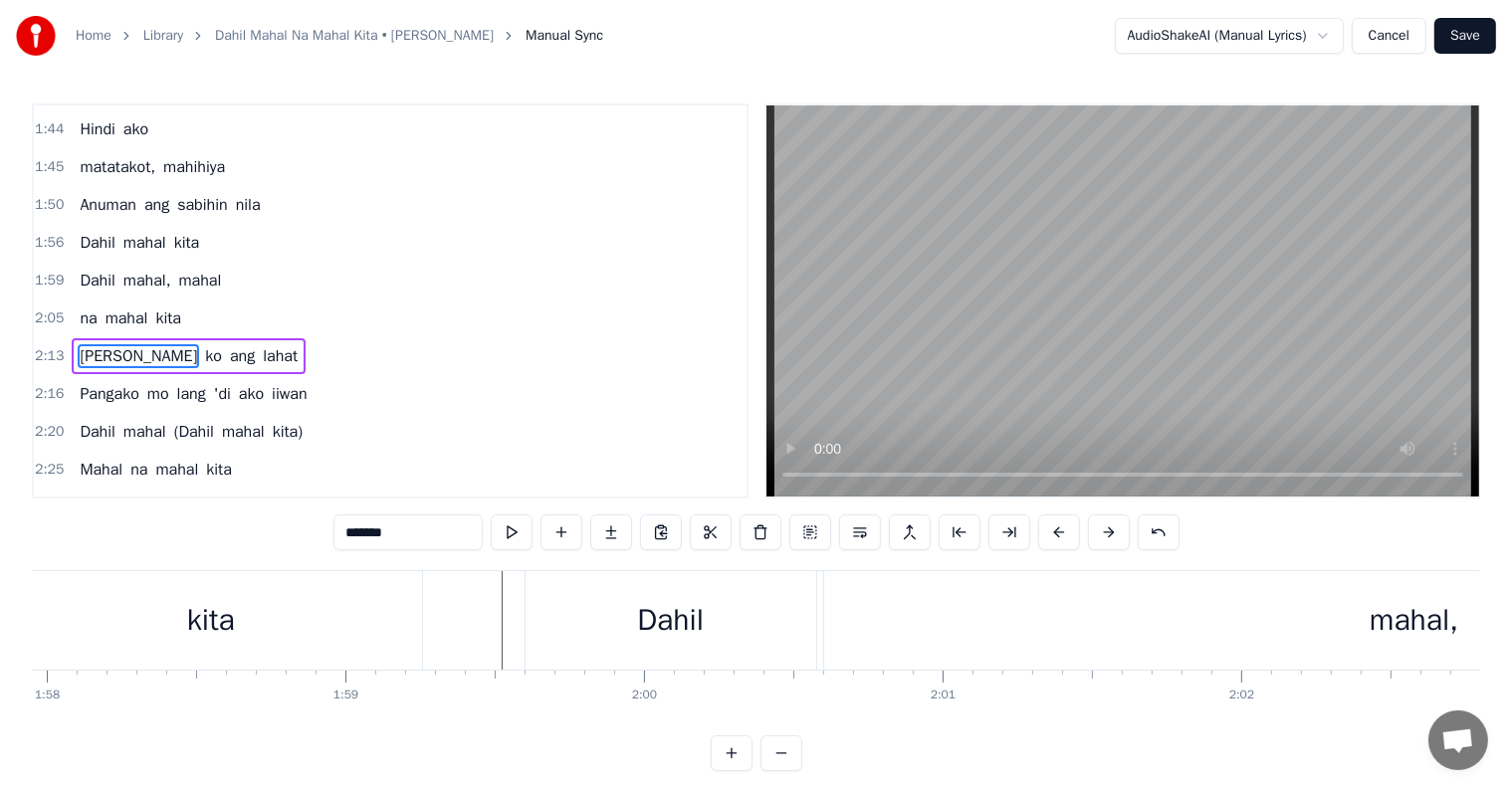 click at bounding box center (7224, 620) 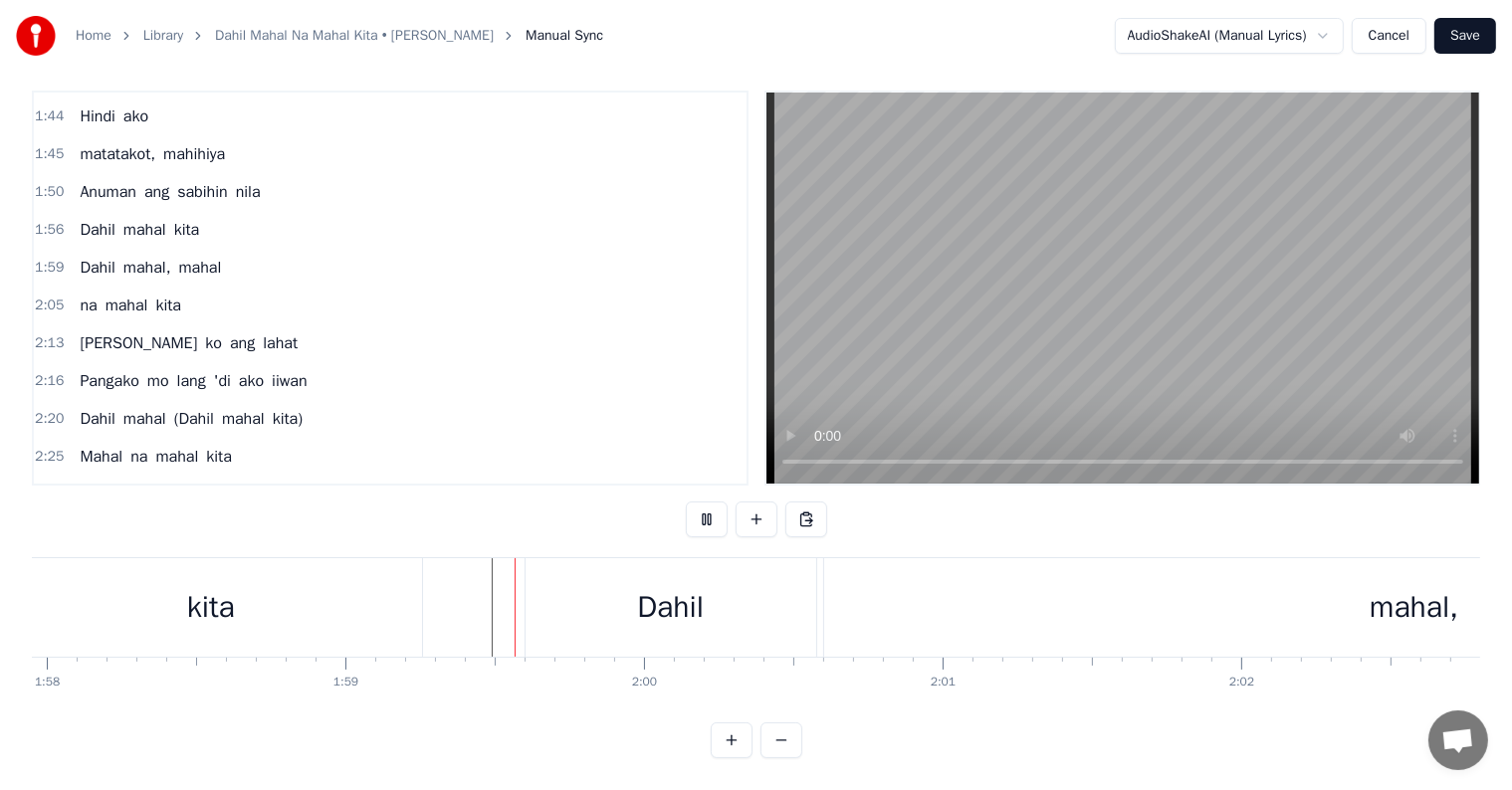 scroll, scrollTop: 30, scrollLeft: 0, axis: vertical 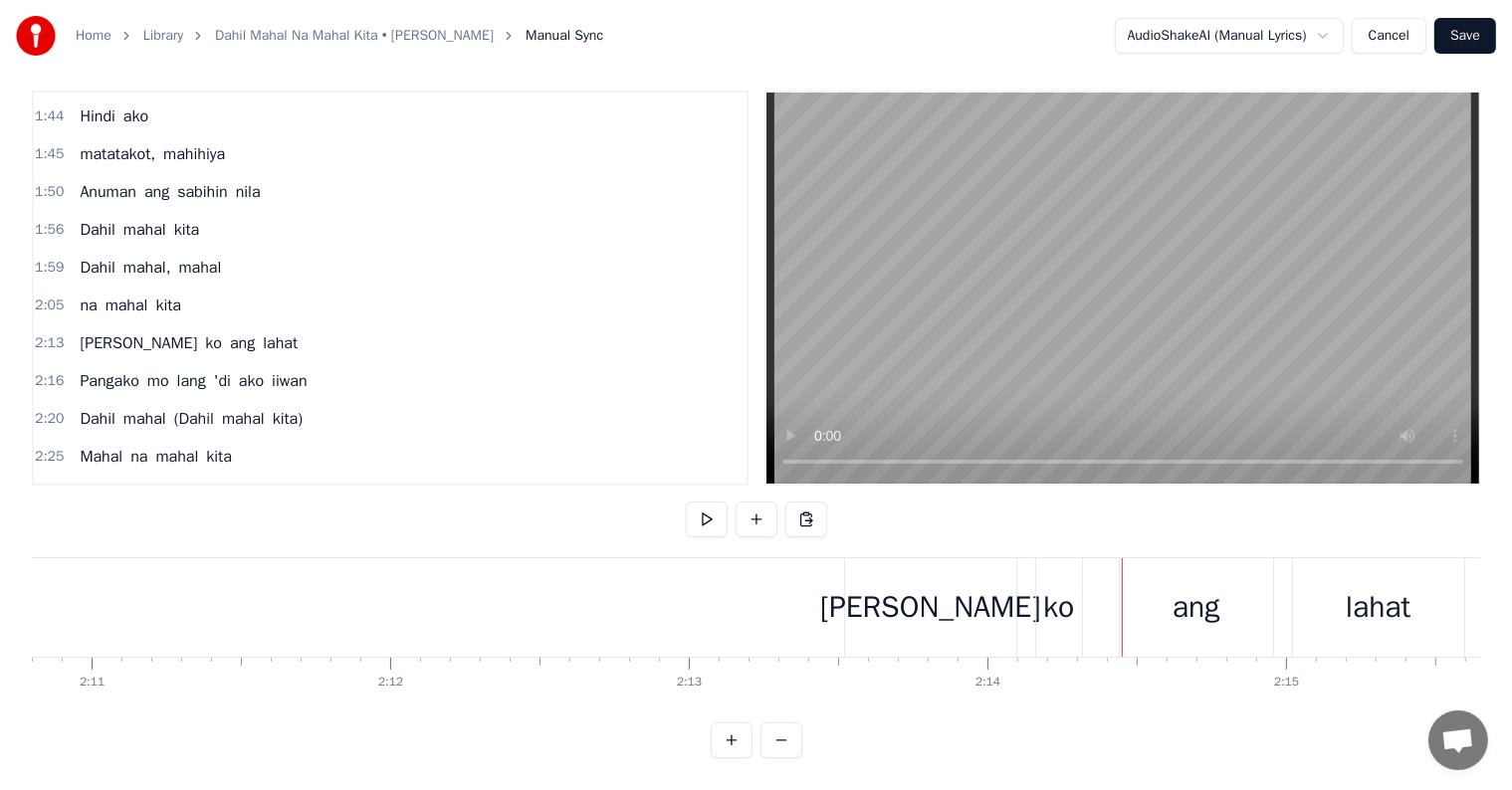 click on "[PERSON_NAME]" at bounding box center [931, 607] 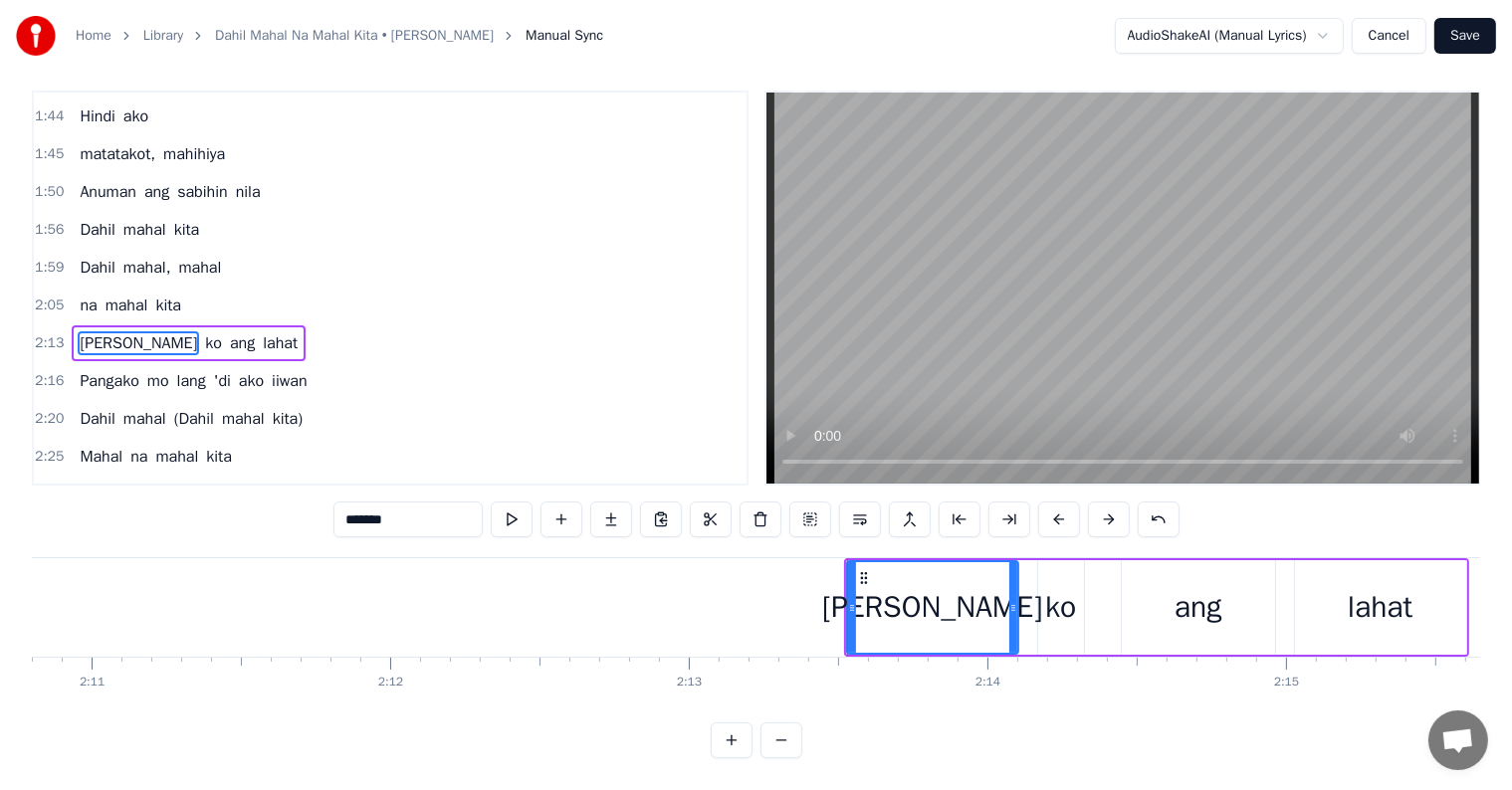 scroll, scrollTop: 0, scrollLeft: 0, axis: both 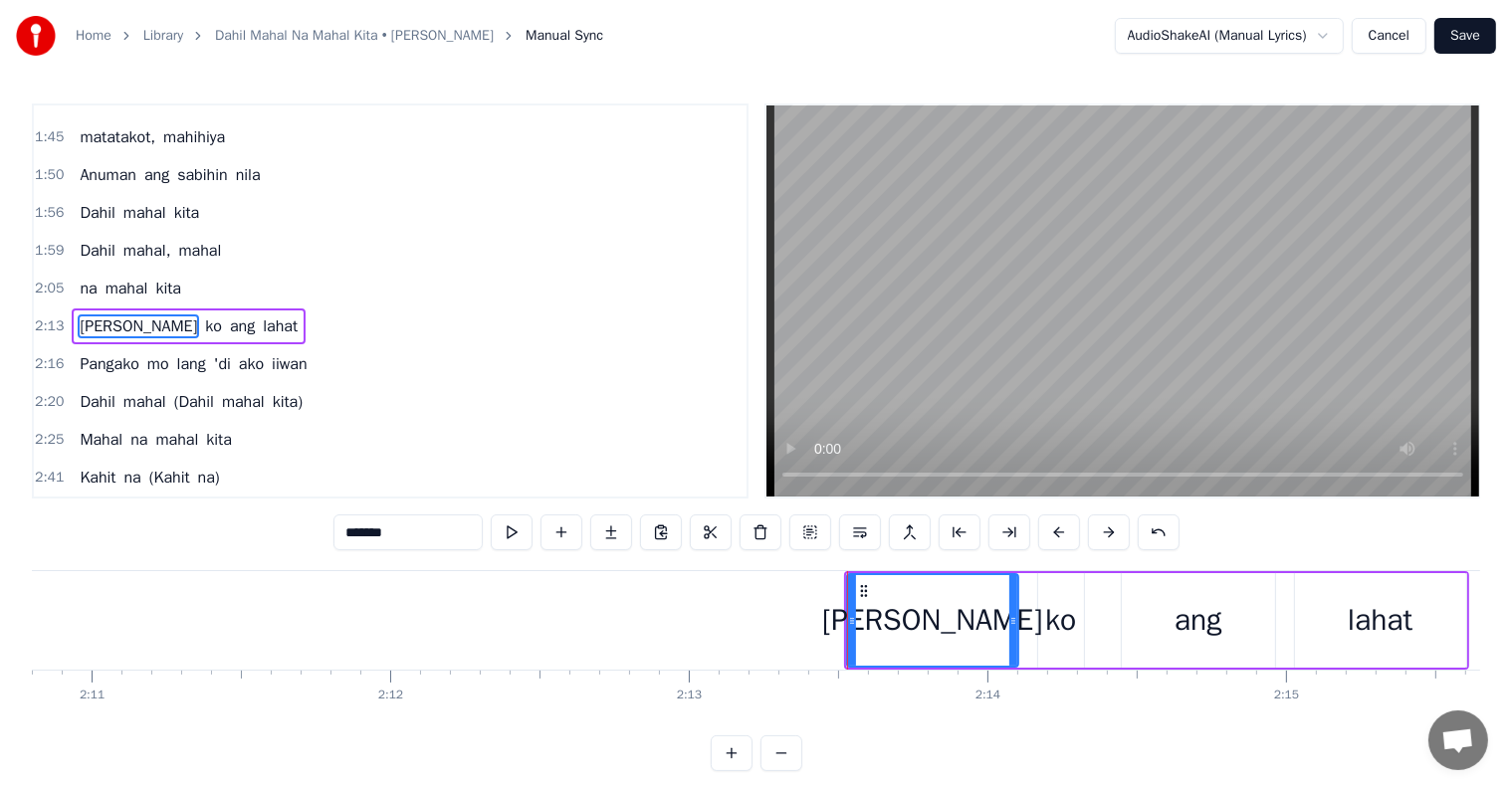 click on "Kahit na nagmumukhang tanga Kahit na sinasaktan ako Umiiyak ako dahil sa 'yo Heto pa rin ako Halos baliw sa 'yo Kahit na Niloloko mo lang ako Kahit na tumingin ka sa iba Magmahal ka ng iba Magbubulag- bulagan ako Masakit man ito dito sa puso ko Dahil mahal, mahal na mahal kita Hindi ako matatakot, mahihiya Anuman ang sabihin nila Dahil mahal kita [GEOGRAPHIC_DATA], mahal na mahal kita Gagawin ko ang lahat Pangako mo lang 'di ako iiwan [GEOGRAPHIC_DATA] ([GEOGRAPHIC_DATA] kita) Mahal na mahal kita [GEOGRAPHIC_DATA] (Kahit na) Niloloko mo lang ako (Niloloko mo ako) Kahit na tumingin ka sa iba Magmahal ka ng iba Magbubulag- bulagan ako Masakit man ito dito sa puso ko [GEOGRAPHIC_DATA], mahal na mahal kita ([GEOGRAPHIC_DATA] na mahal kita) Hindi ako matatakot, mahihiya Anuman ang sabihin nila [GEOGRAPHIC_DATA] kita [GEOGRAPHIC_DATA], [GEOGRAPHIC_DATA] kita ([GEOGRAPHIC_DATA] na mahal kita) Gagawin ko ang lahat Pangako [GEOGRAPHIC_DATA] iiwan [GEOGRAPHIC_DATA] ([GEOGRAPHIC_DATA] kita) [GEOGRAPHIC_DATA] ([GEOGRAPHIC_DATA] na mahal kita) Gagawin ko ang lahat Pangako [GEOGRAPHIC_DATA] na" at bounding box center (3386, 620) 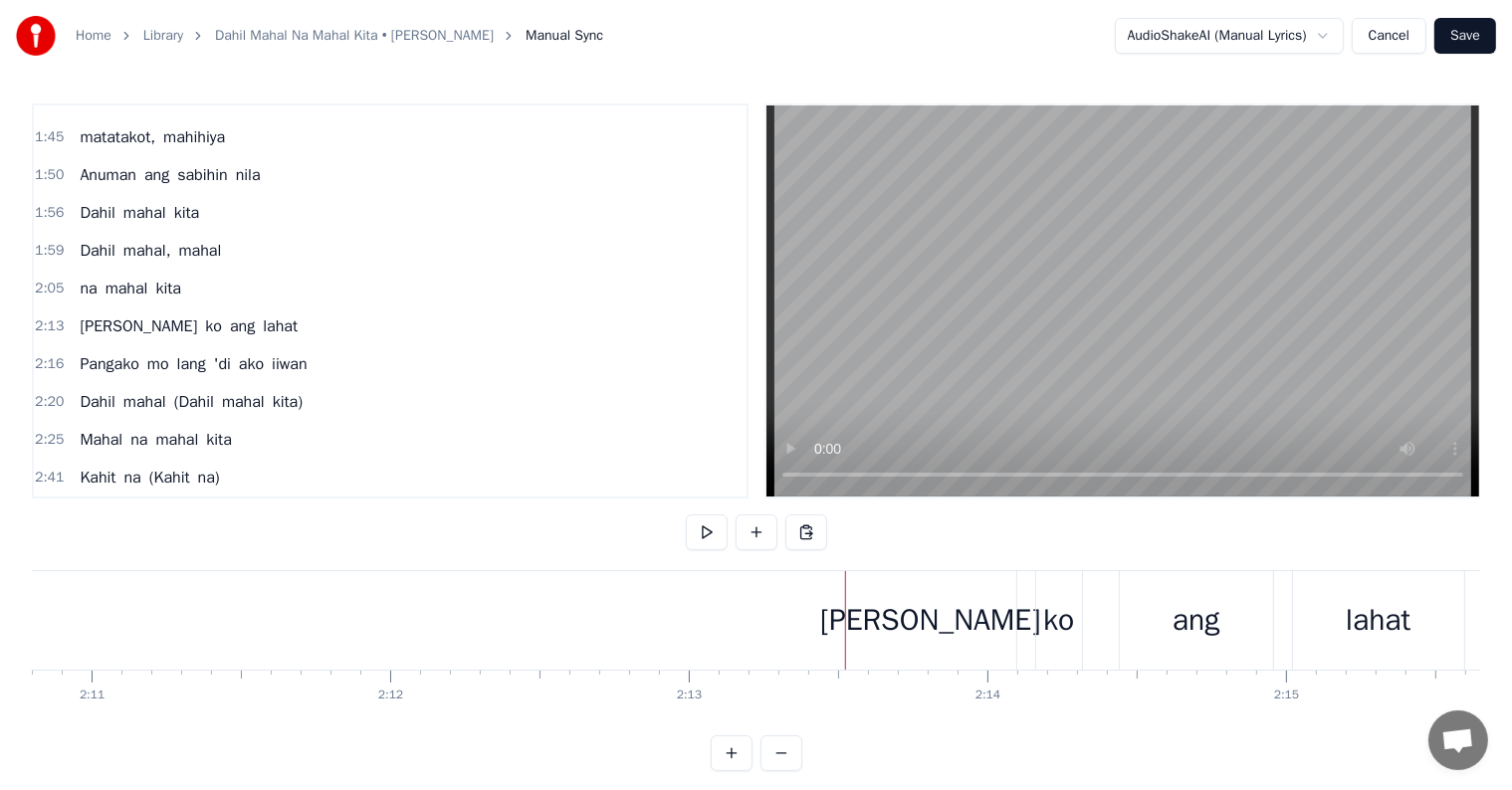 click on "[PERSON_NAME]" at bounding box center (931, 620) 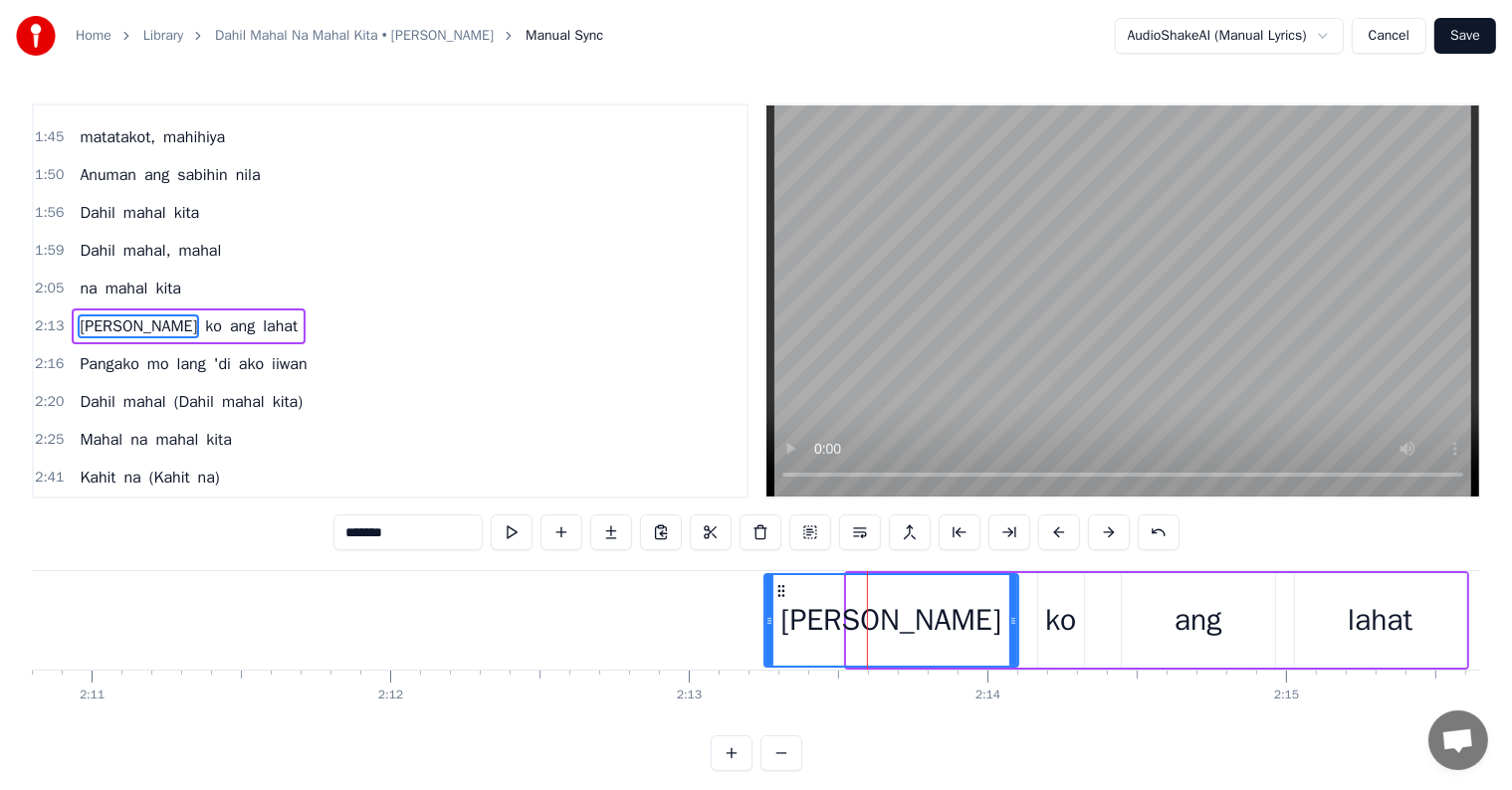 drag, startPoint x: 848, startPoint y: 617, endPoint x: 760, endPoint y: 598, distance: 90.02777 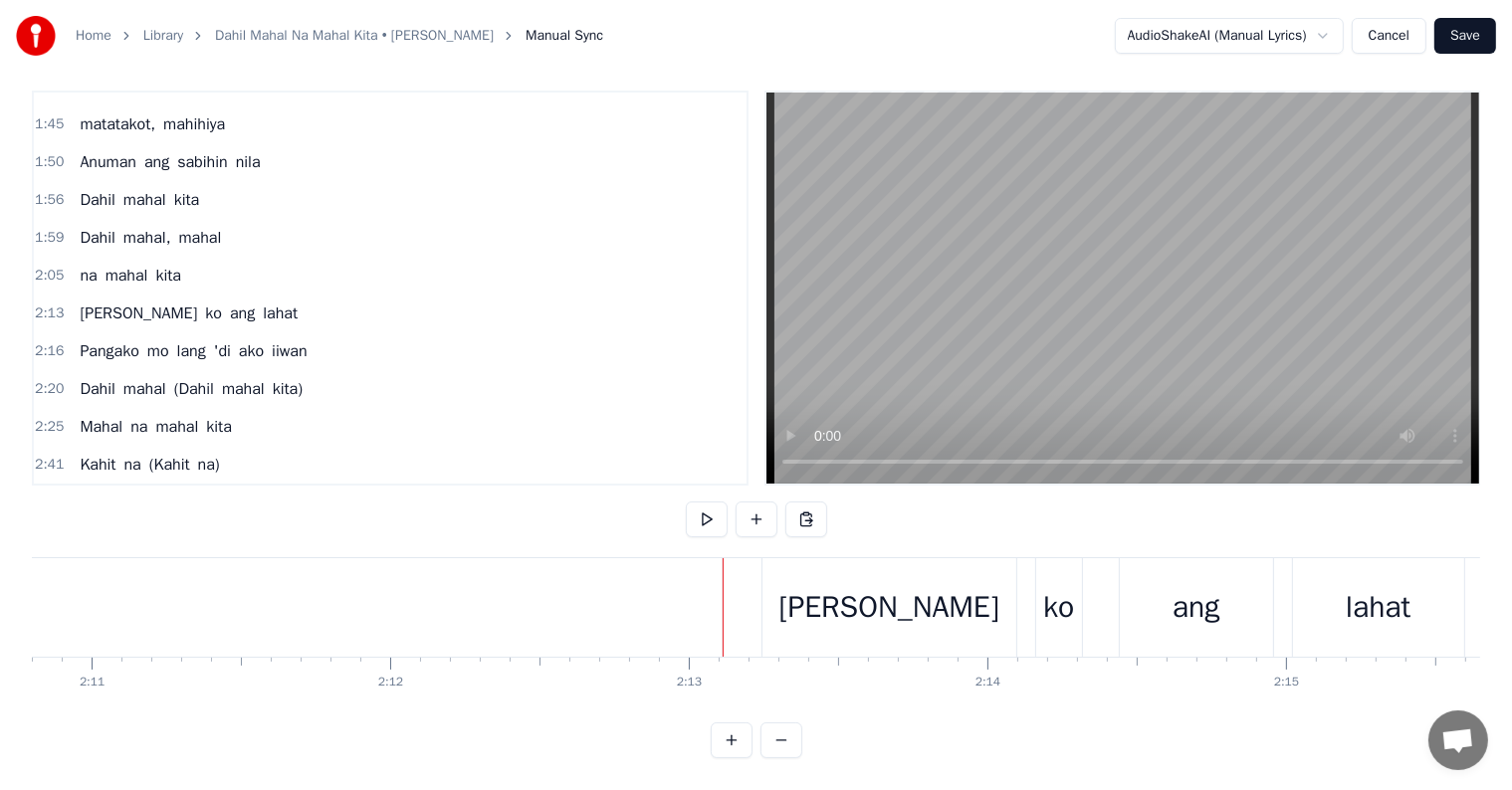 scroll, scrollTop: 30, scrollLeft: 0, axis: vertical 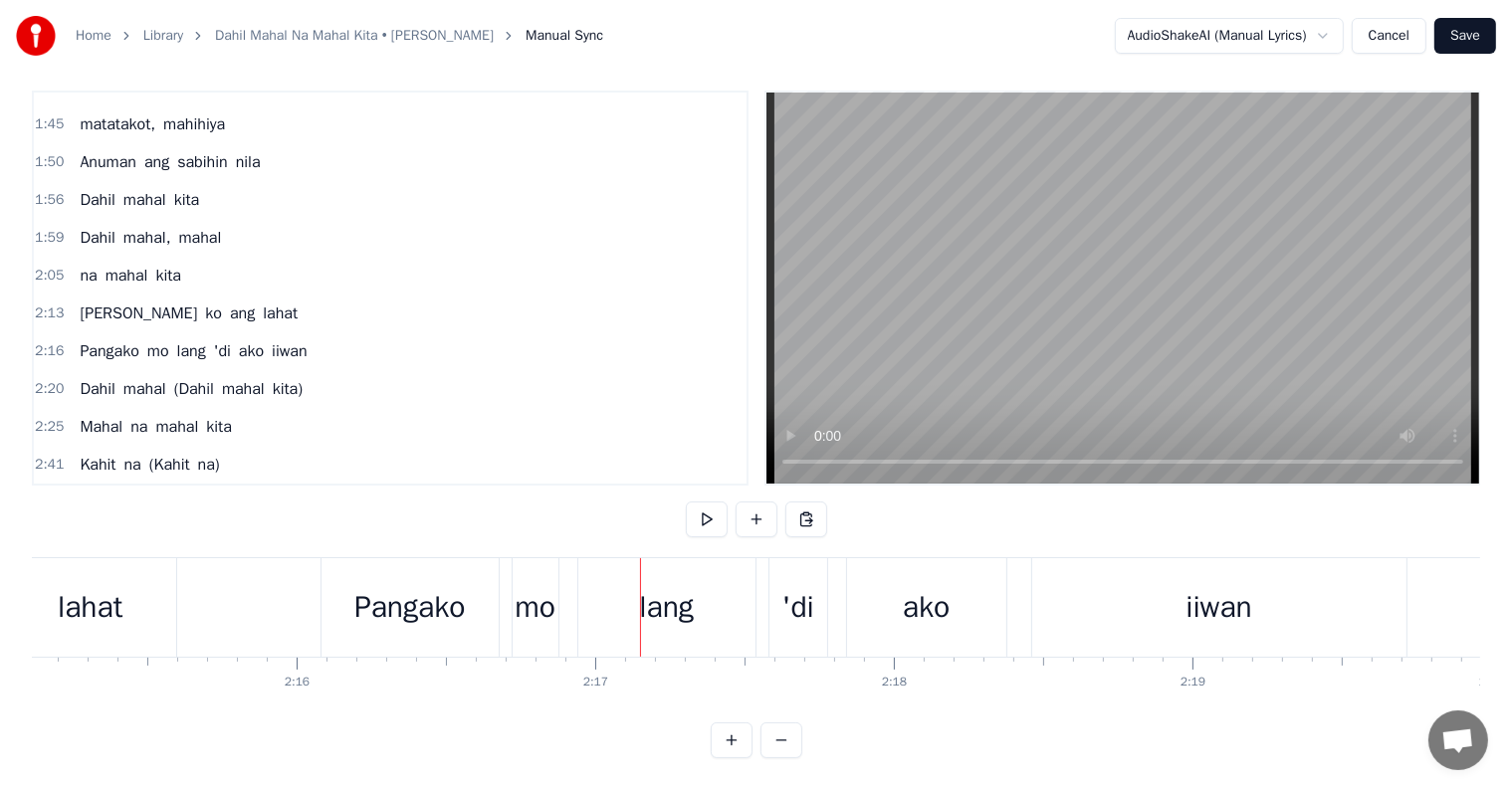 click on "lang" at bounding box center (666, 607) 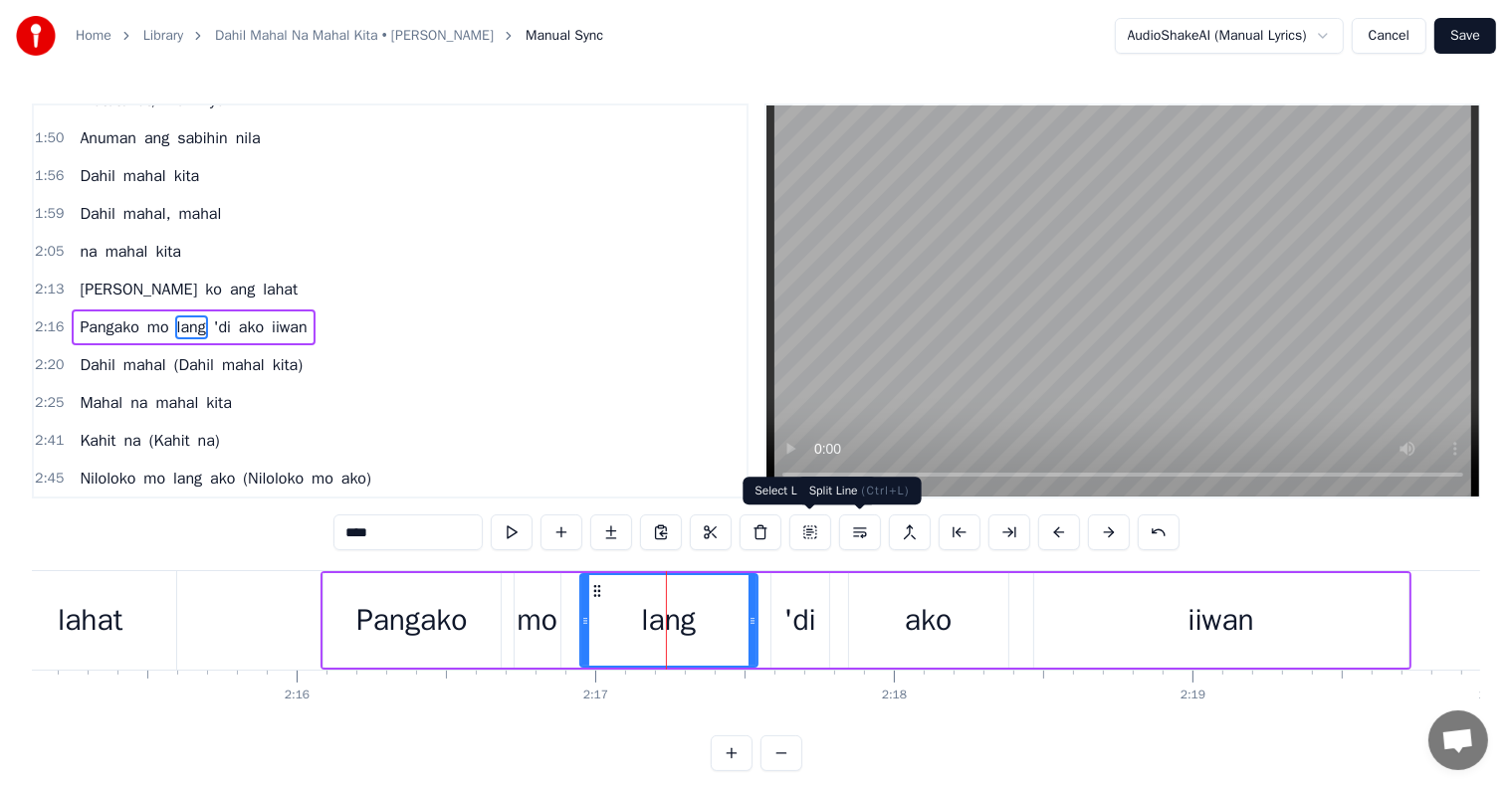 click at bounding box center (860, 532) 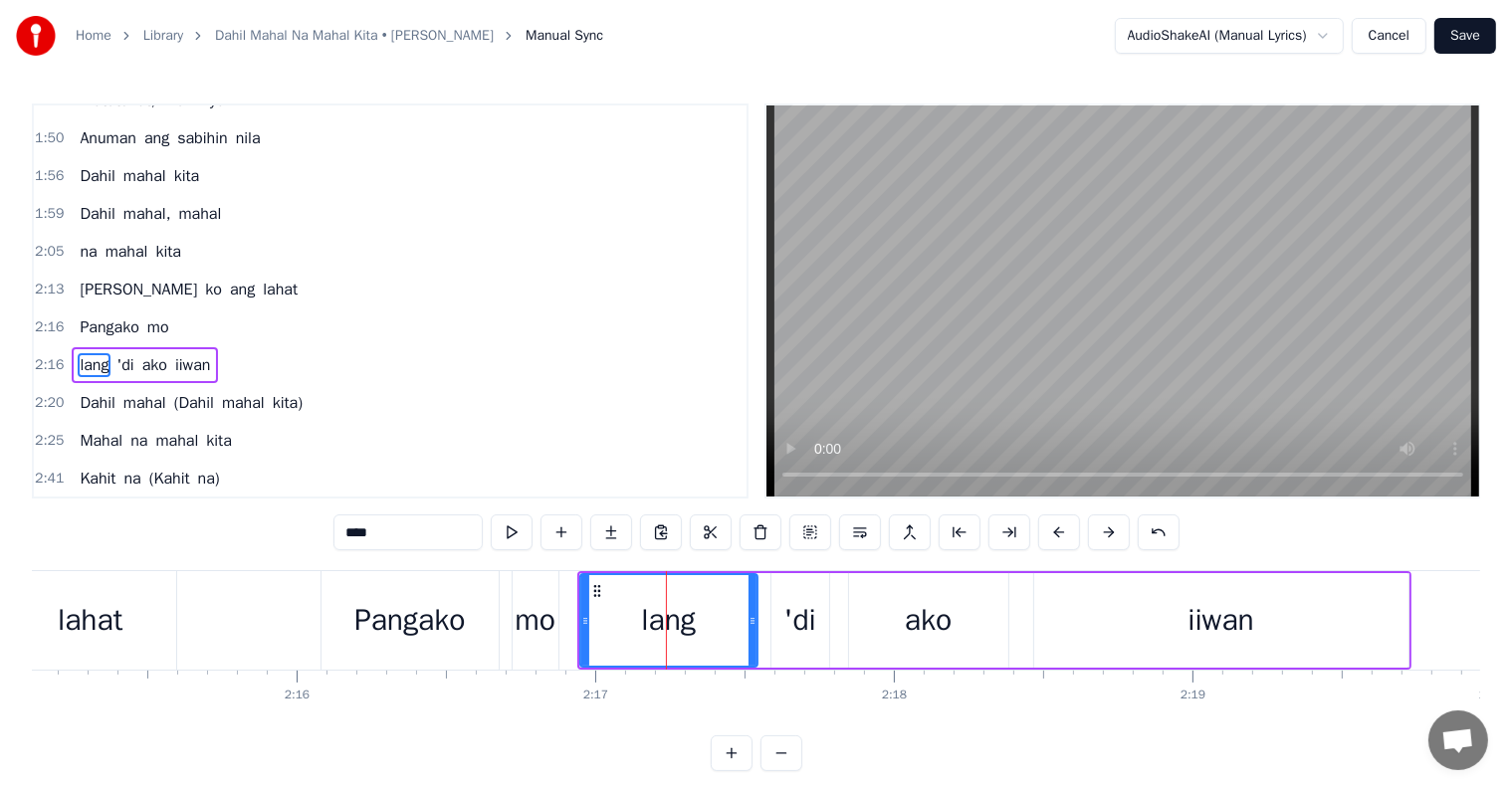 scroll, scrollTop: 628, scrollLeft: 0, axis: vertical 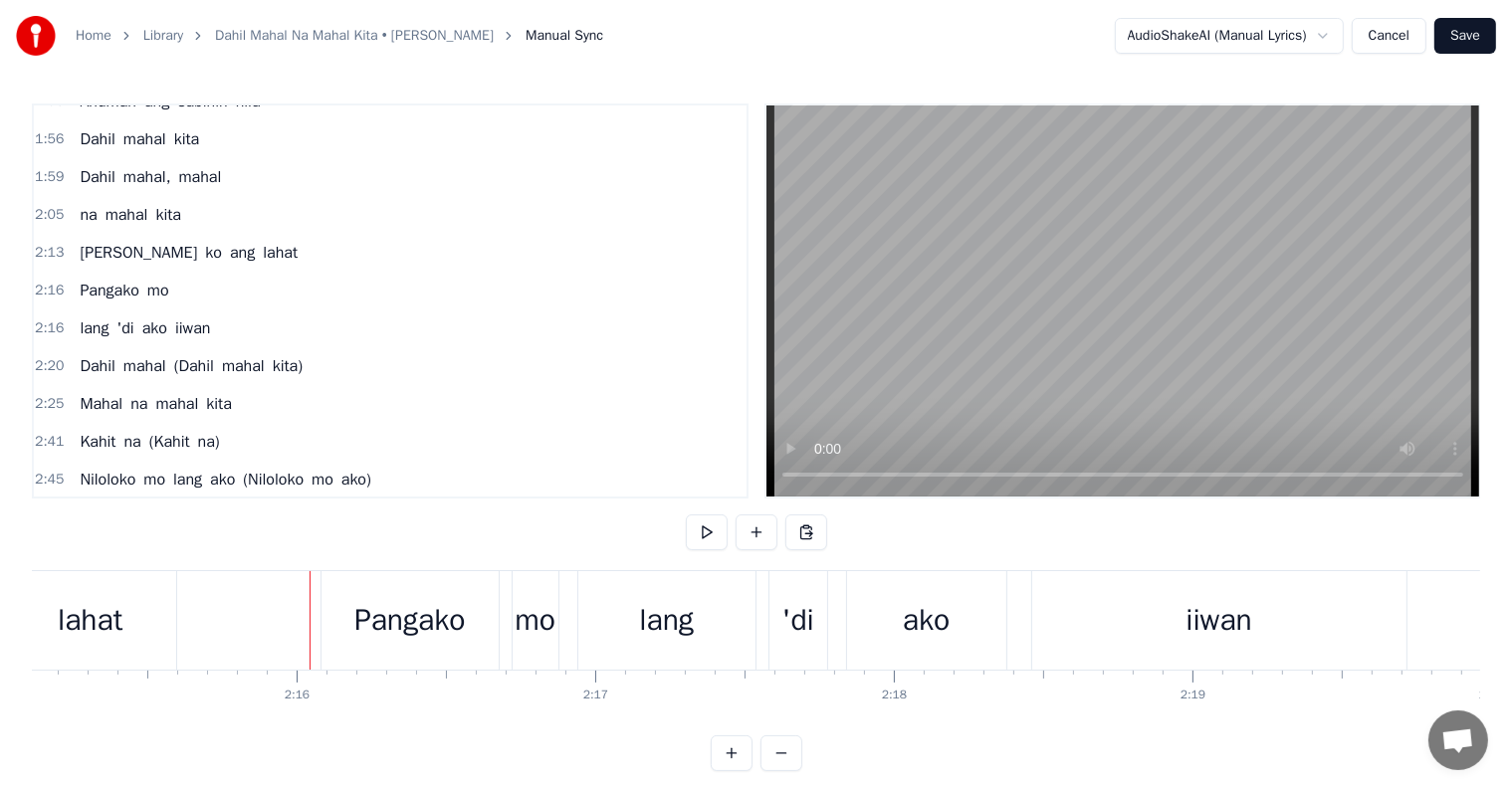 click at bounding box center (2098, 620) 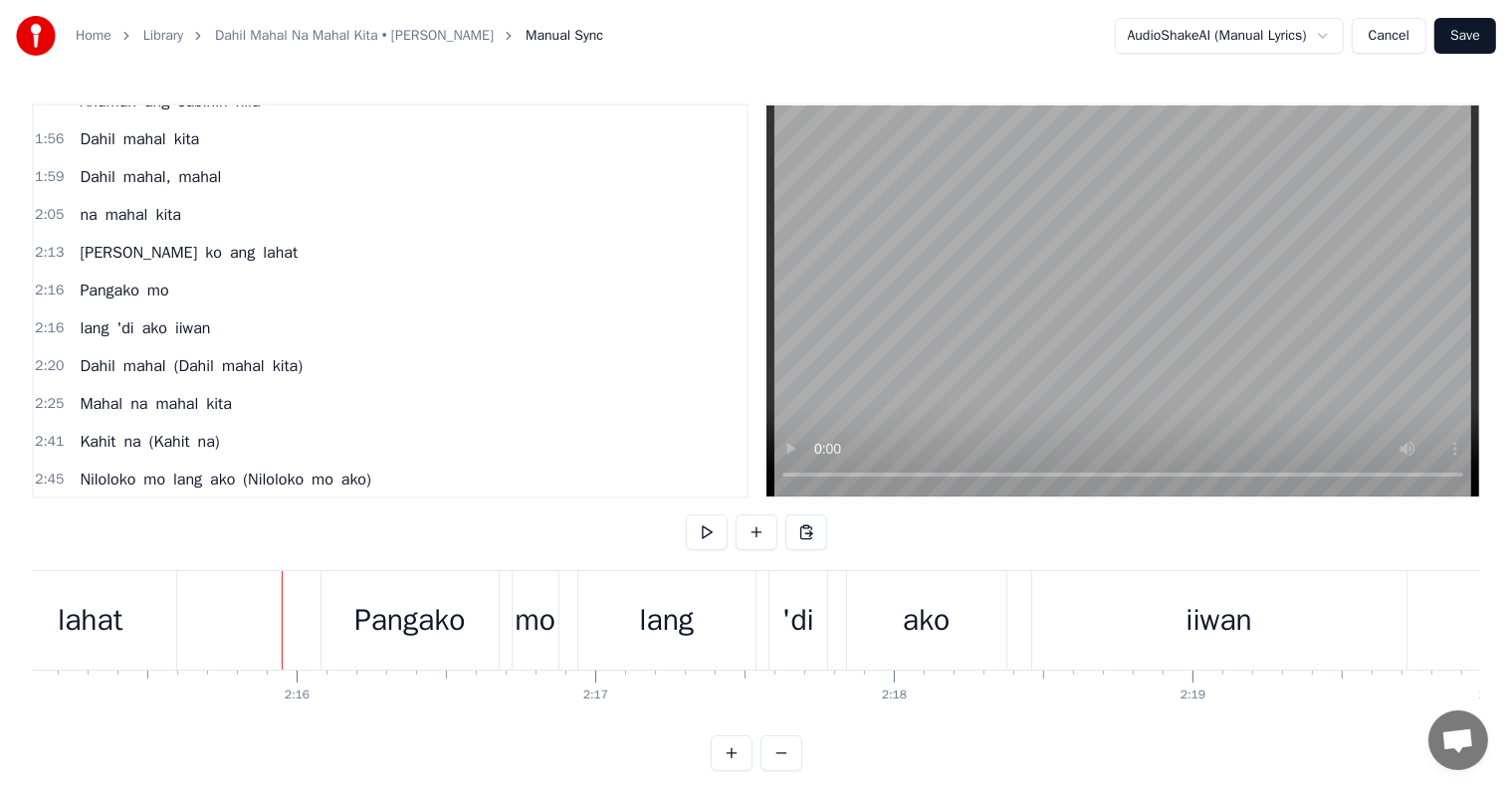 scroll, scrollTop: 30, scrollLeft: 0, axis: vertical 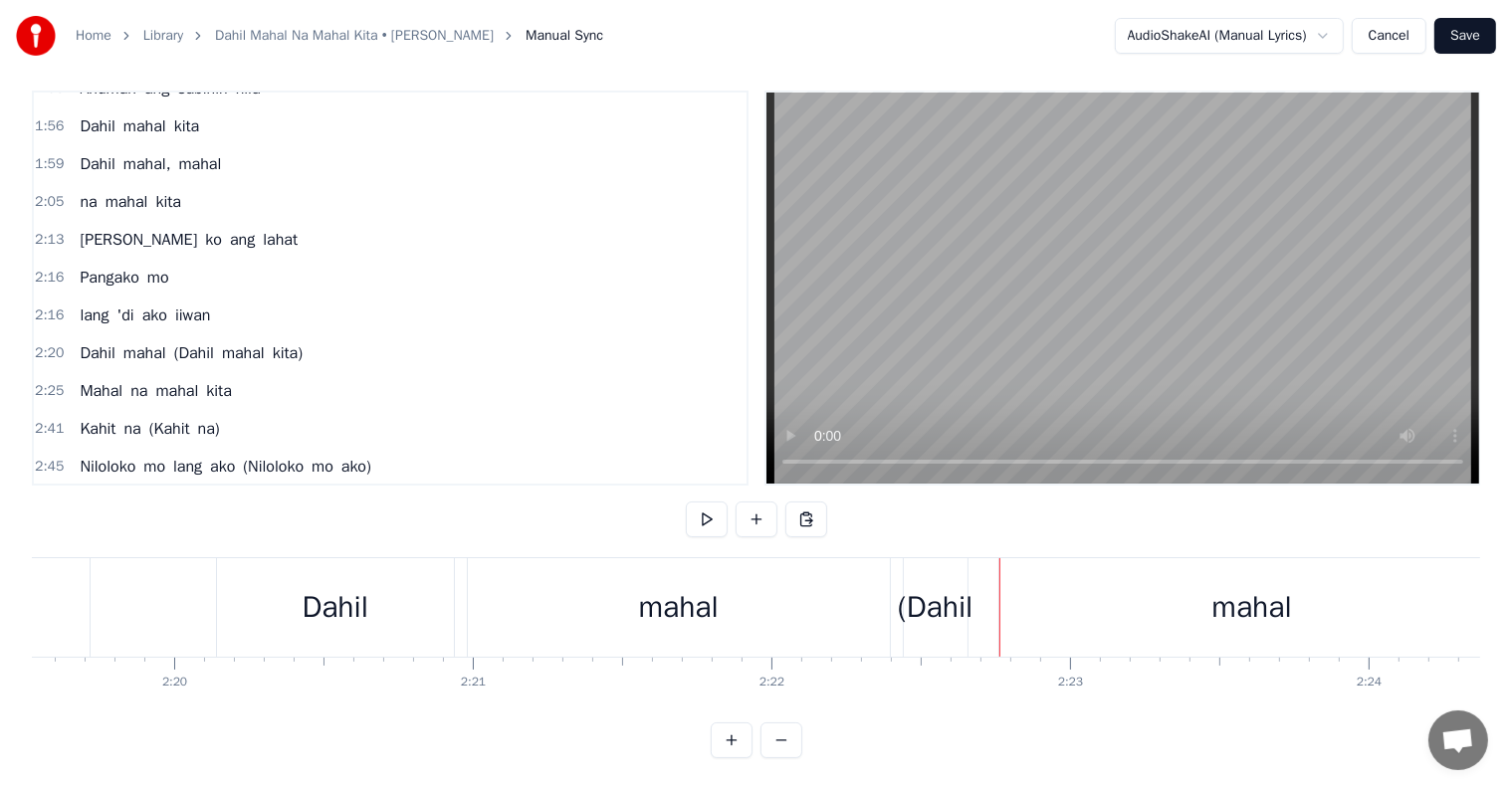 click on "(Dahil" at bounding box center [935, 607] 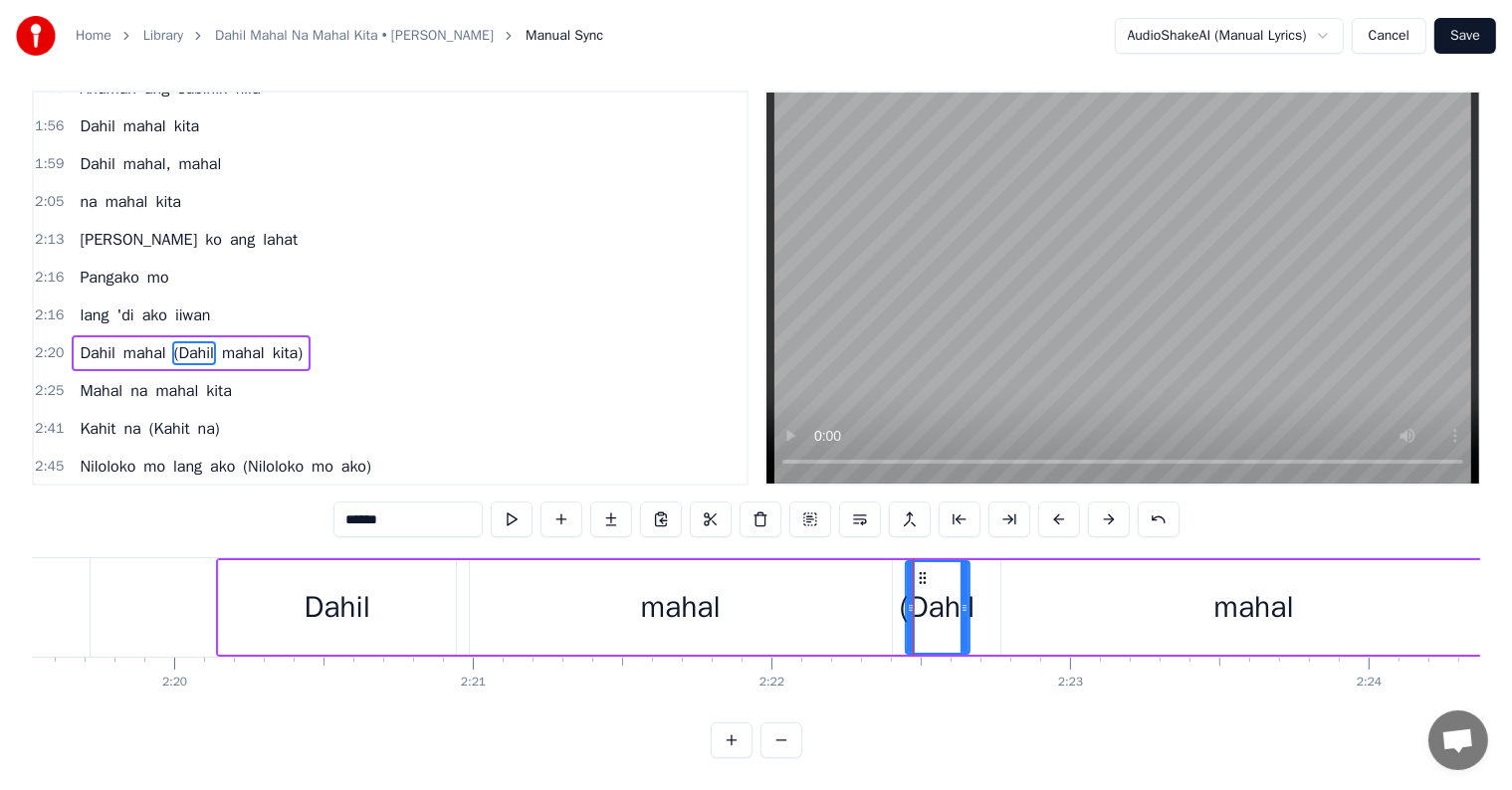 scroll, scrollTop: 0, scrollLeft: 0, axis: both 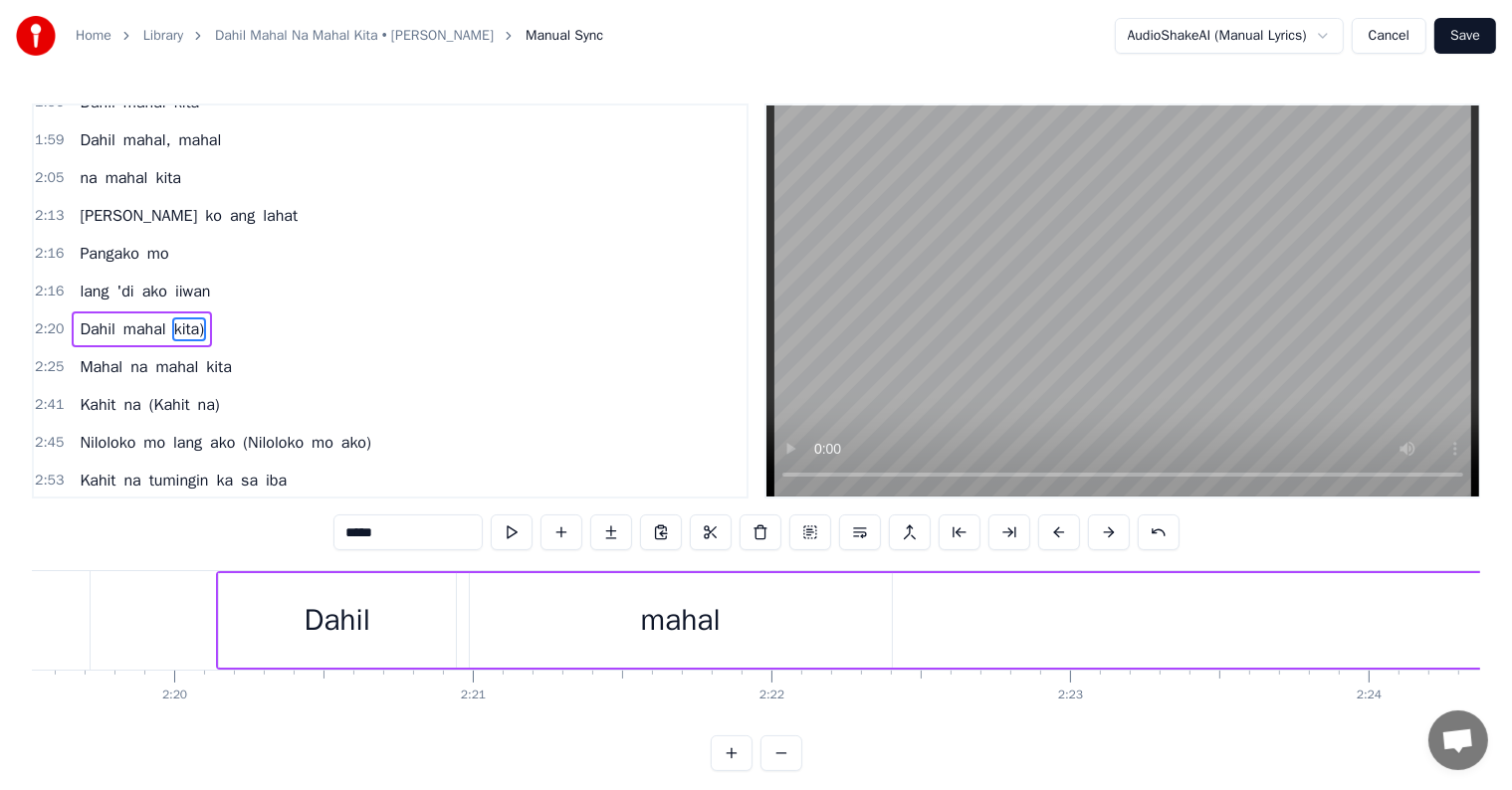 type on "*****" 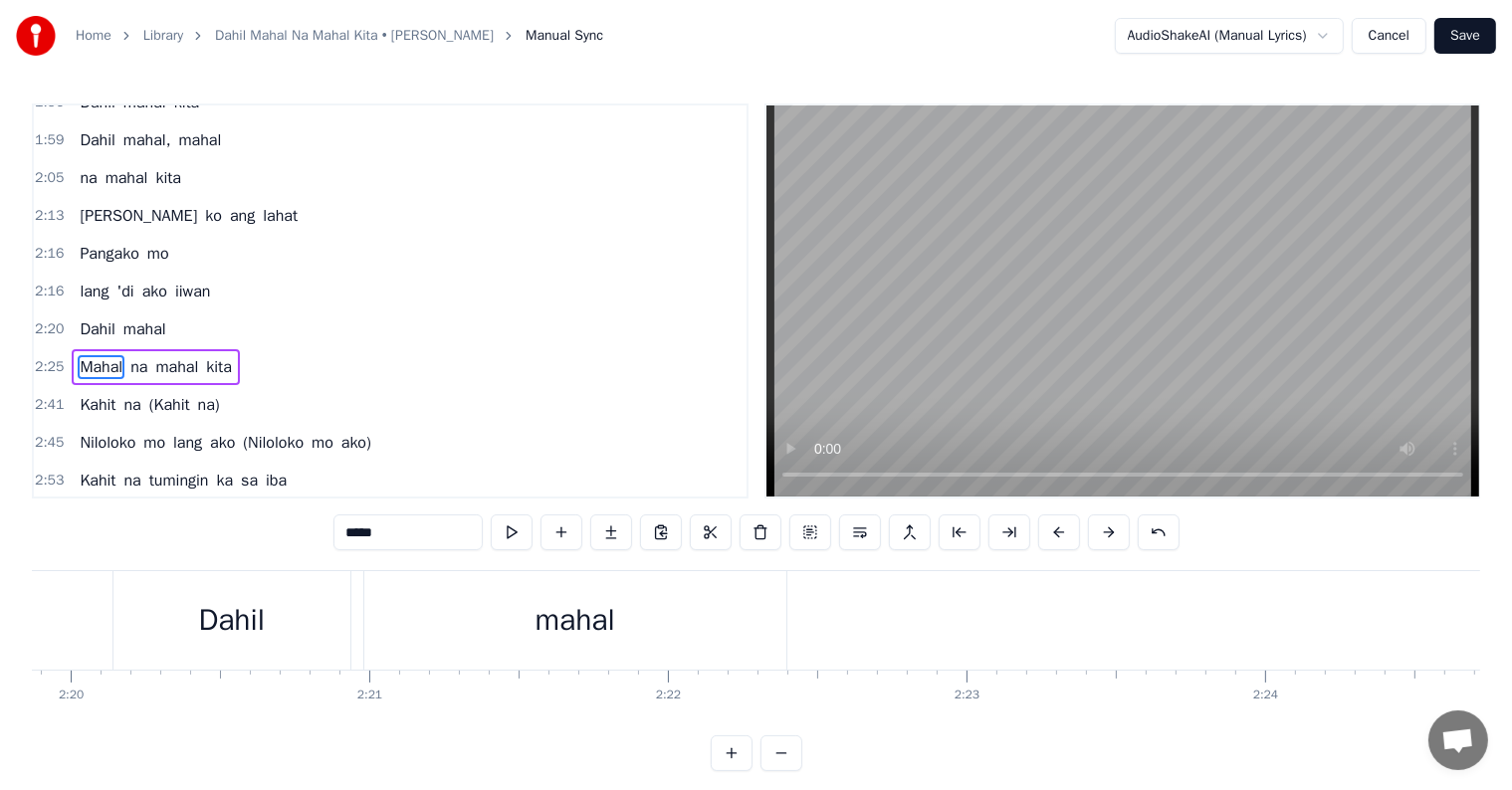 scroll, scrollTop: 0, scrollLeft: 42141, axis: horizontal 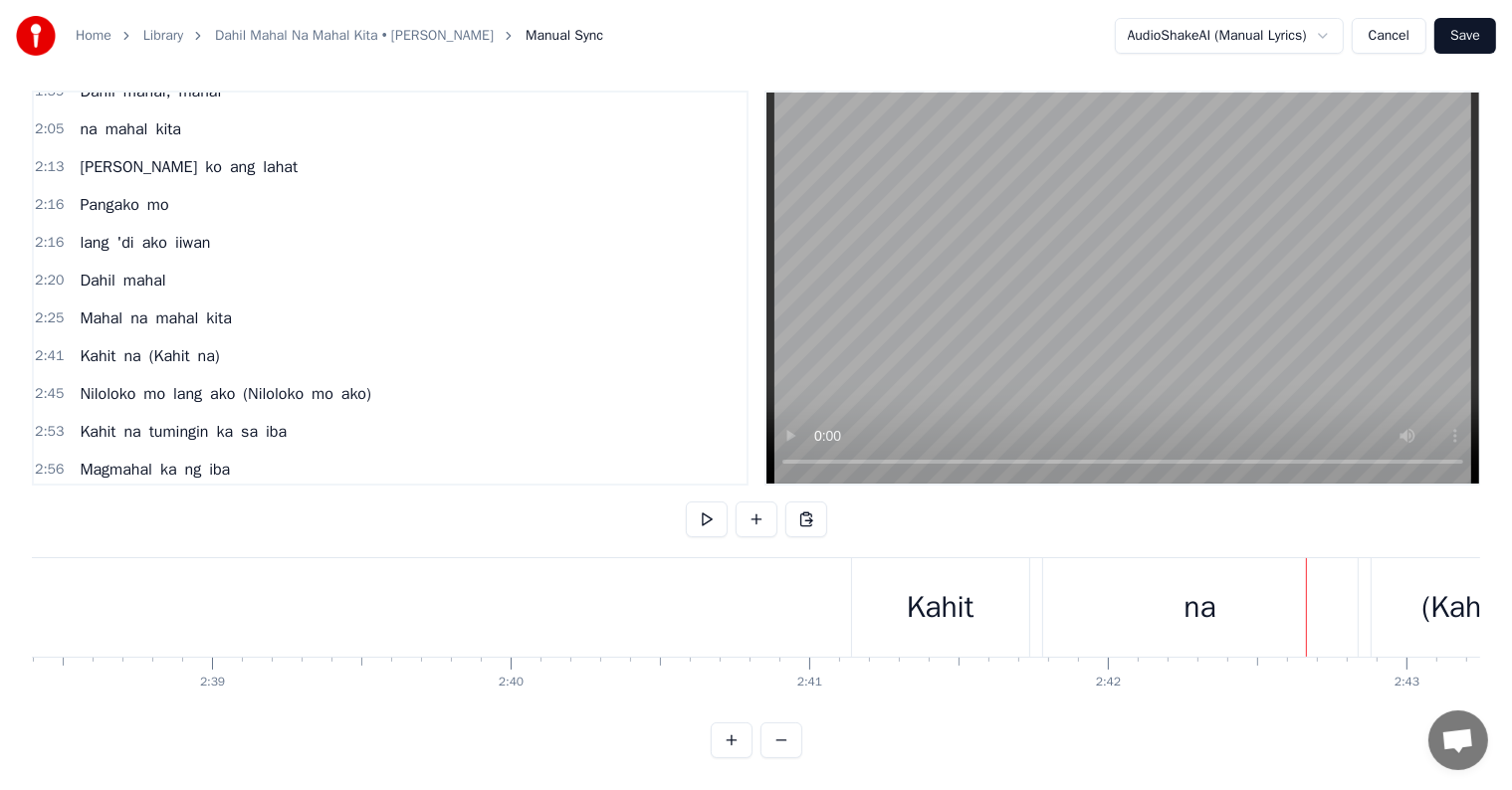 click on "(Kahit" at bounding box center [1460, 607] 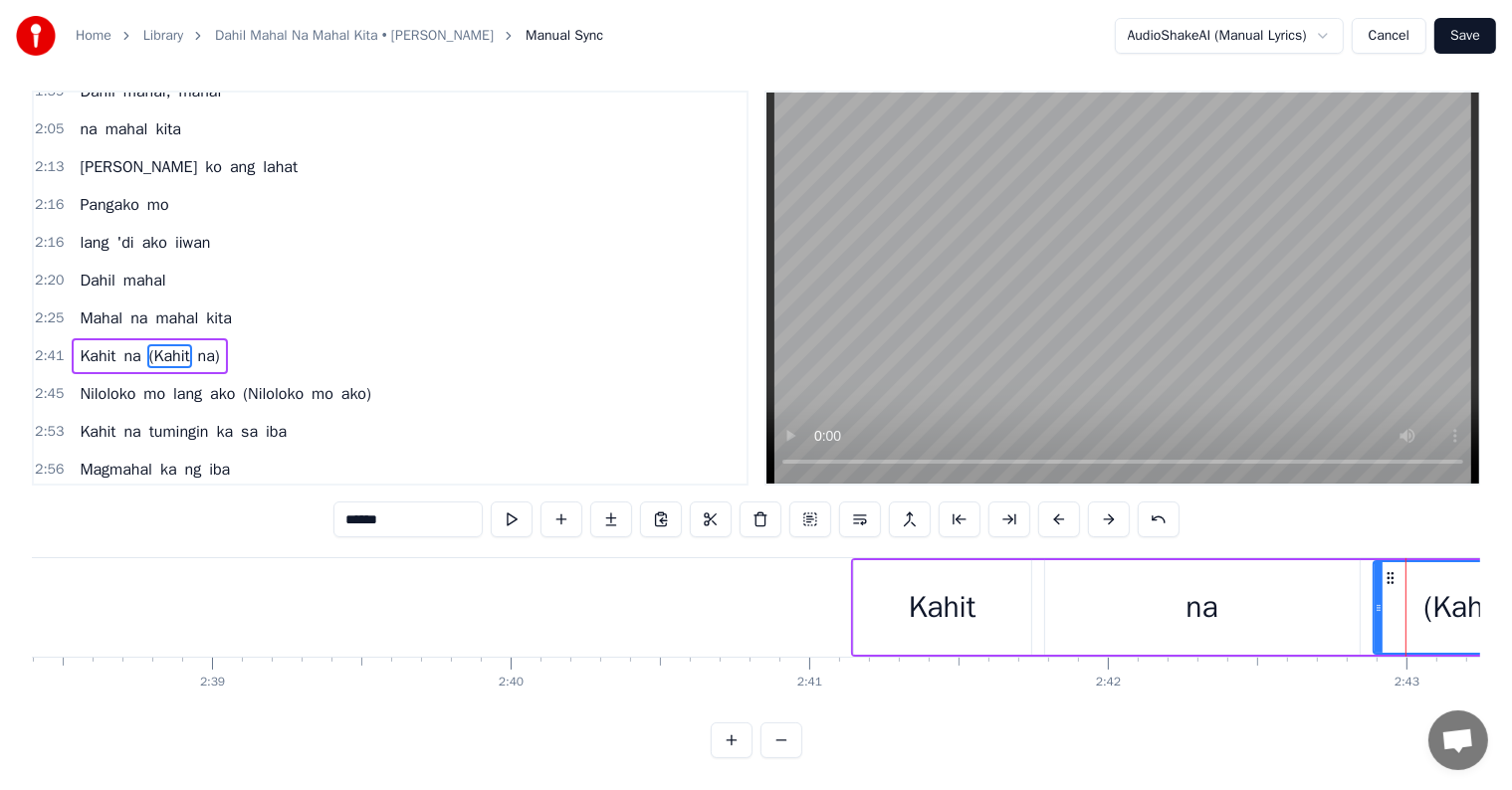 scroll, scrollTop: 28, scrollLeft: 0, axis: vertical 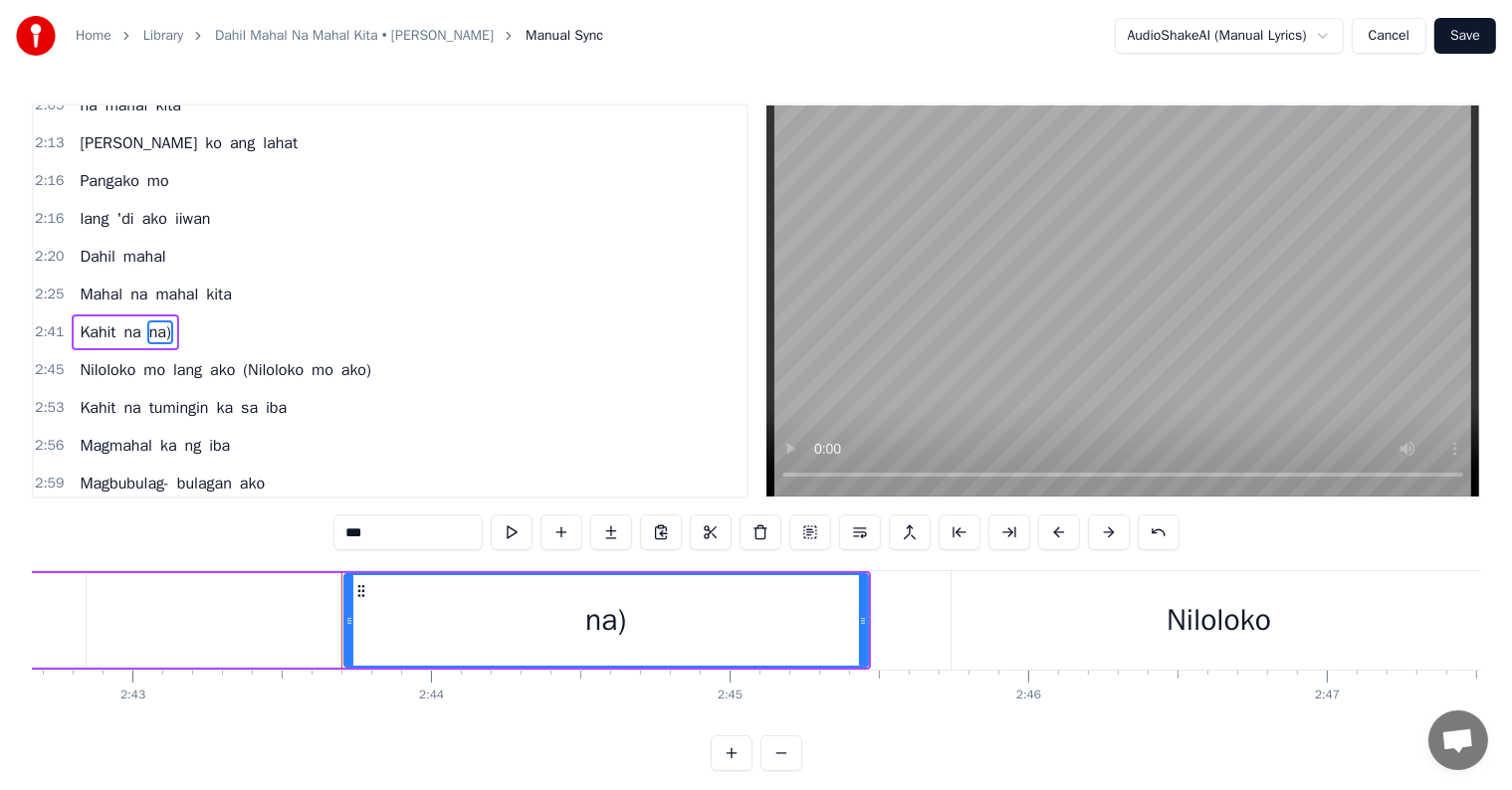 type on "********" 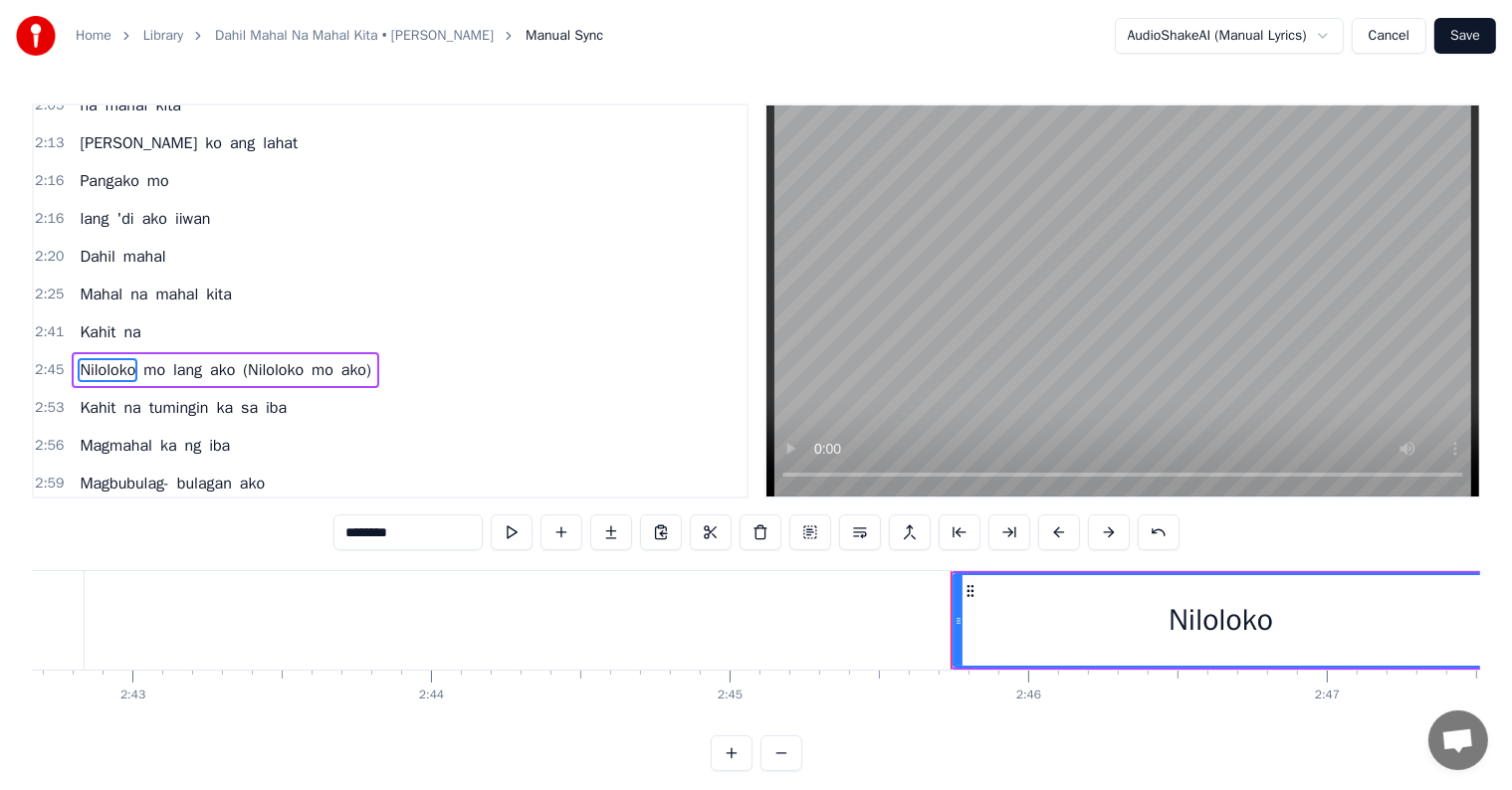 scroll, scrollTop: 774, scrollLeft: 0, axis: vertical 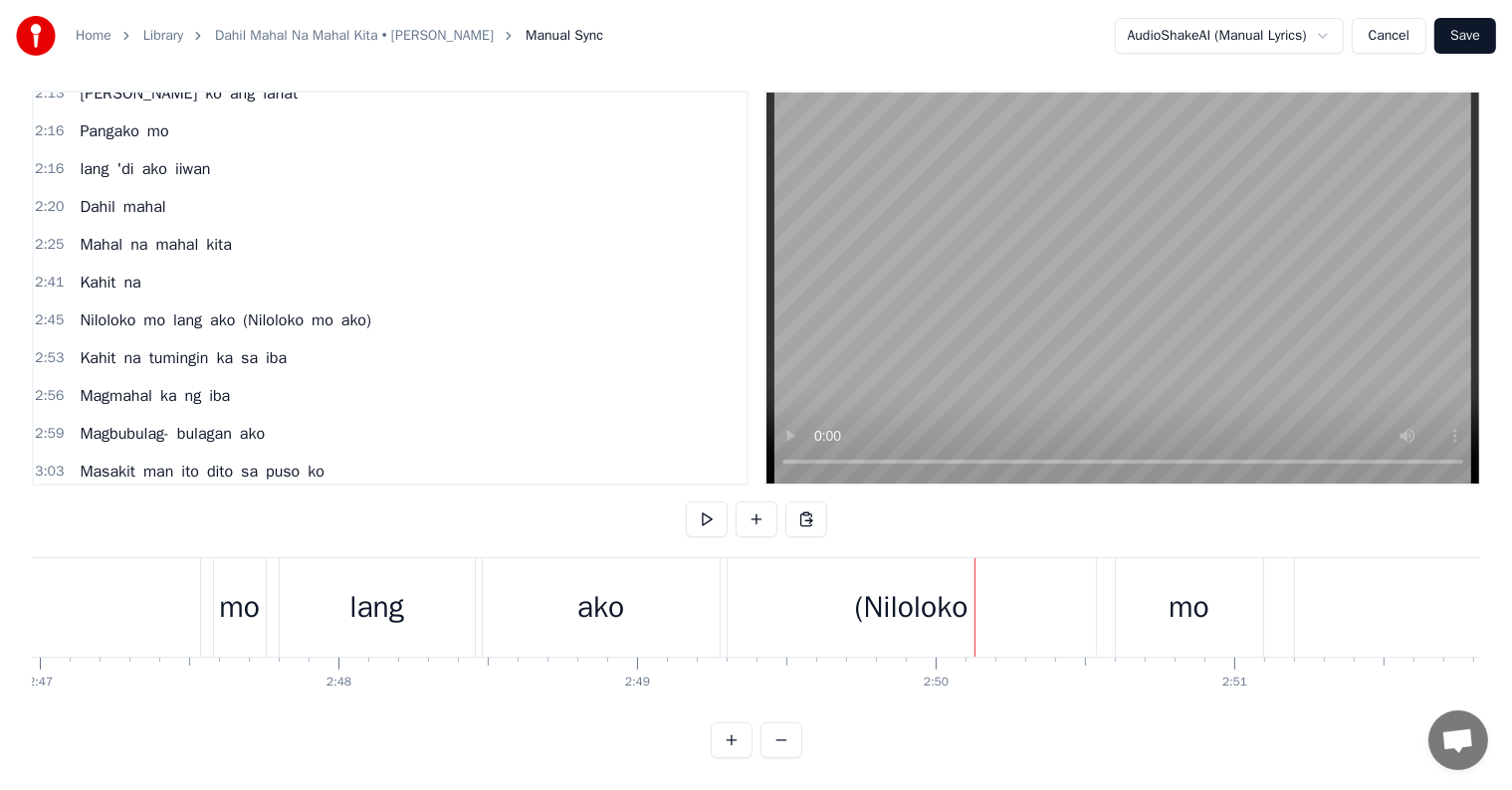 click on "(Niloloko" at bounding box center [912, 607] 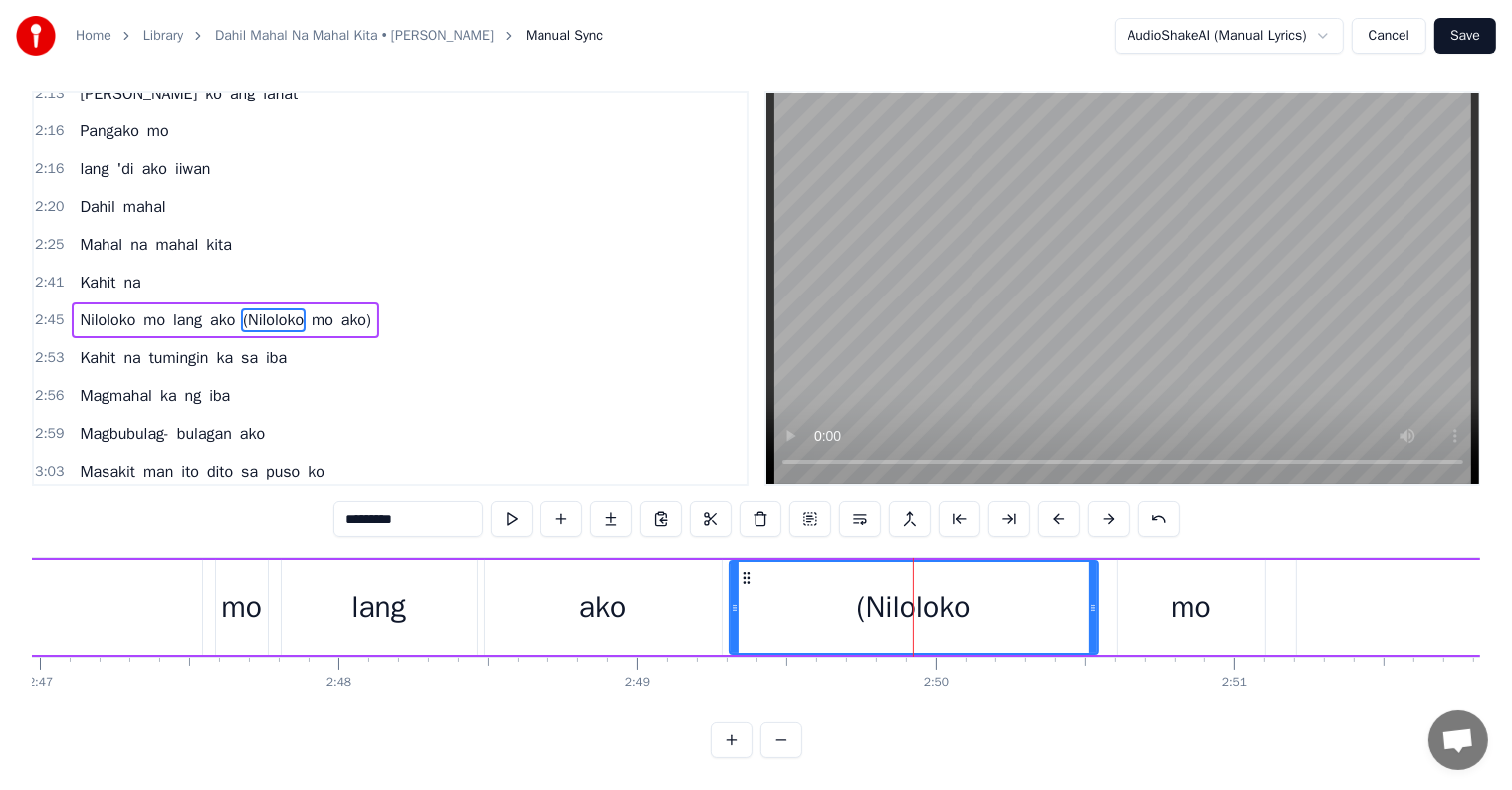 scroll, scrollTop: 0, scrollLeft: 0, axis: both 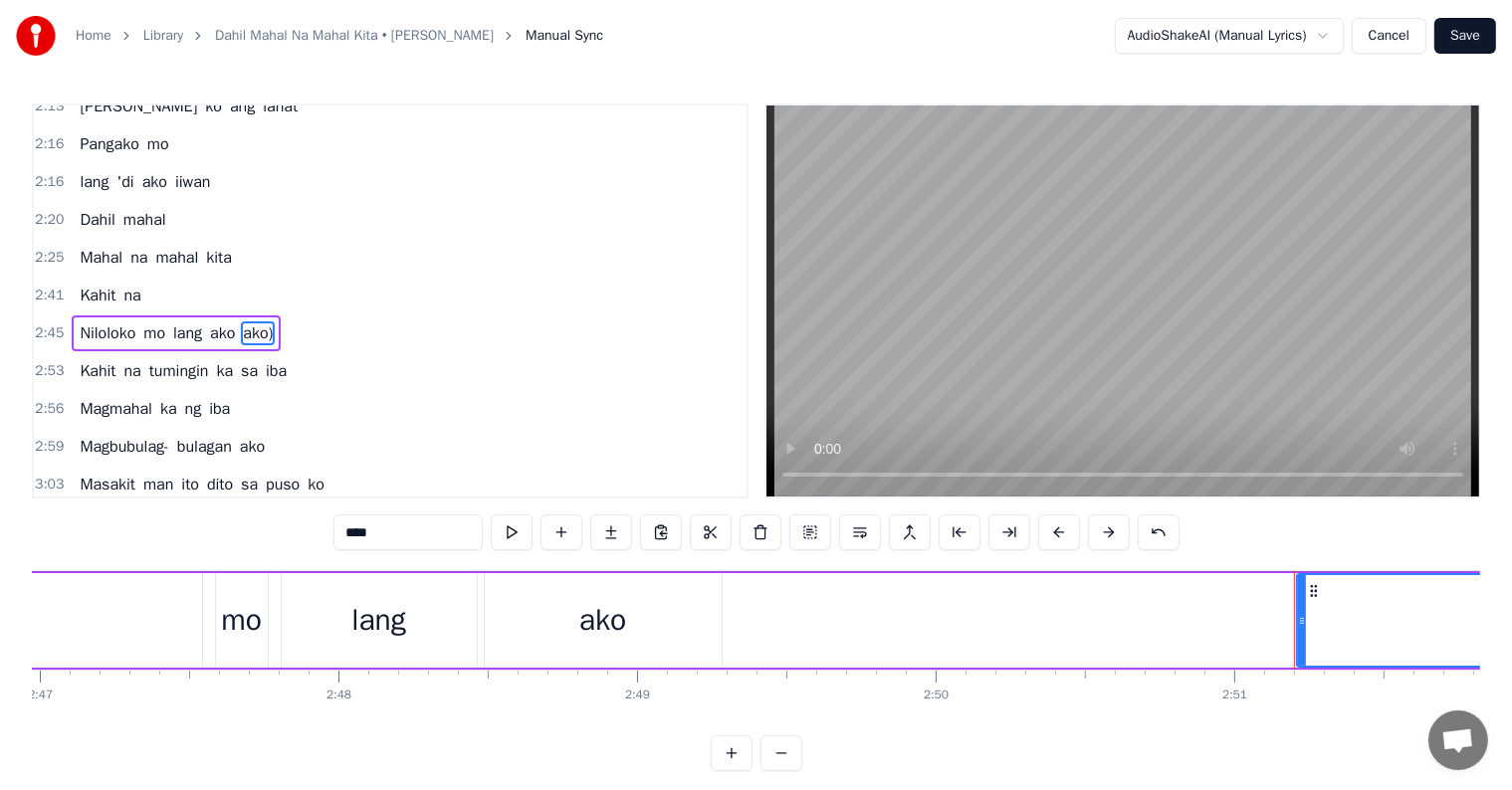 type on "*****" 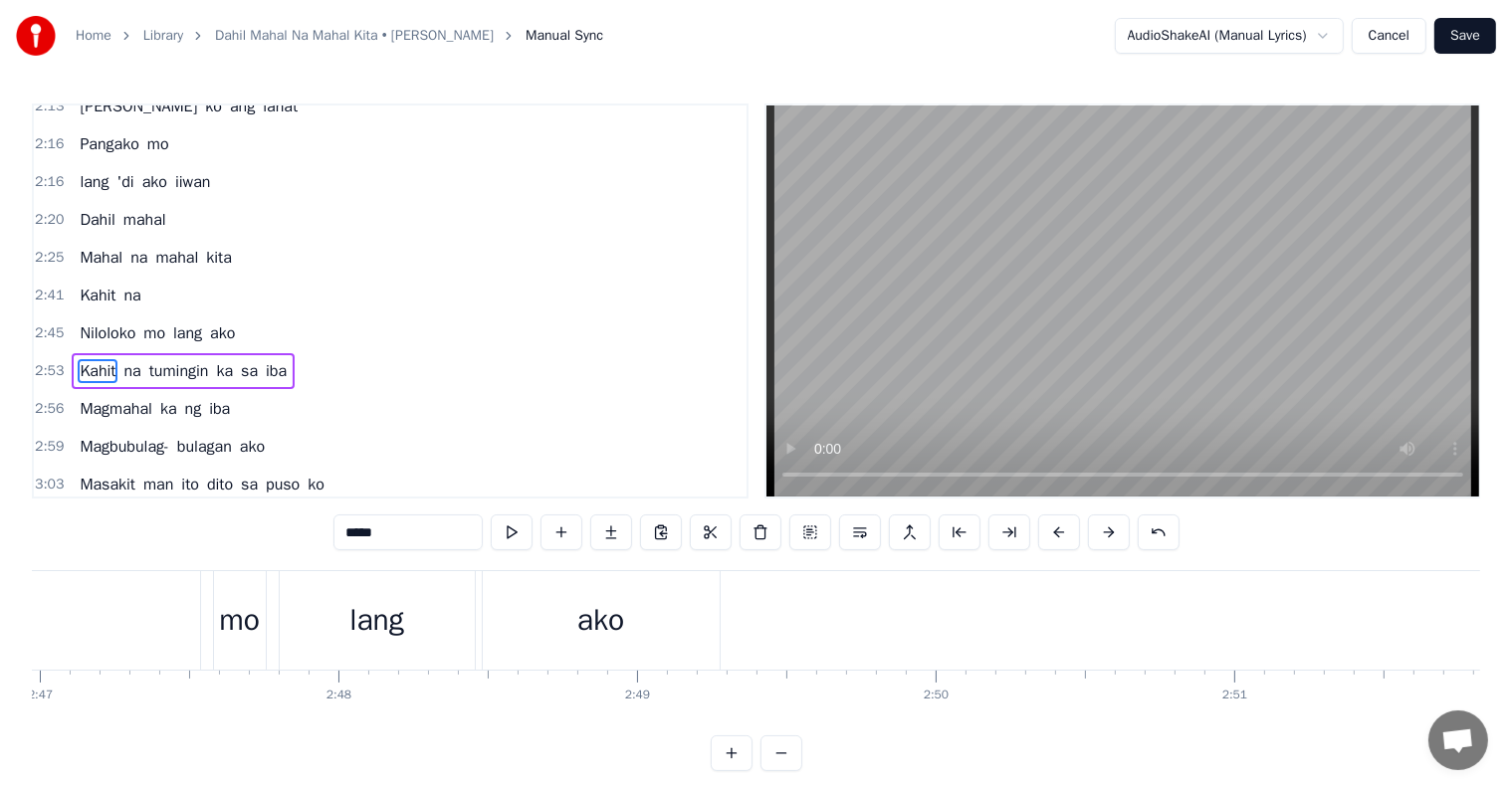 scroll, scrollTop: 811, scrollLeft: 0, axis: vertical 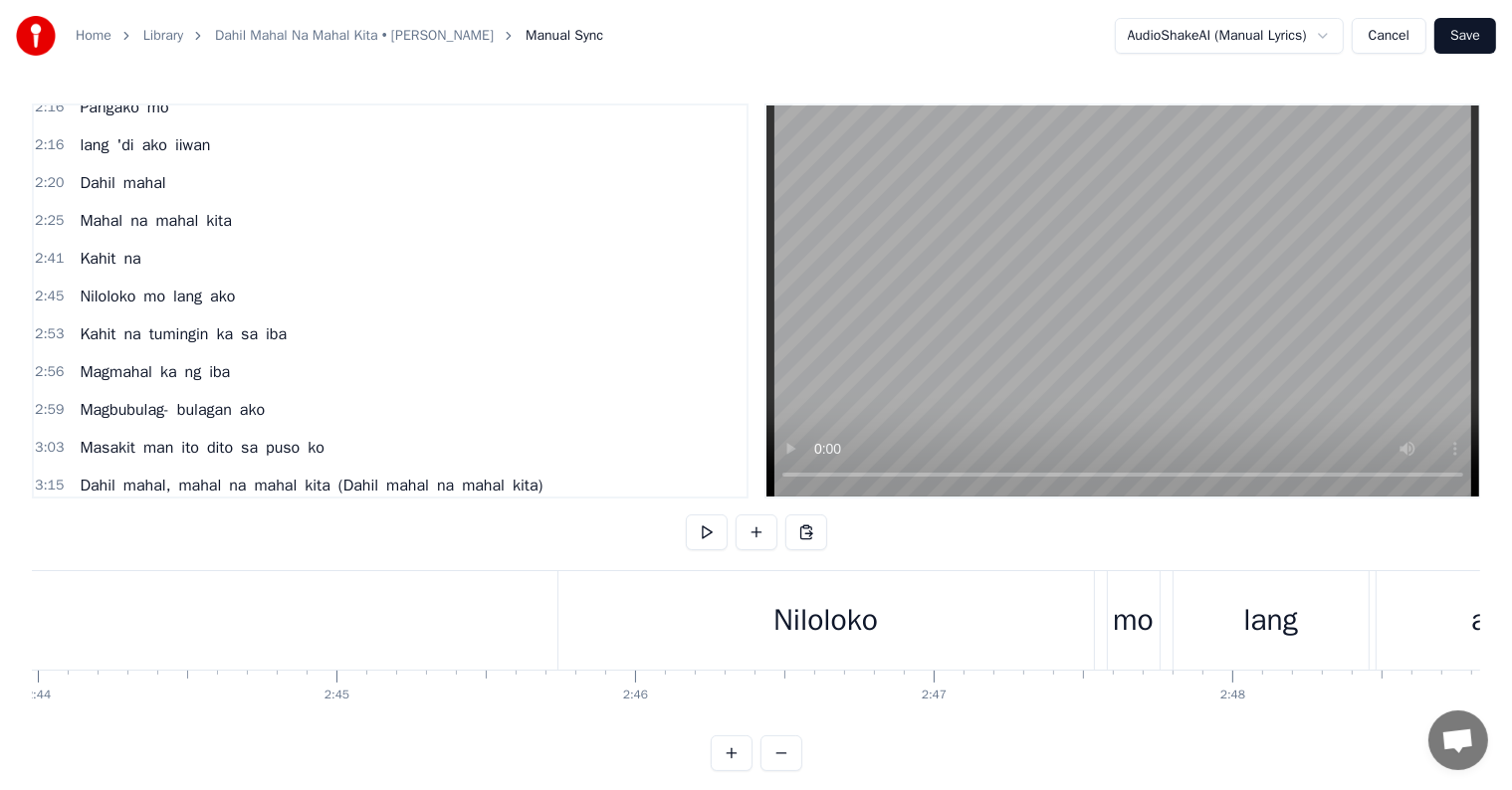 click at bounding box center [-6522, 620] 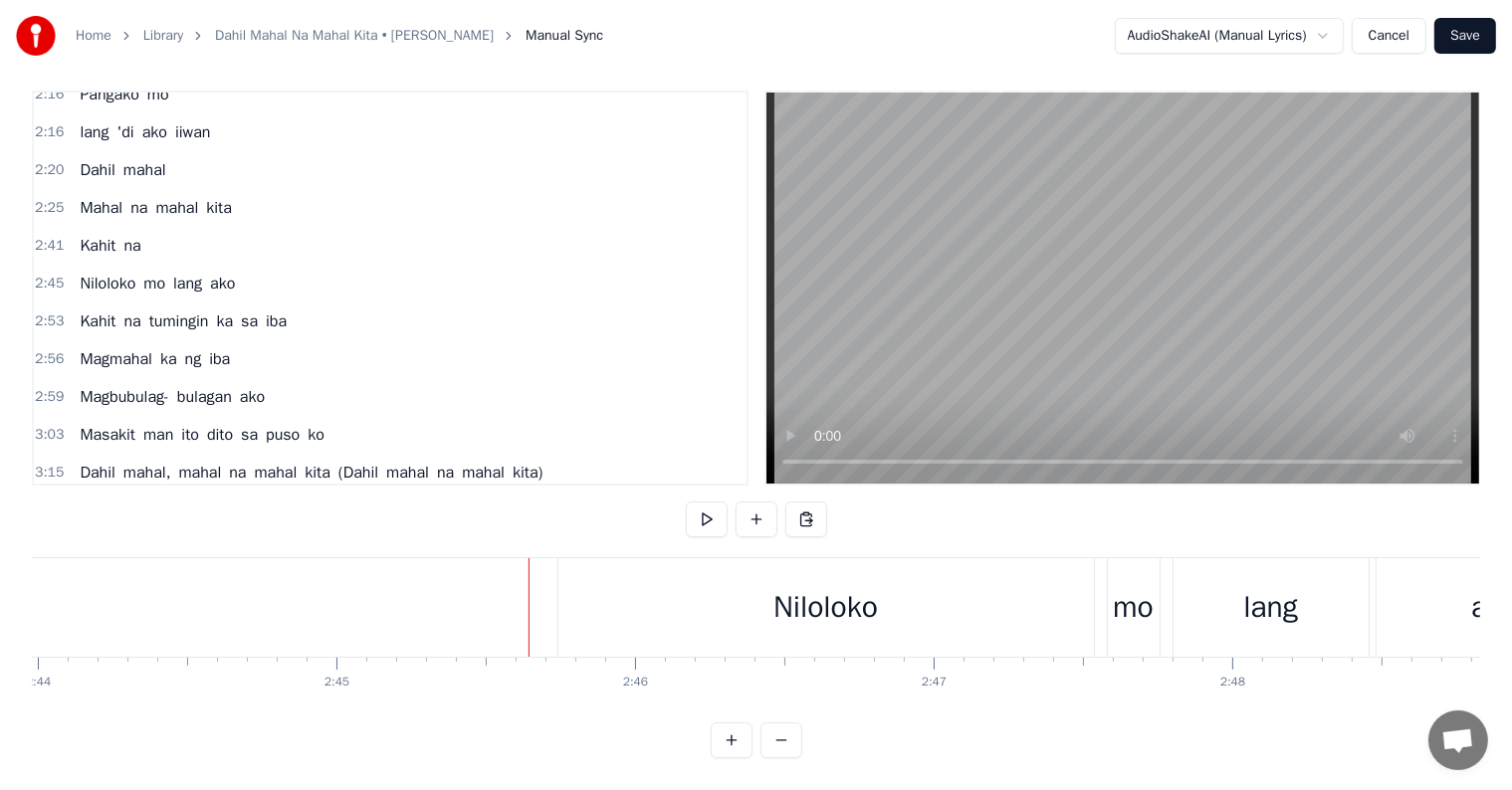 scroll, scrollTop: 30, scrollLeft: 0, axis: vertical 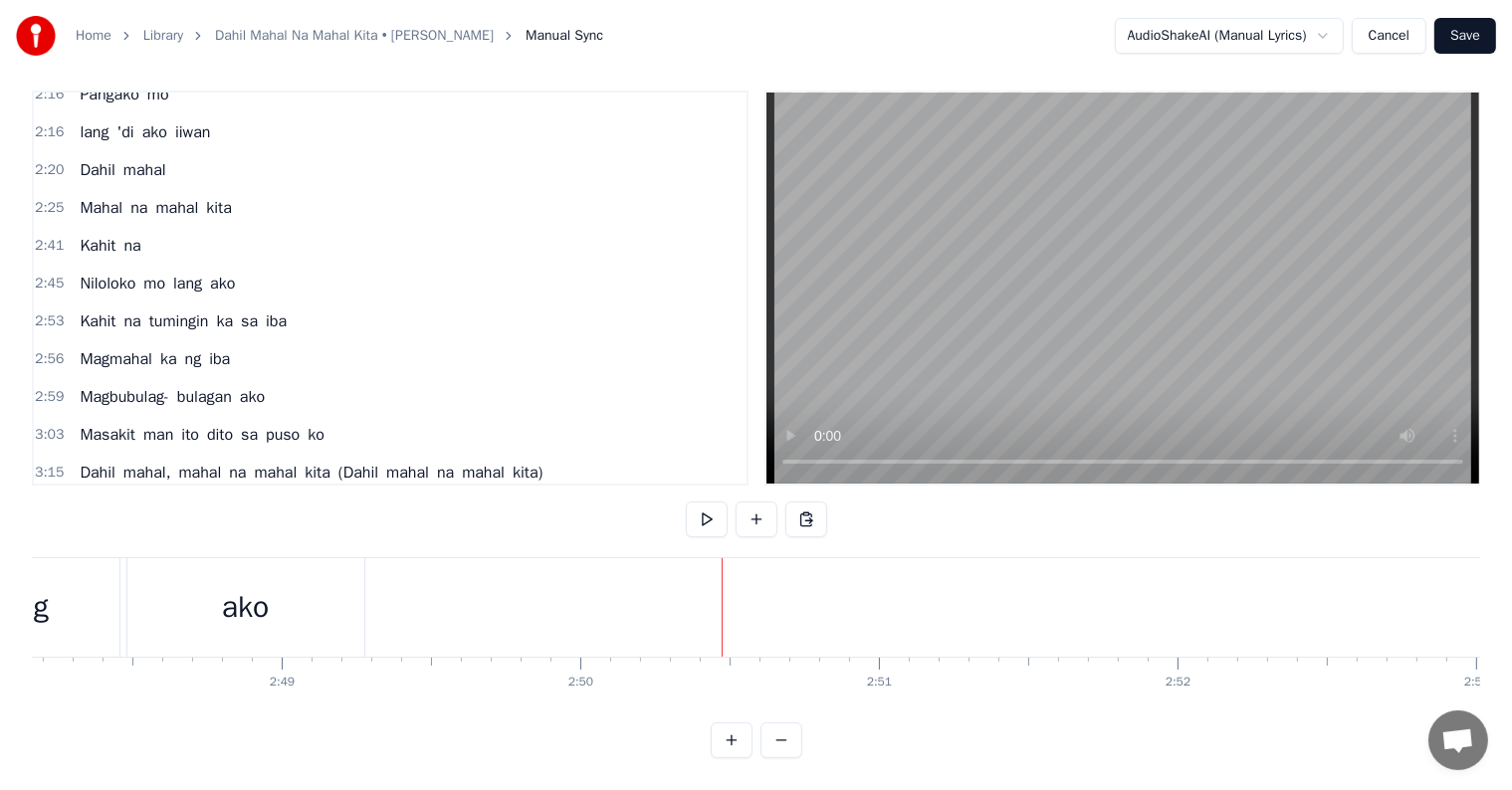 click on "ako" at bounding box center (246, 607) 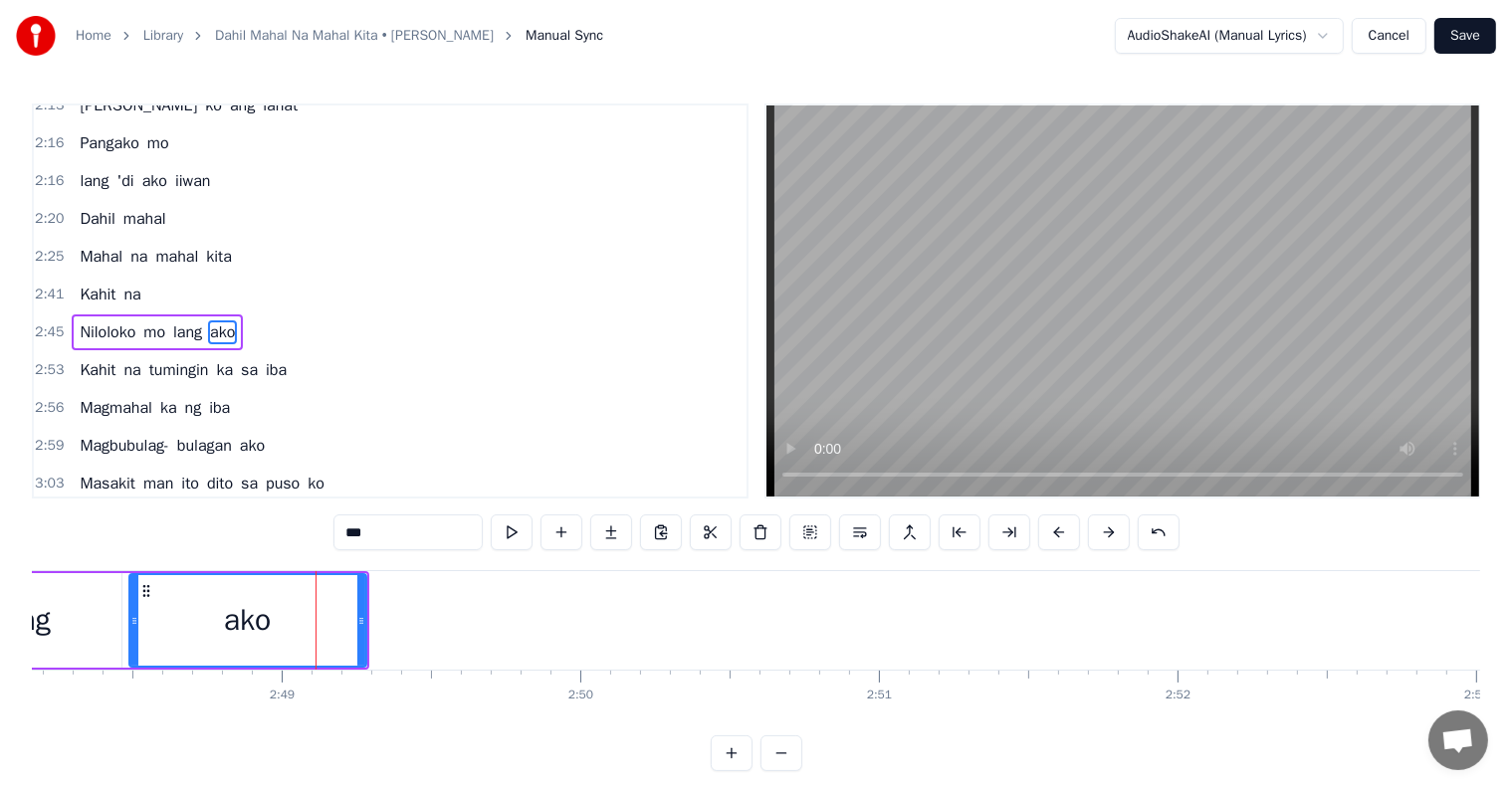 scroll, scrollTop: 774, scrollLeft: 0, axis: vertical 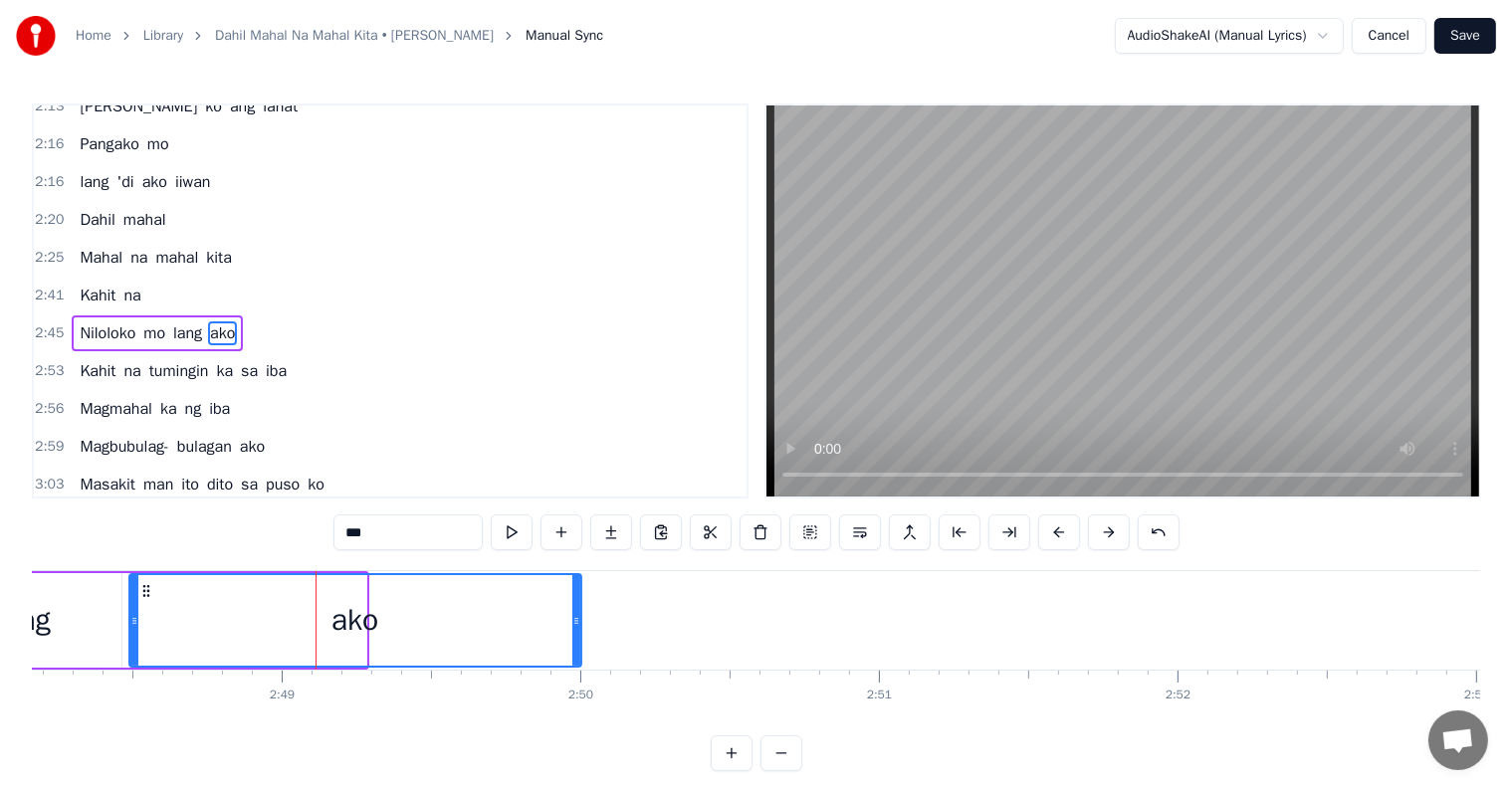 drag, startPoint x: 362, startPoint y: 606, endPoint x: 578, endPoint y: 626, distance: 216.92395 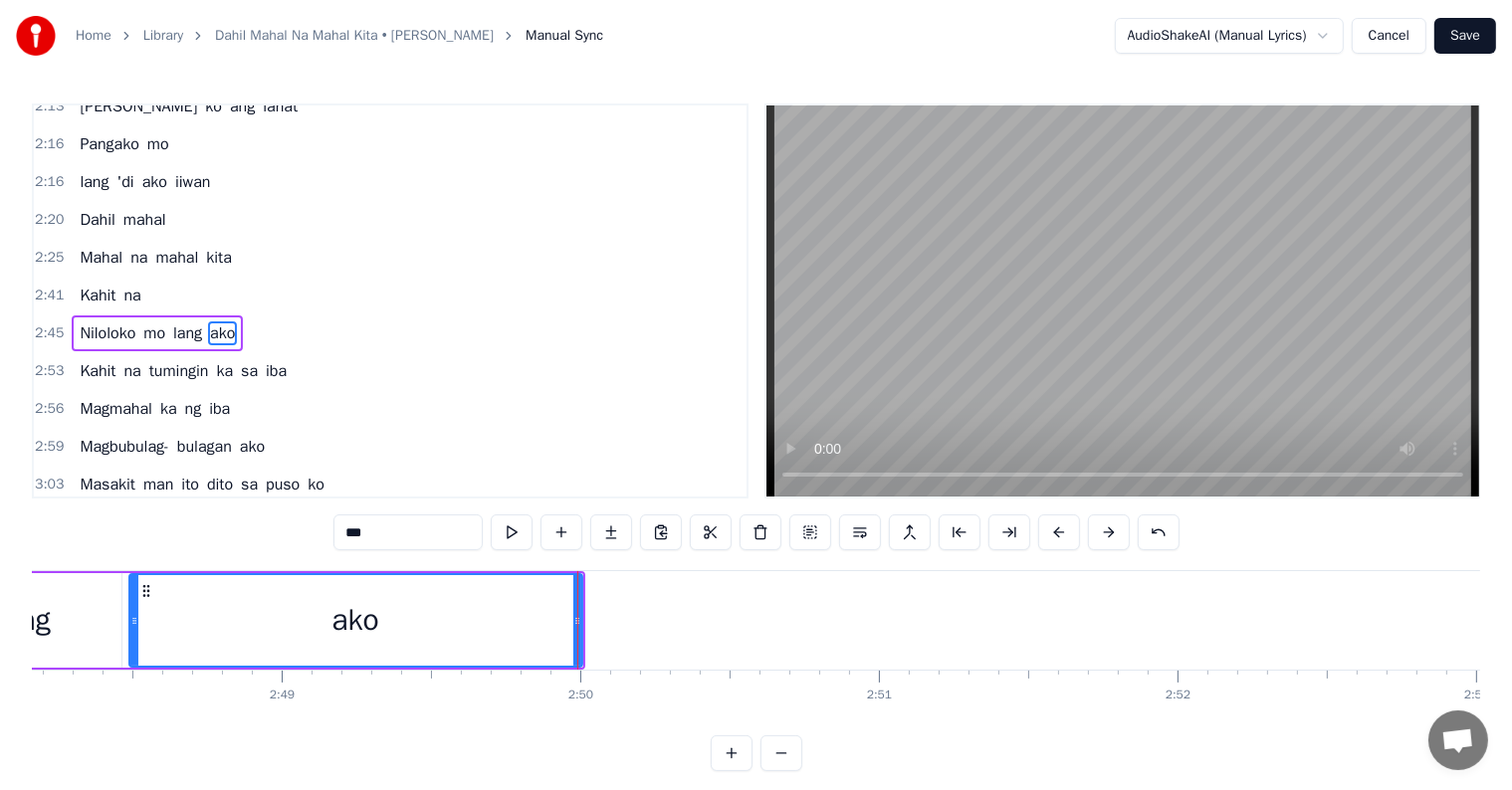 scroll, scrollTop: 30, scrollLeft: 0, axis: vertical 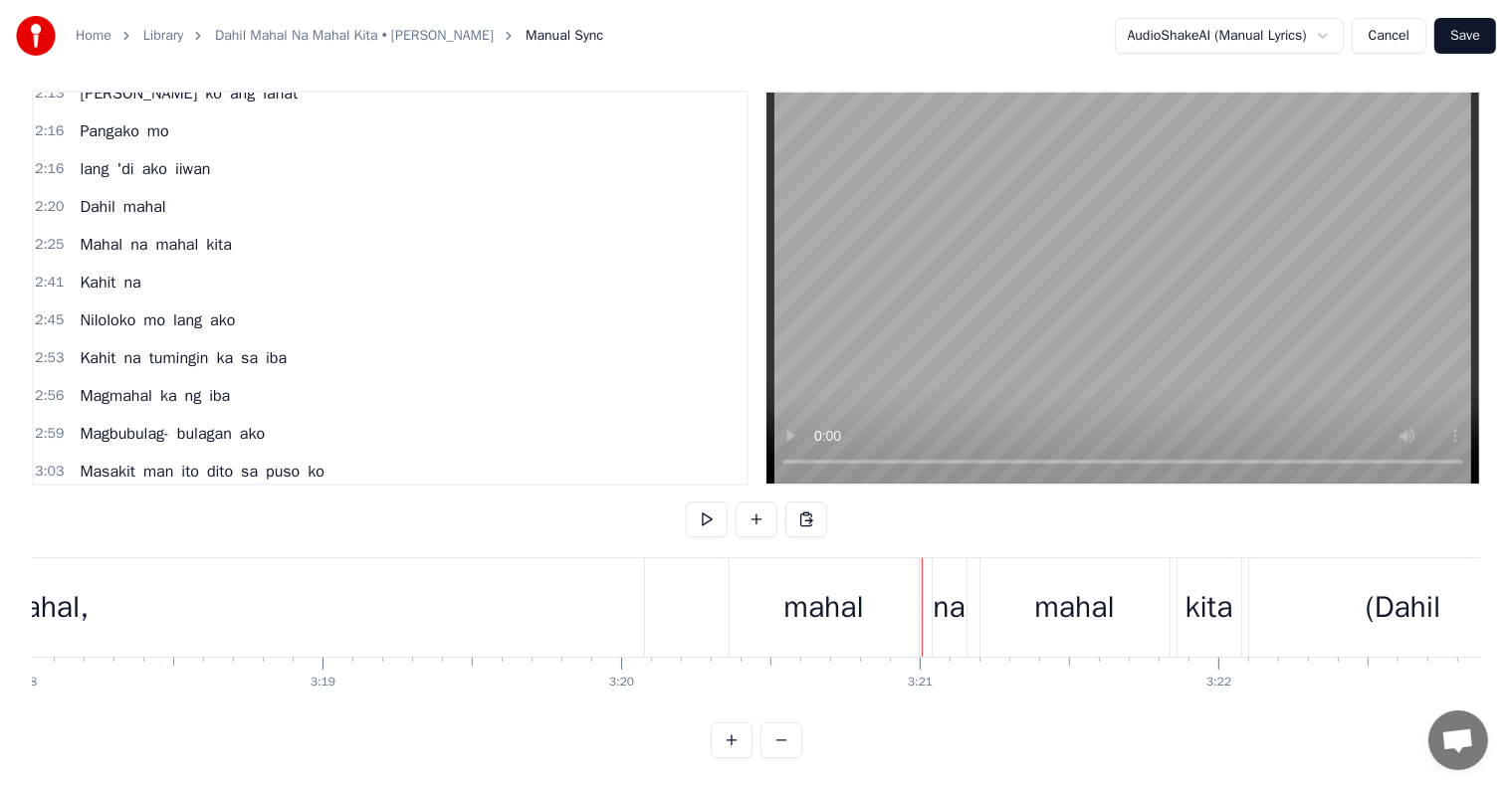 click on "na" at bounding box center (949, 607) 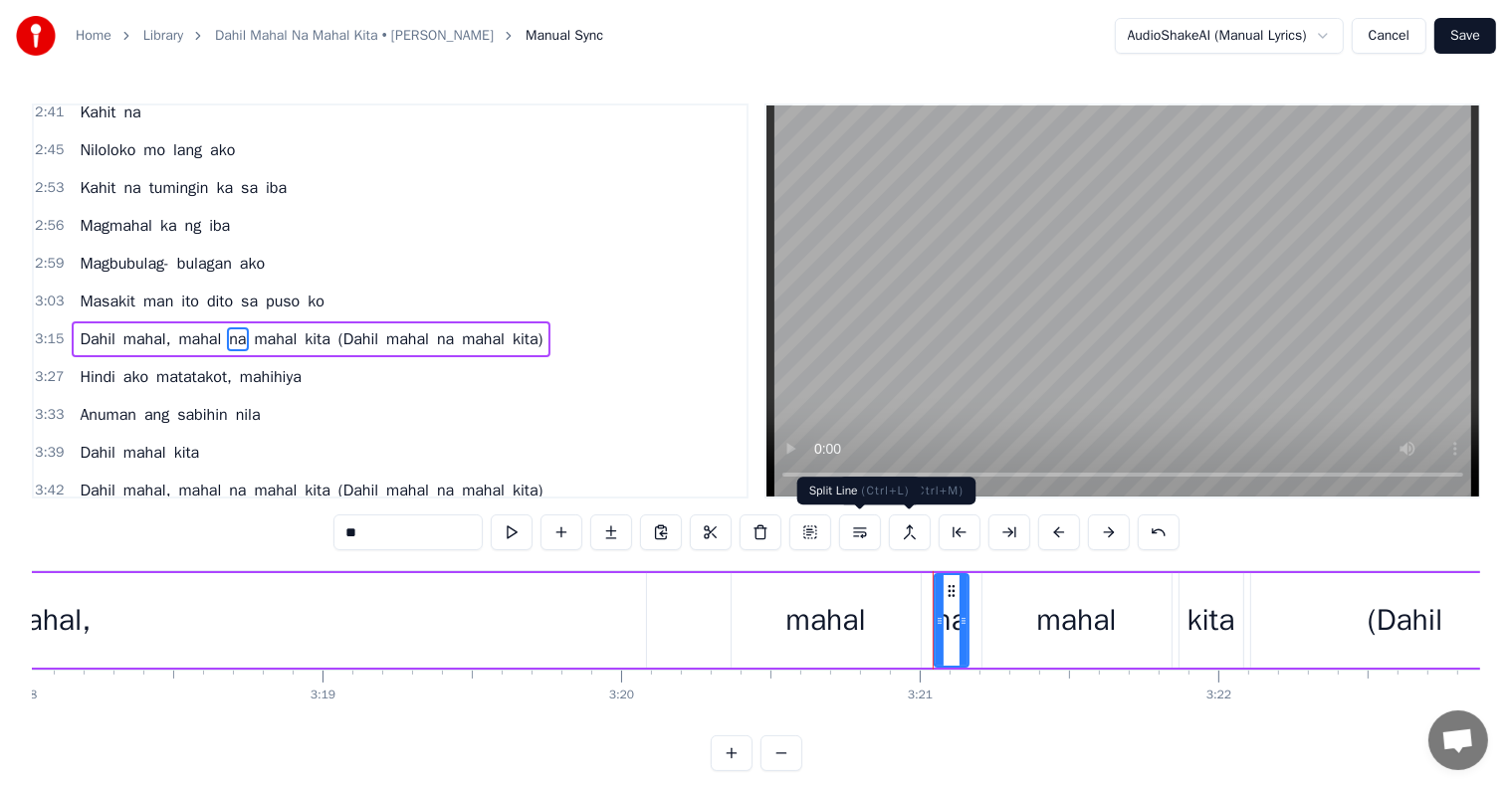 click at bounding box center [860, 532] 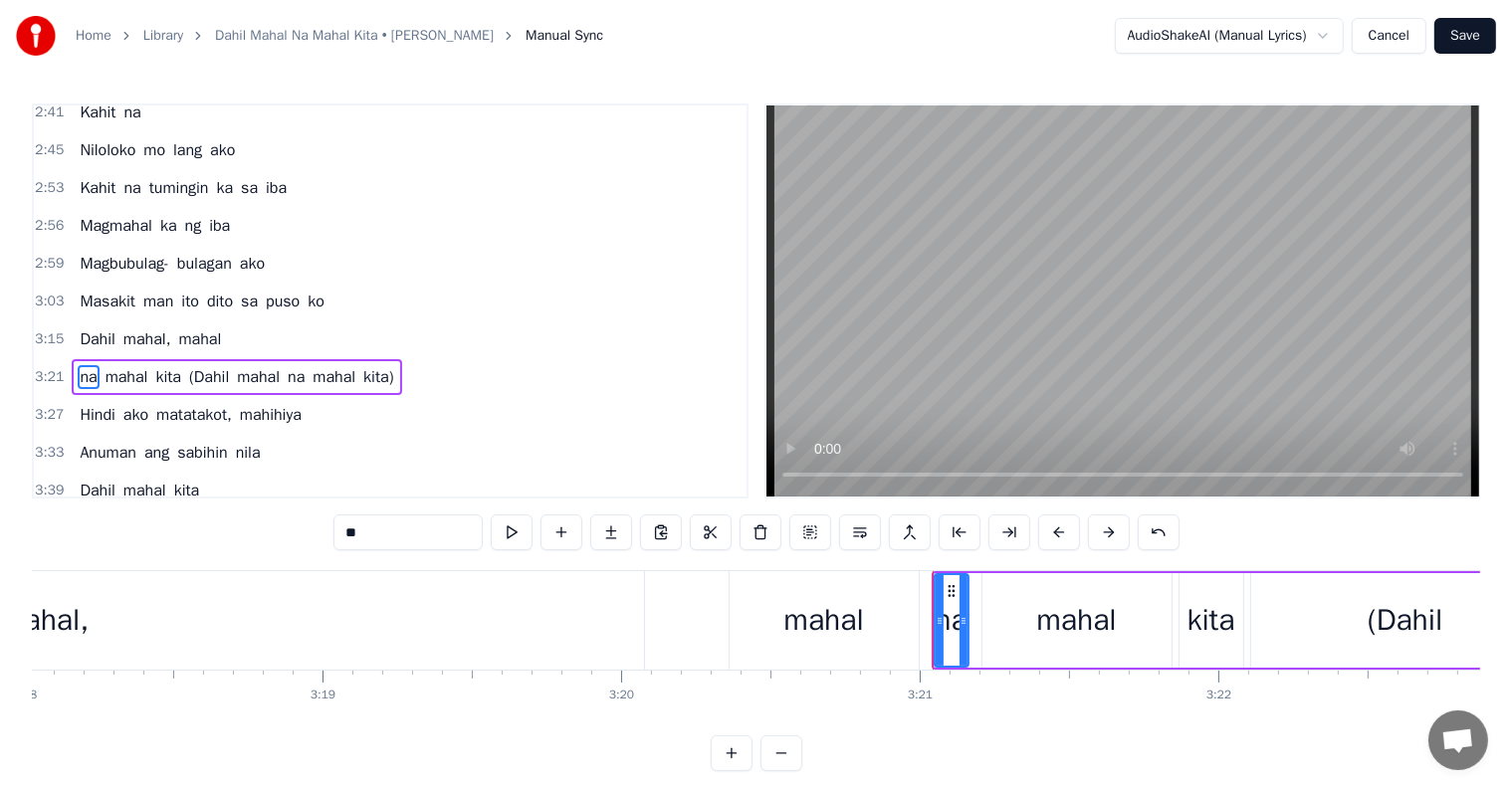 scroll, scrollTop: 994, scrollLeft: 0, axis: vertical 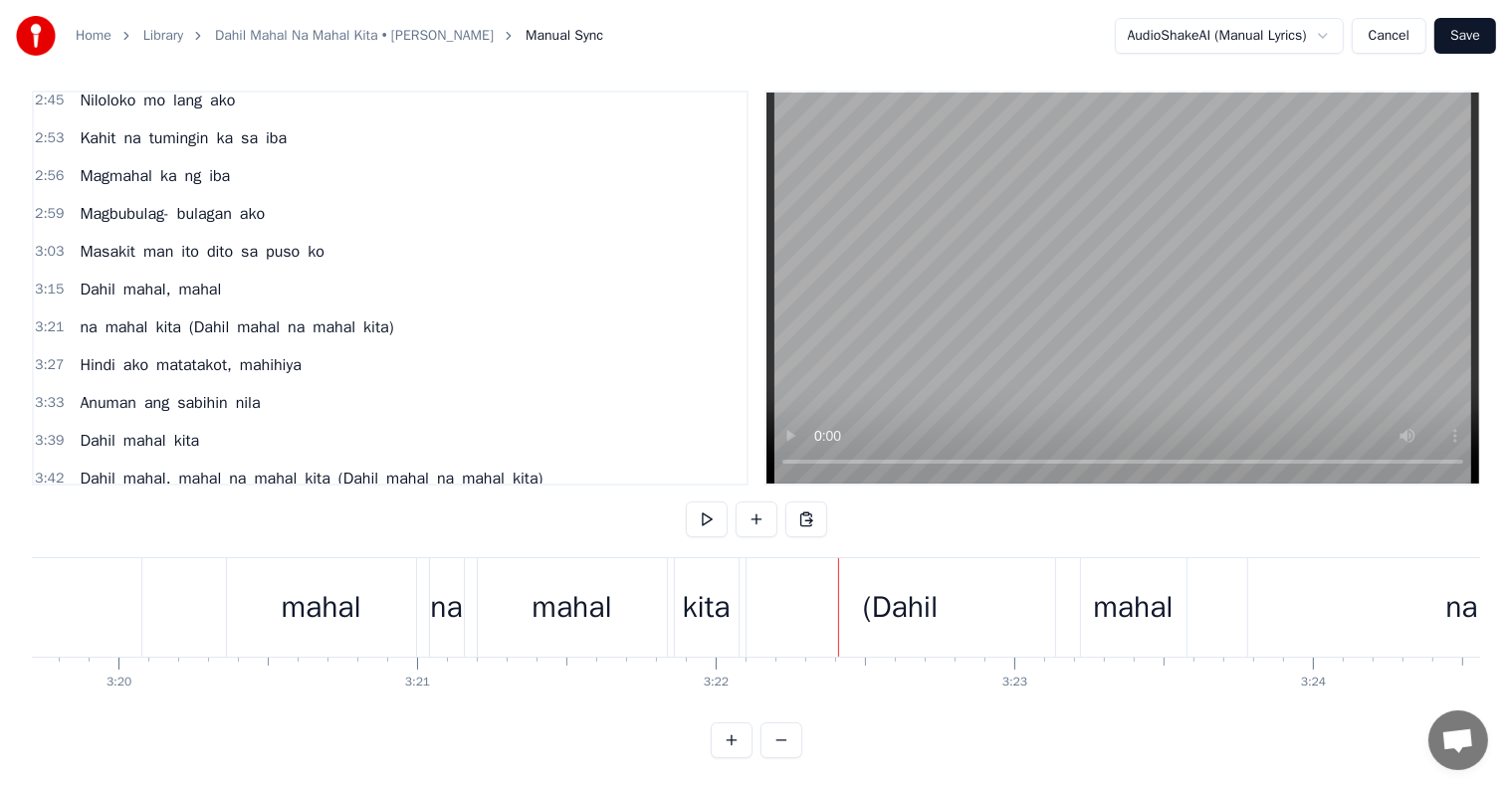 click on "(Dahil" at bounding box center (900, 607) 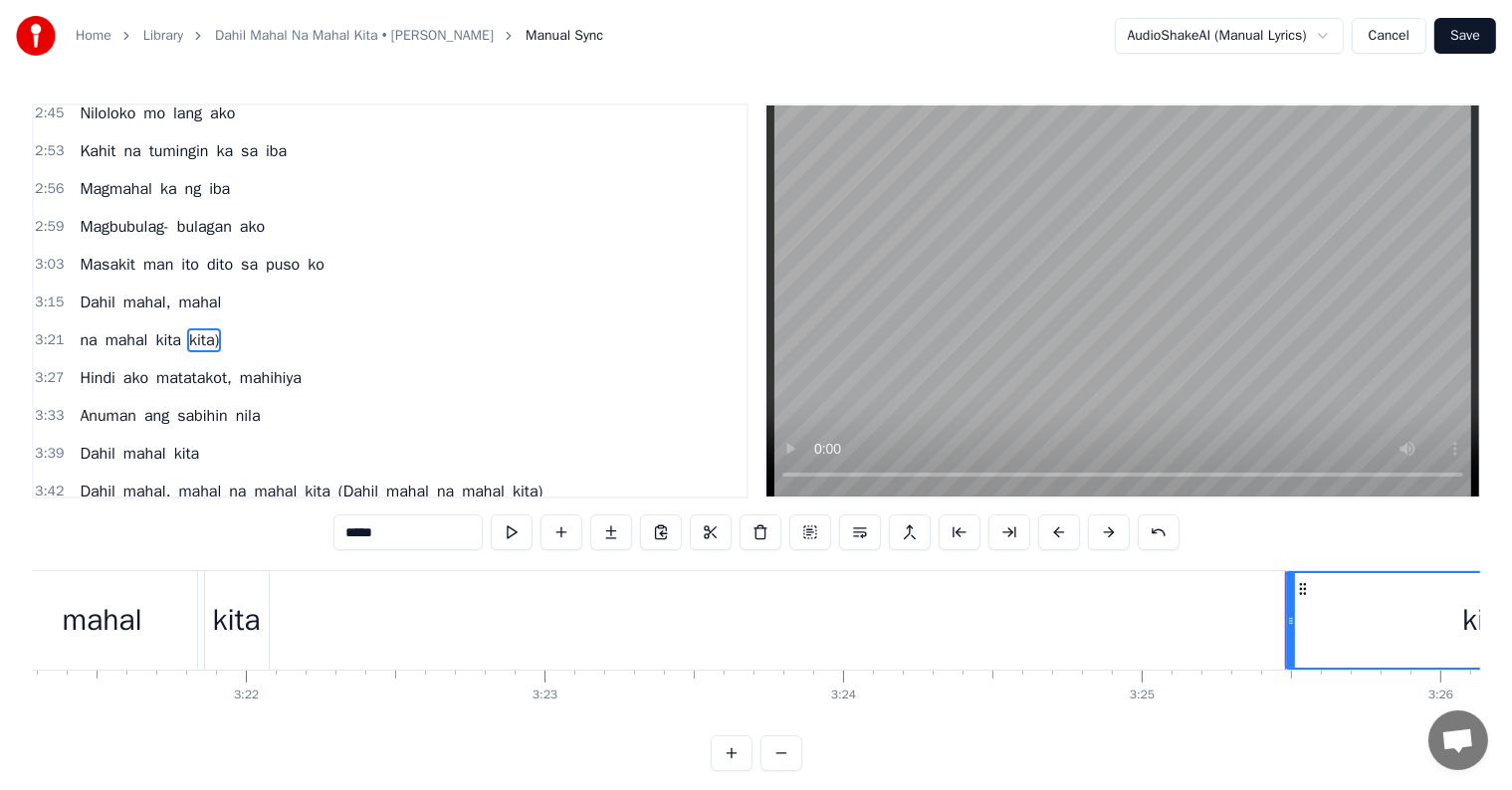 type on "*****" 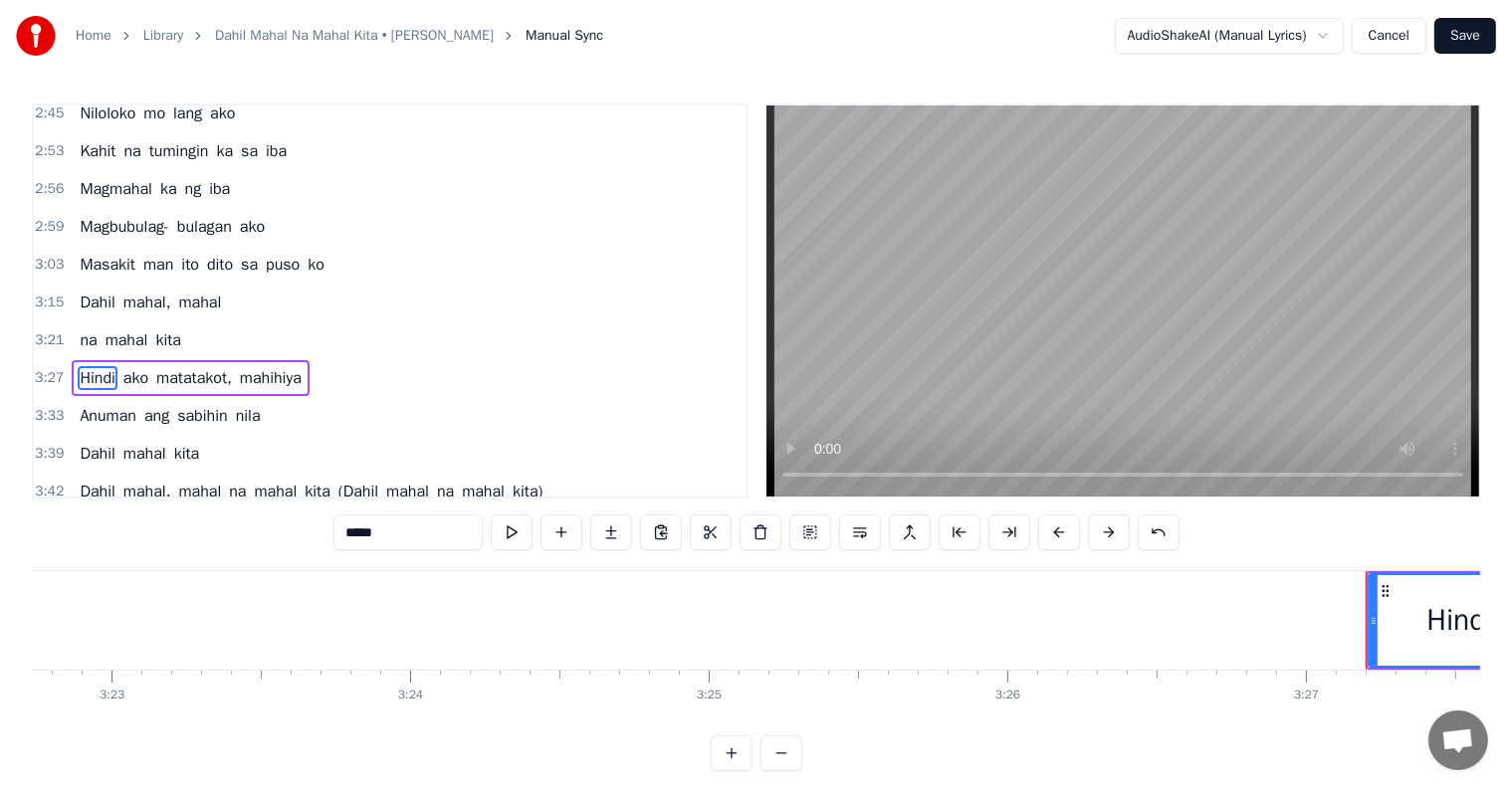scroll, scrollTop: 0, scrollLeft: 61054, axis: horizontal 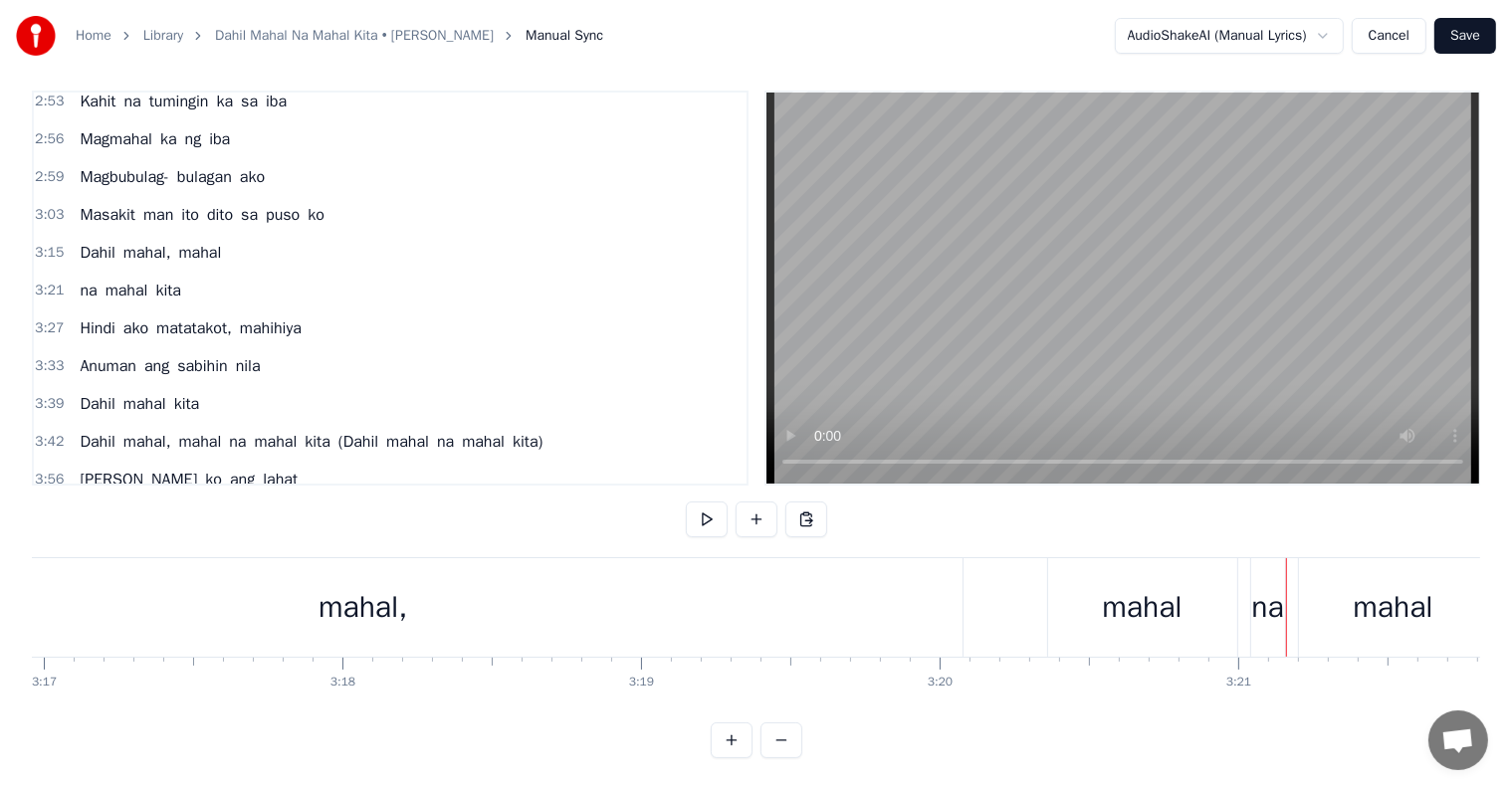 click on "na" at bounding box center [1267, 607] 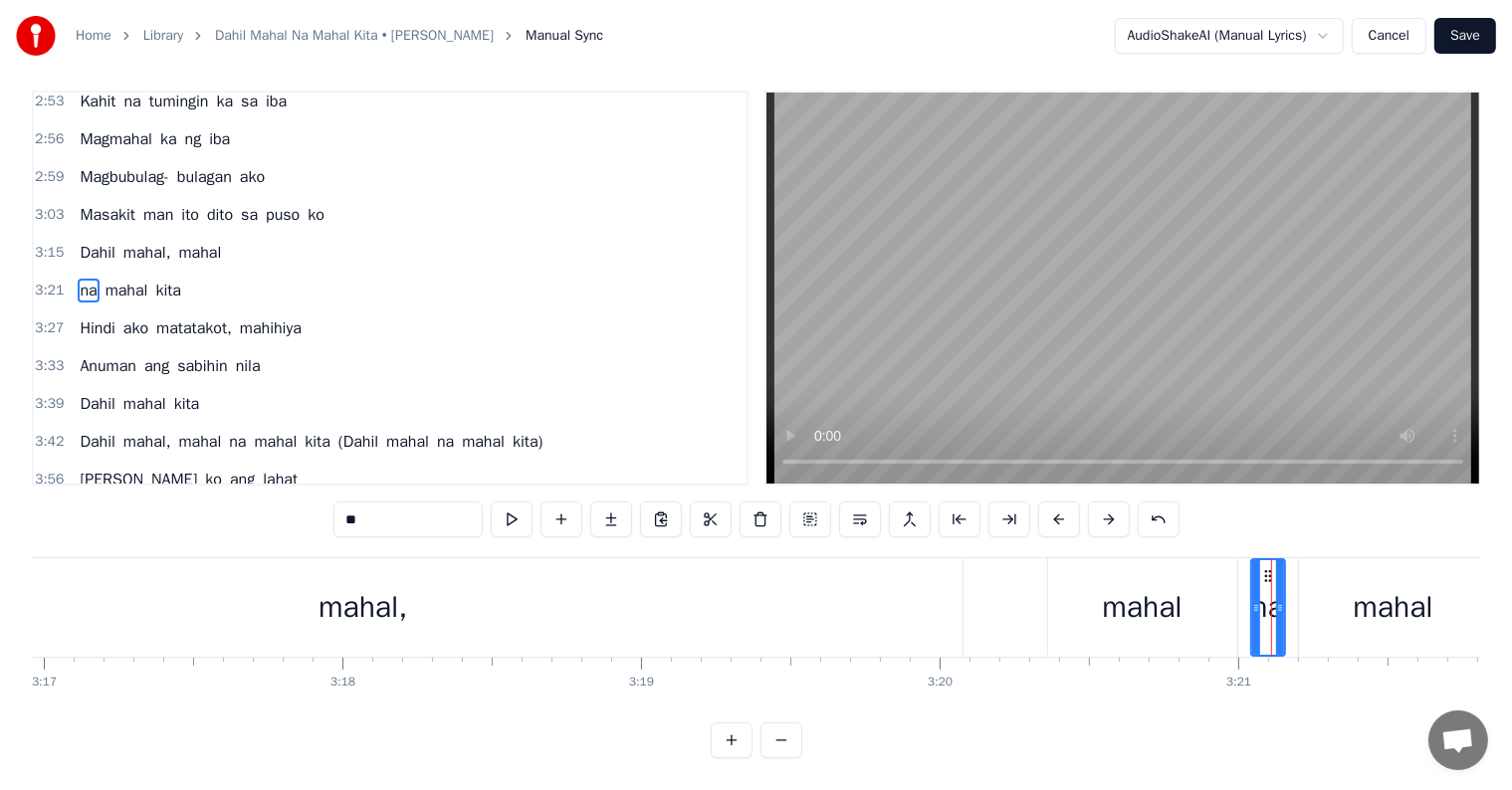 scroll, scrollTop: 0, scrollLeft: 0, axis: both 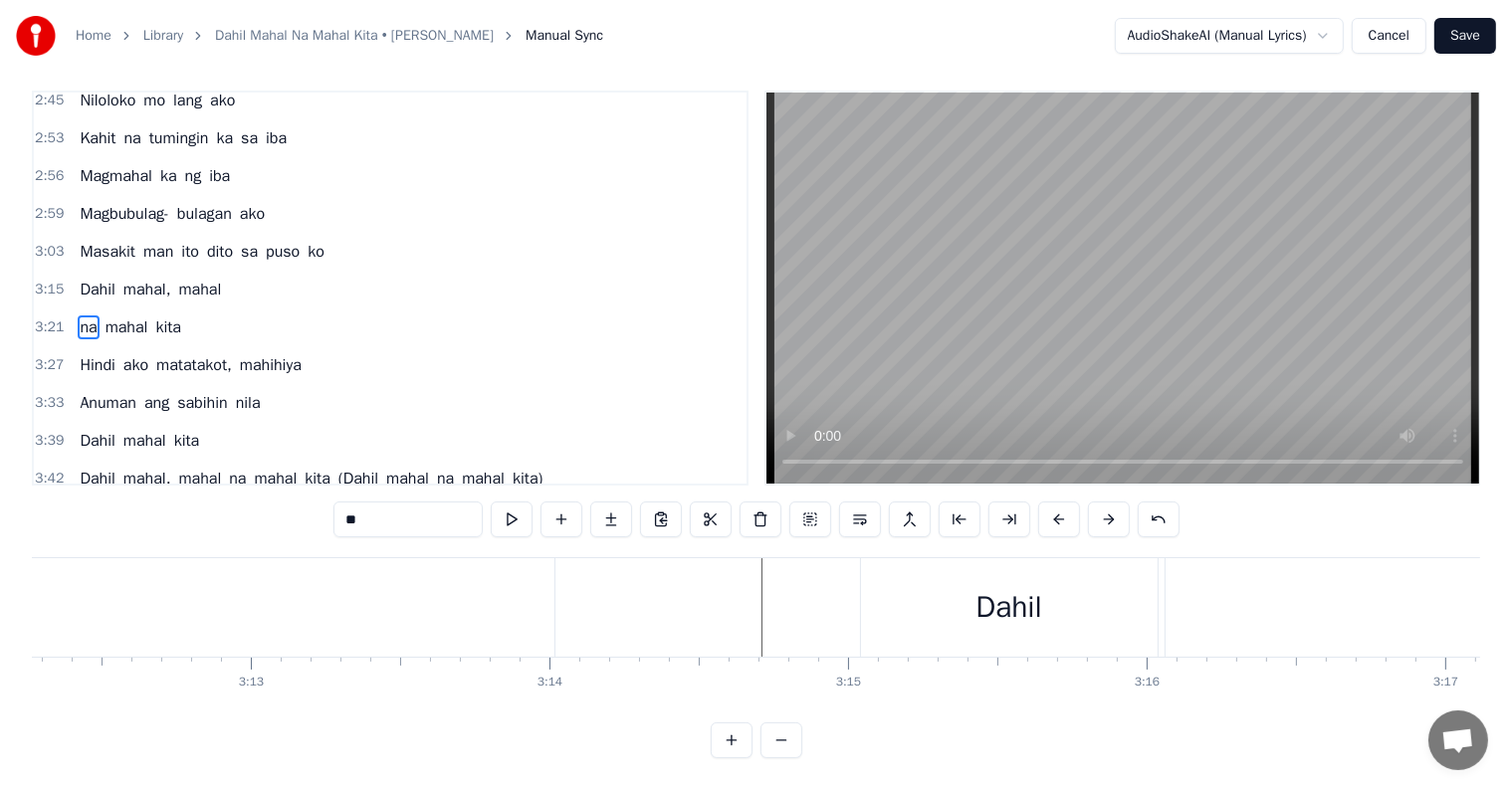 click at bounding box center [-14969, 607] 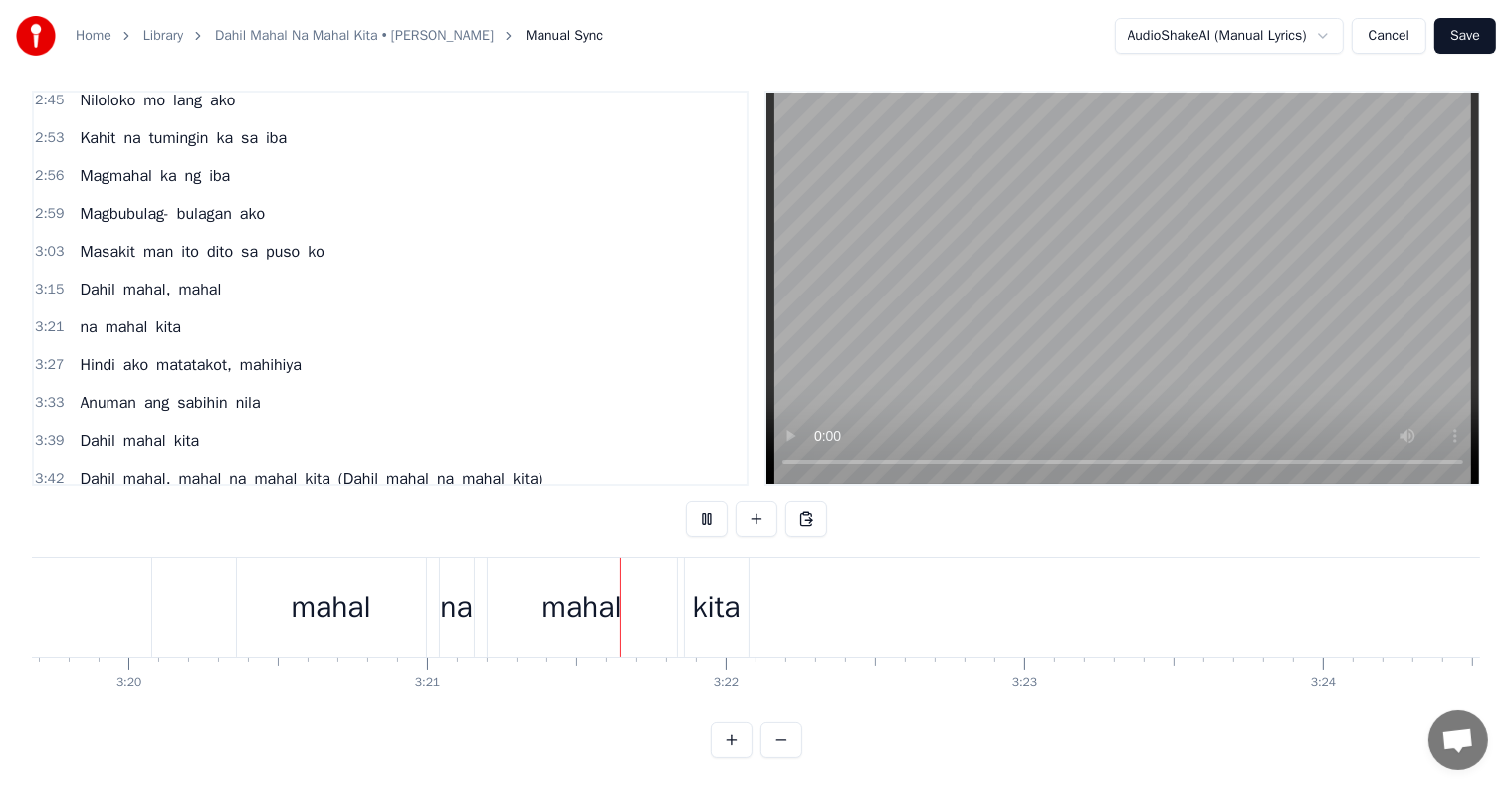 scroll, scrollTop: 0, scrollLeft: 59949, axis: horizontal 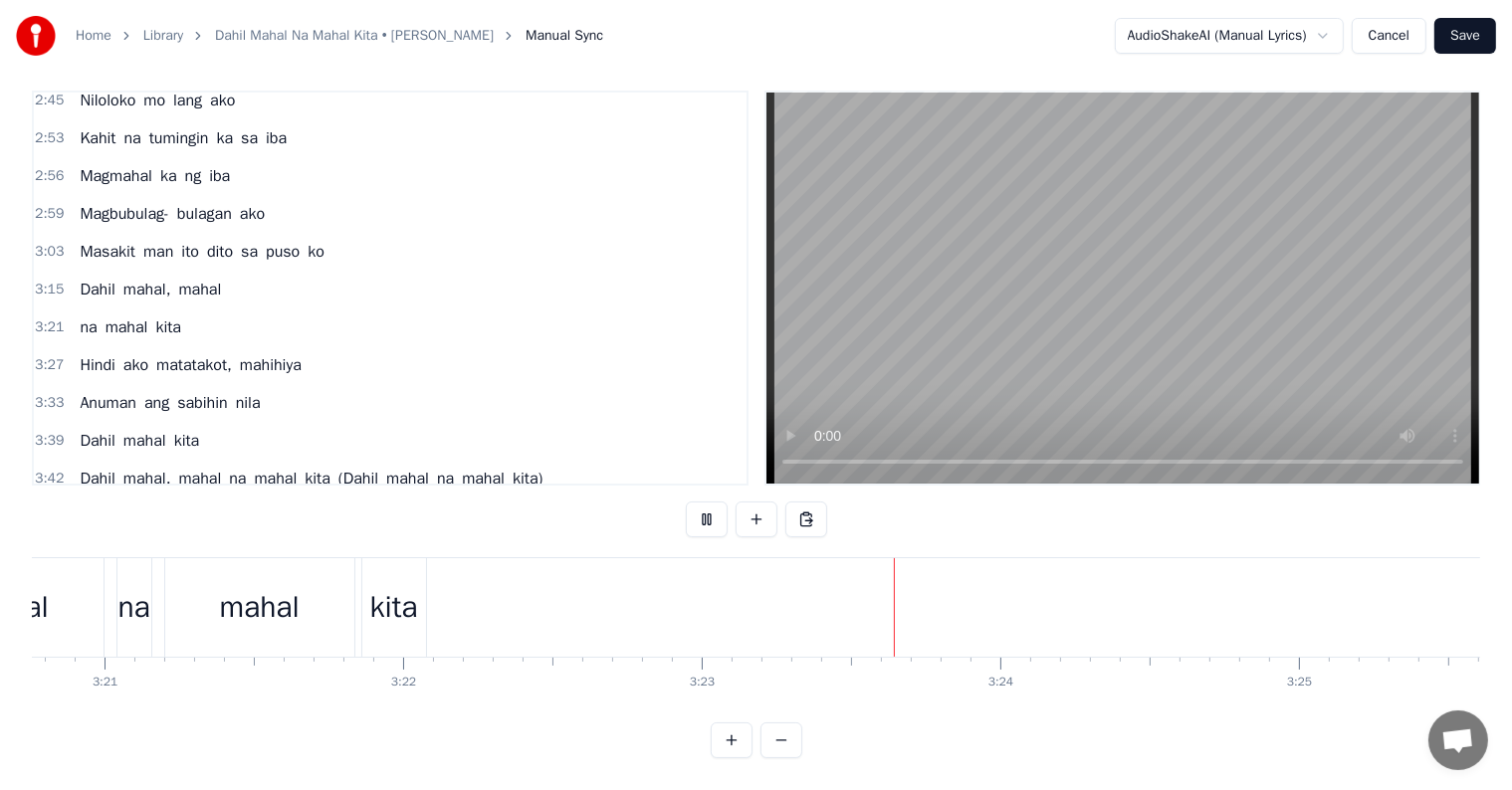click on "kita" at bounding box center [394, 607] 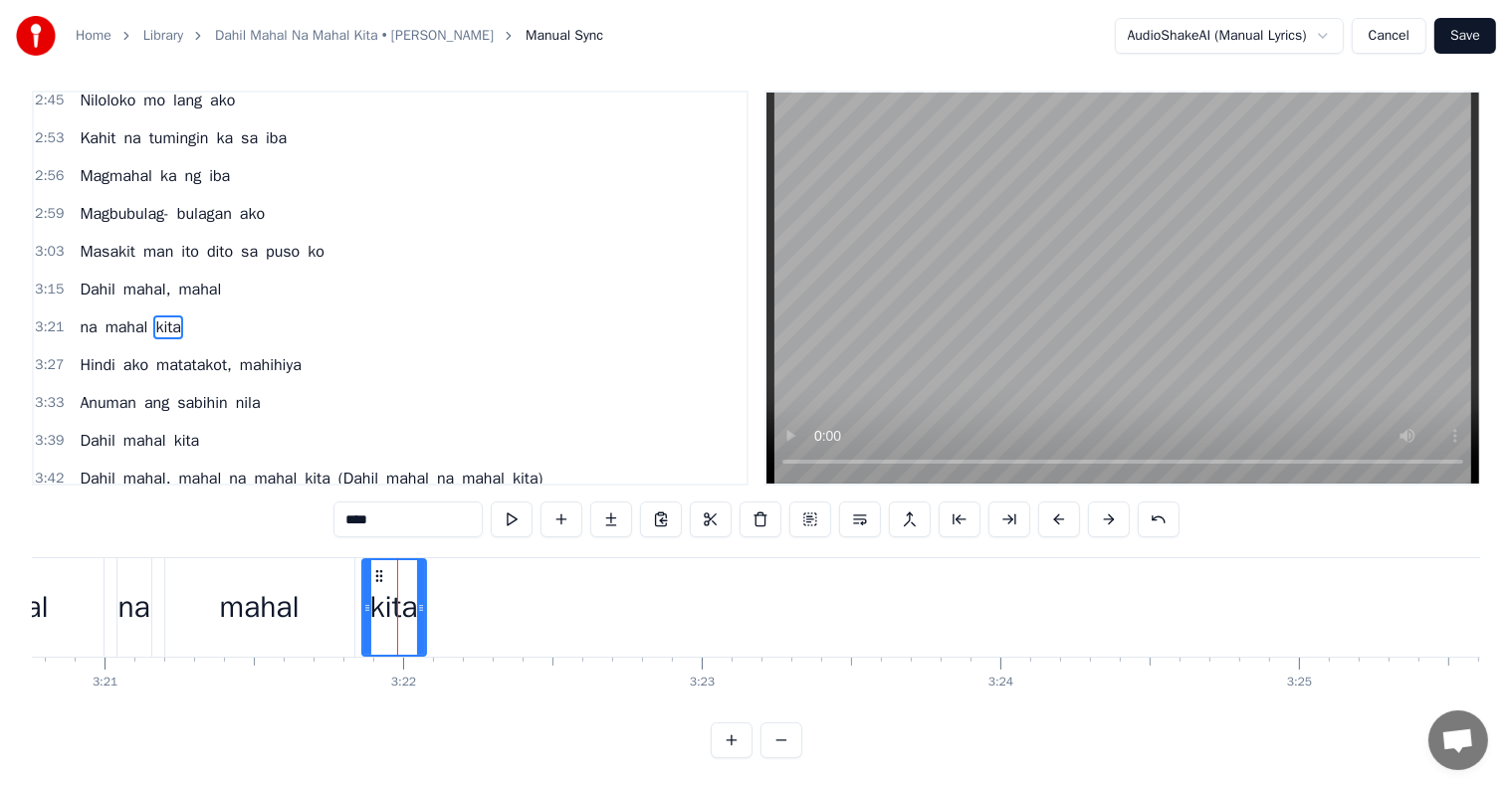 scroll, scrollTop: 0, scrollLeft: 0, axis: both 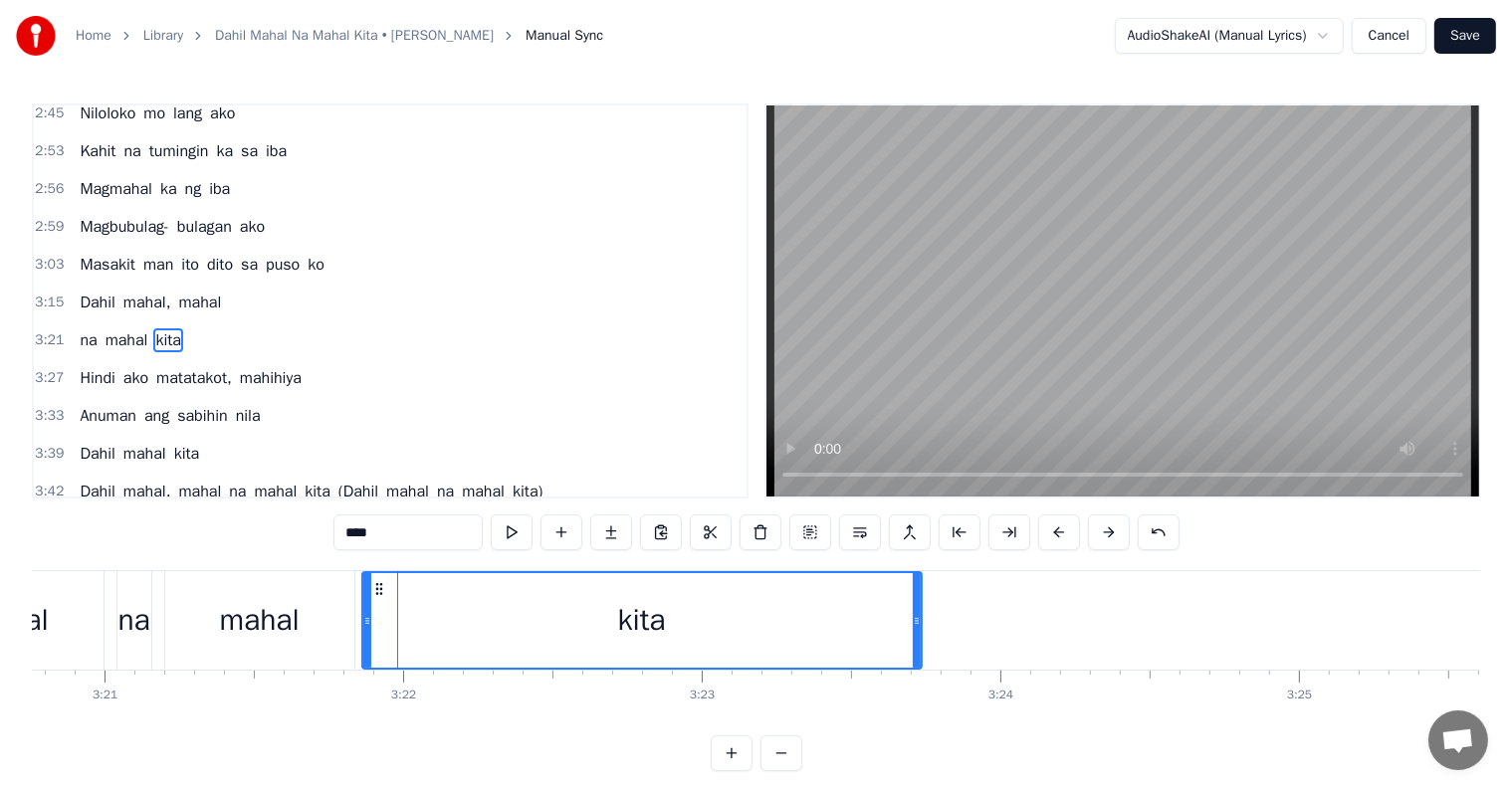 drag, startPoint x: 420, startPoint y: 613, endPoint x: 919, endPoint y: 629, distance: 499.25645 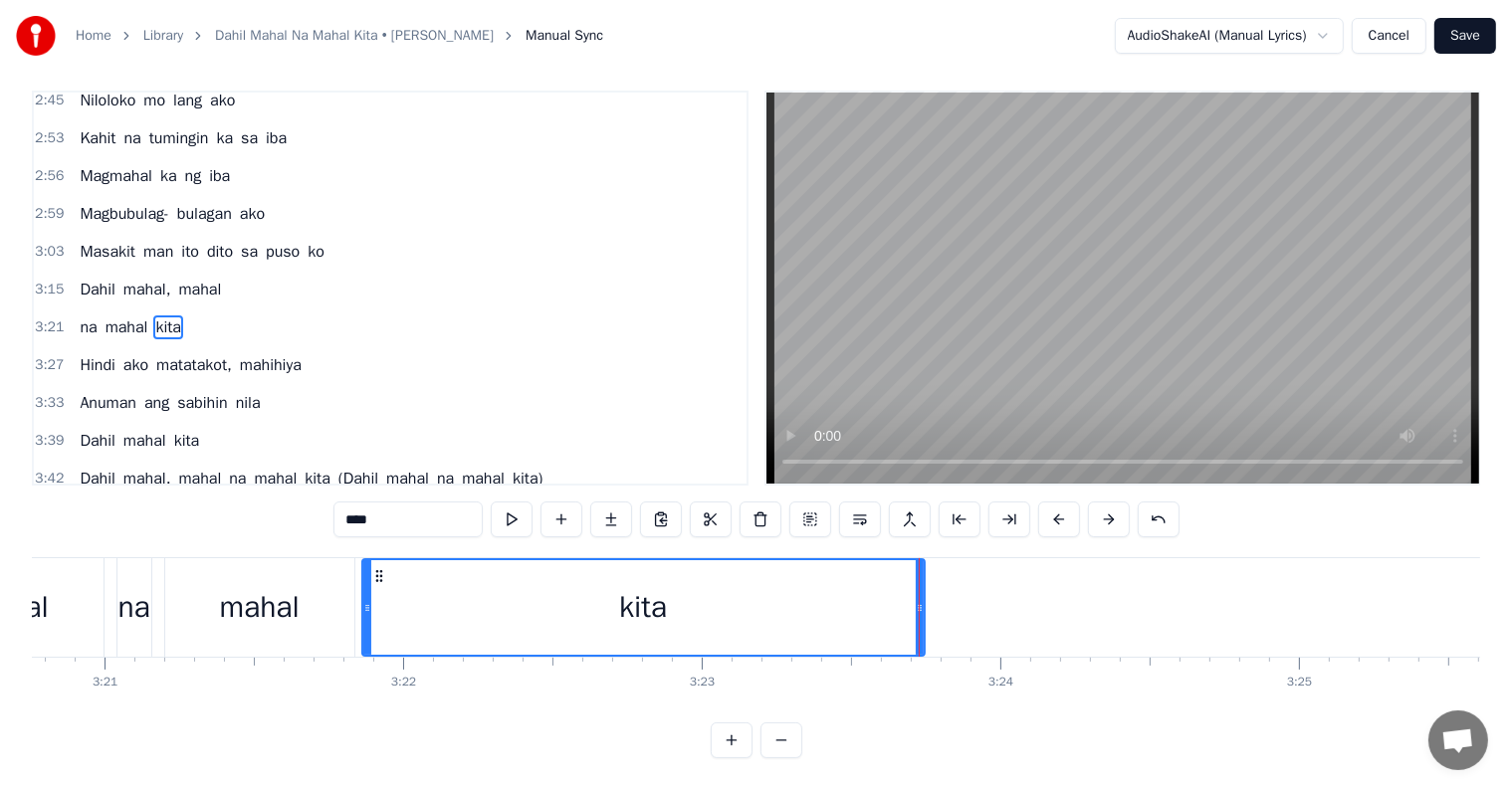 scroll, scrollTop: 30, scrollLeft: 0, axis: vertical 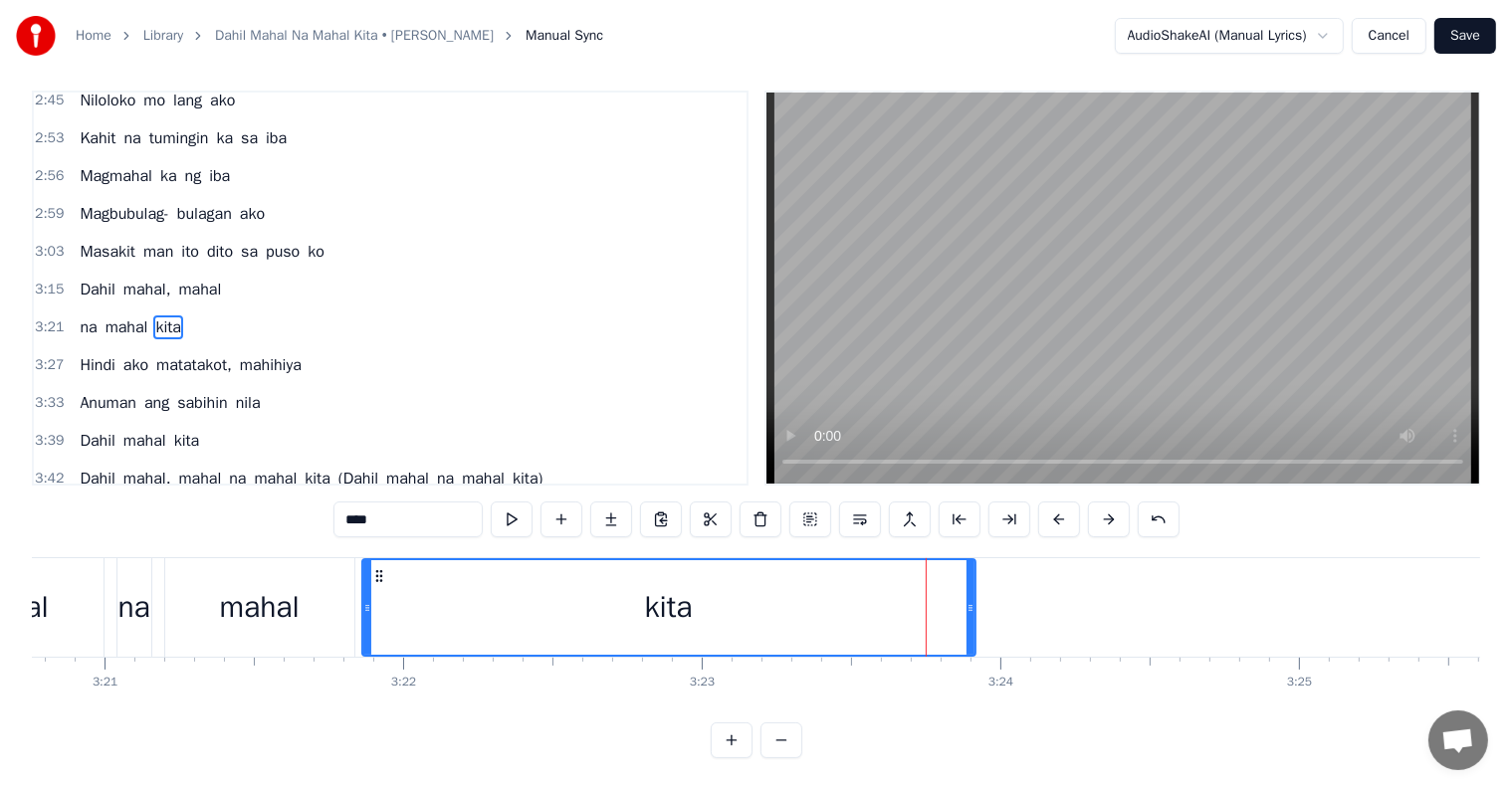 drag, startPoint x: 920, startPoint y: 592, endPoint x: 971, endPoint y: 598, distance: 51.351728 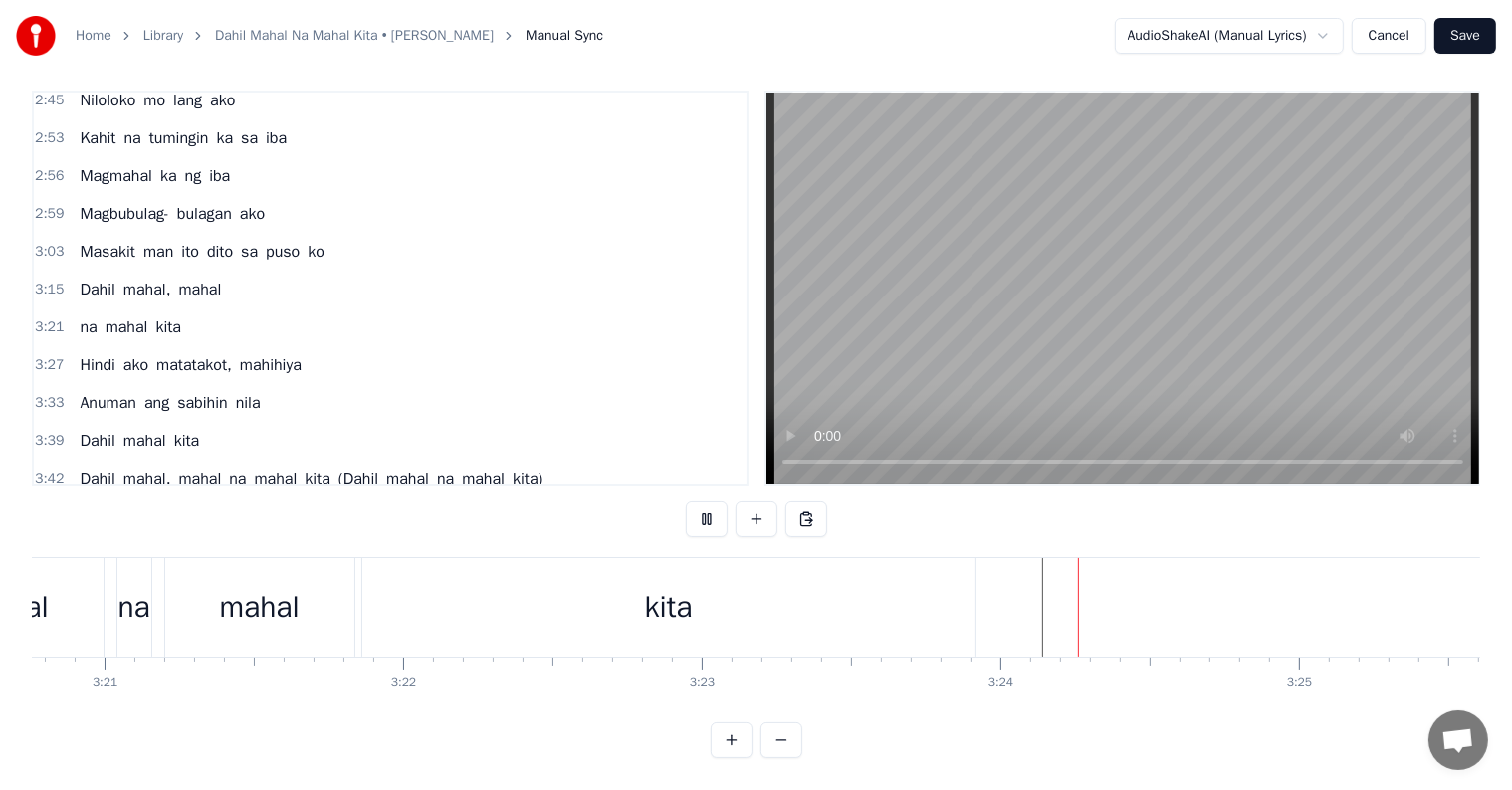 scroll, scrollTop: 30, scrollLeft: 0, axis: vertical 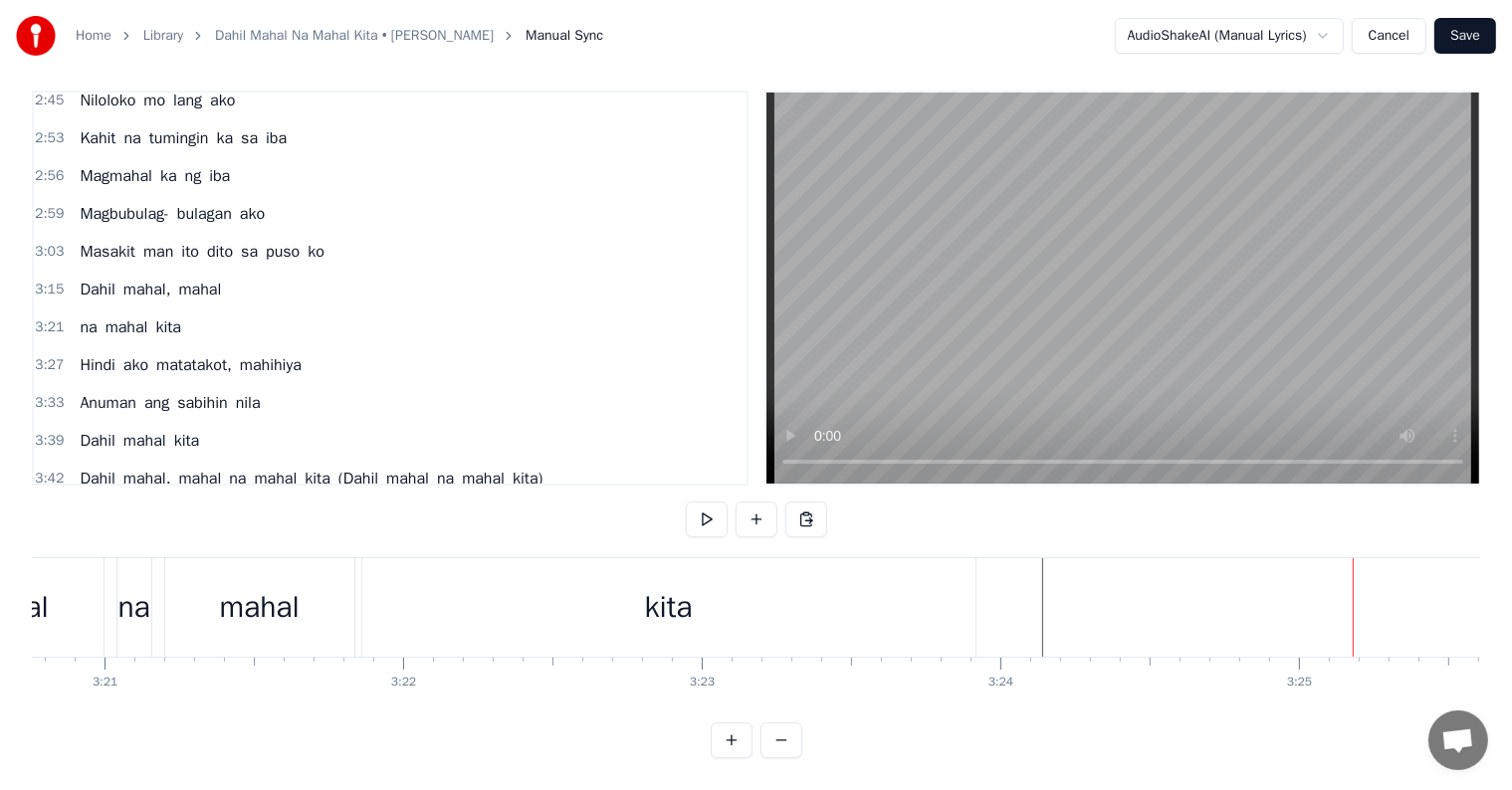 click on "na mahal kita" at bounding box center (548, 607) 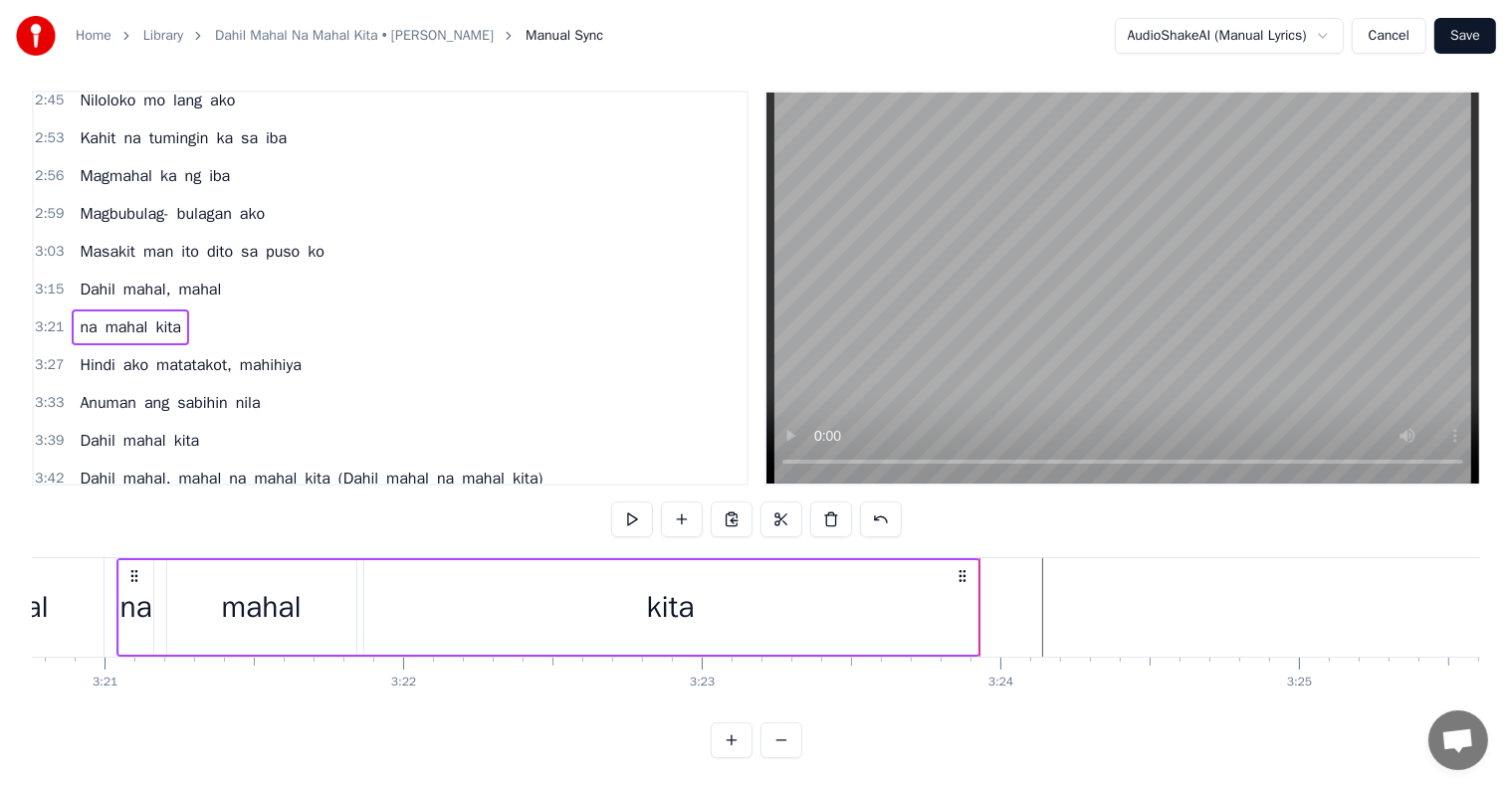 click on "kita" at bounding box center [671, 607] 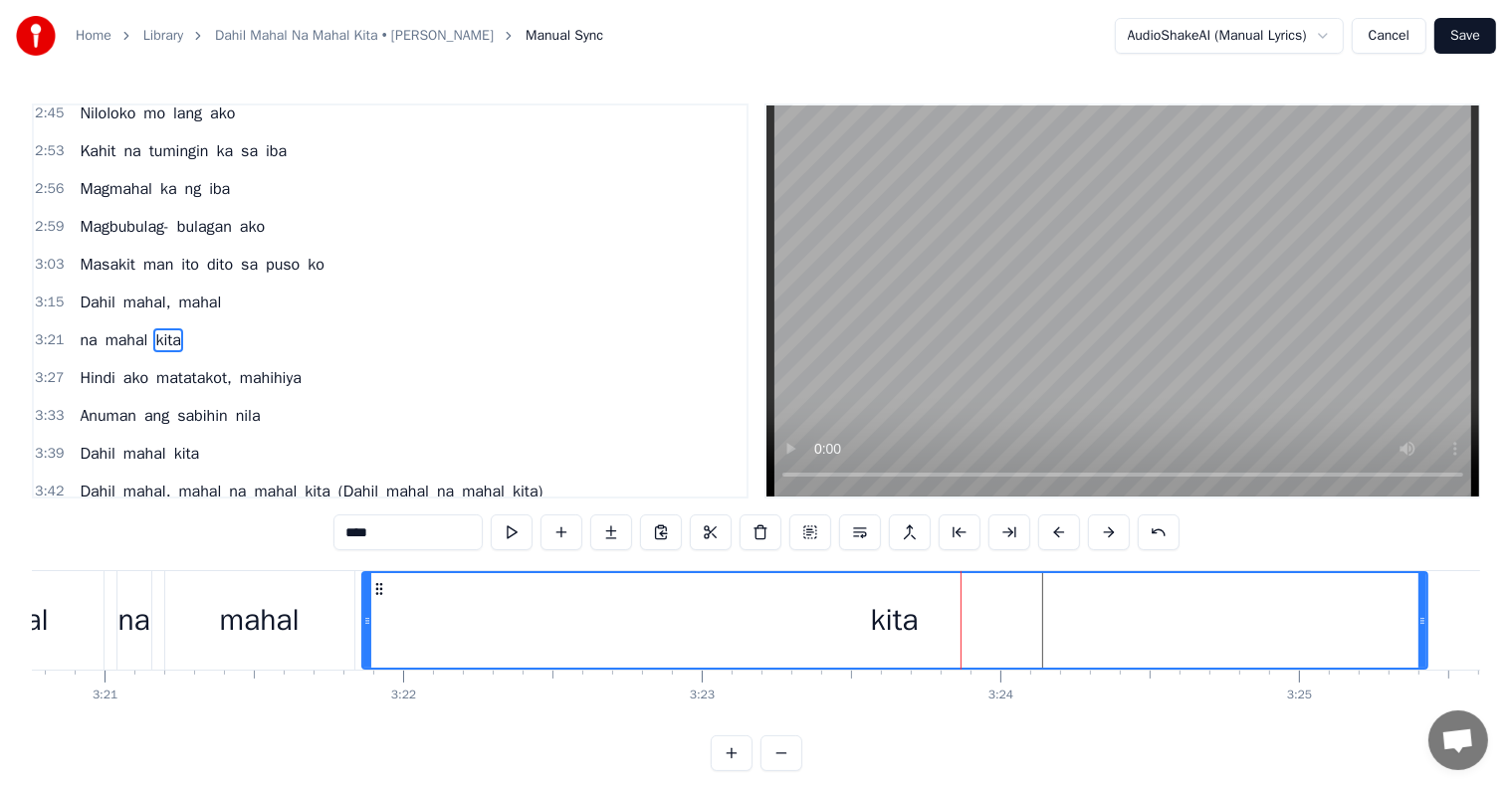 drag, startPoint x: 970, startPoint y: 603, endPoint x: 1421, endPoint y: 623, distance: 451.4432 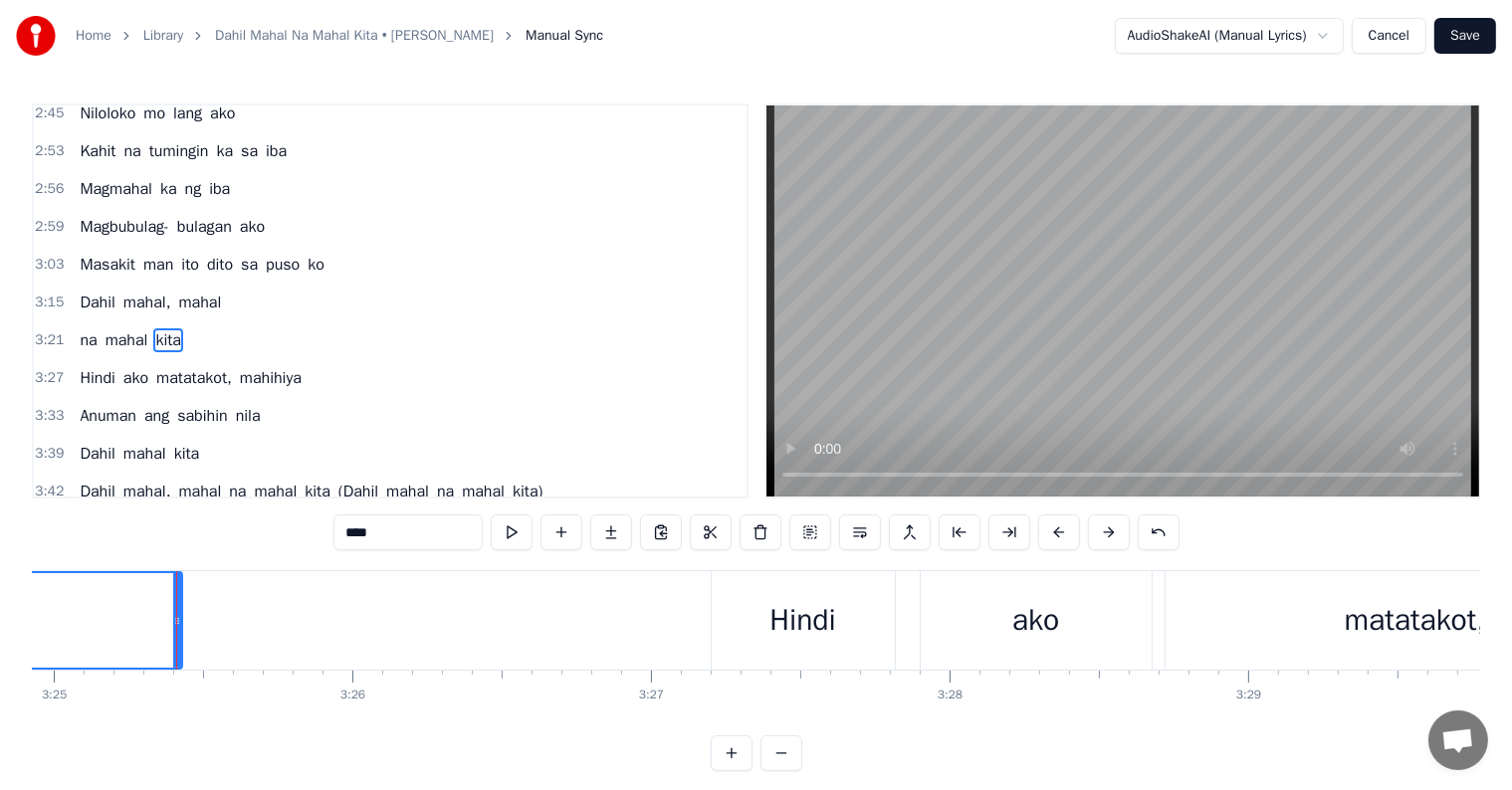 scroll, scrollTop: 0, scrollLeft: 61239, axis: horizontal 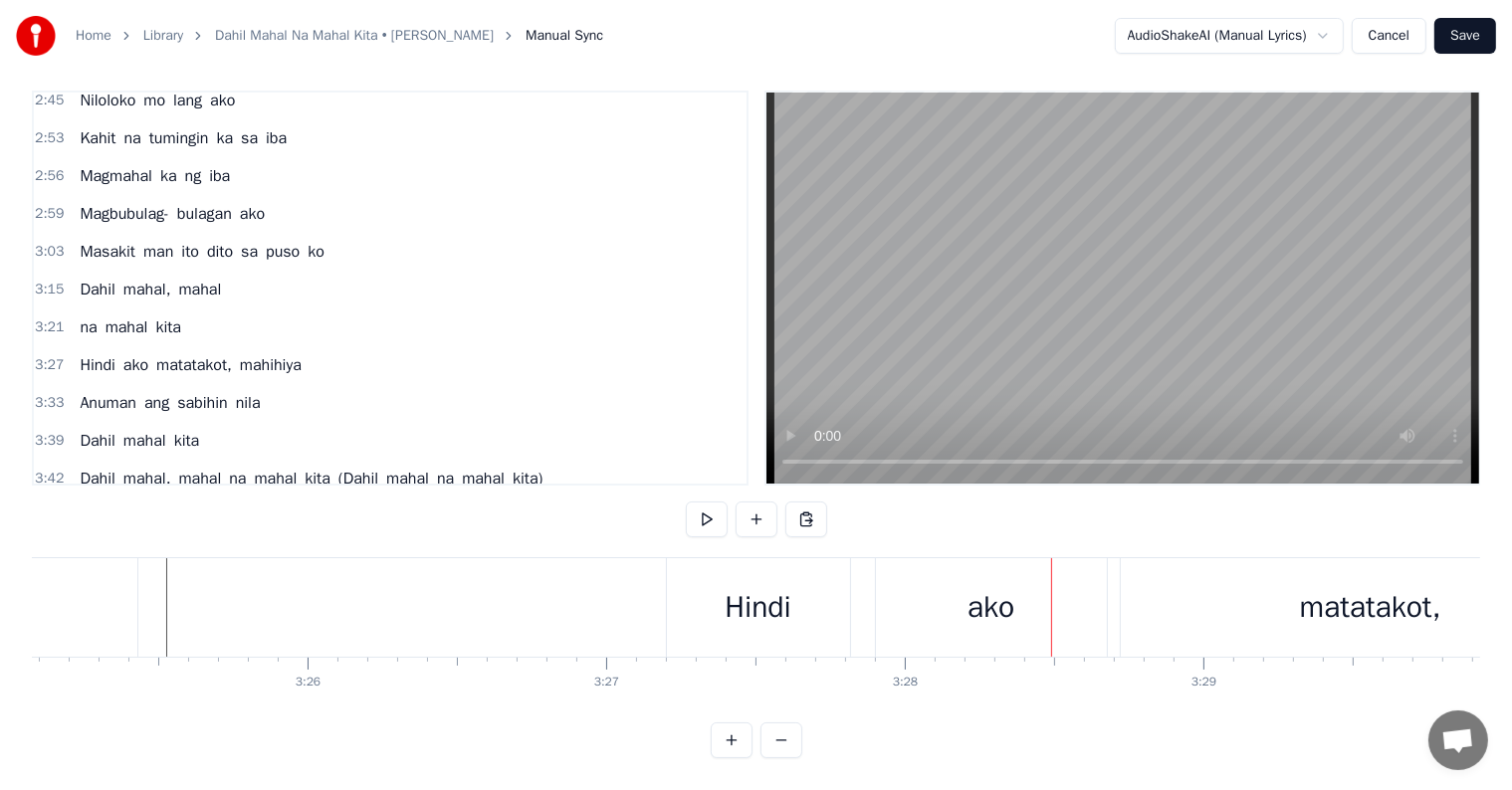 click on "matatakot," at bounding box center [1371, 607] 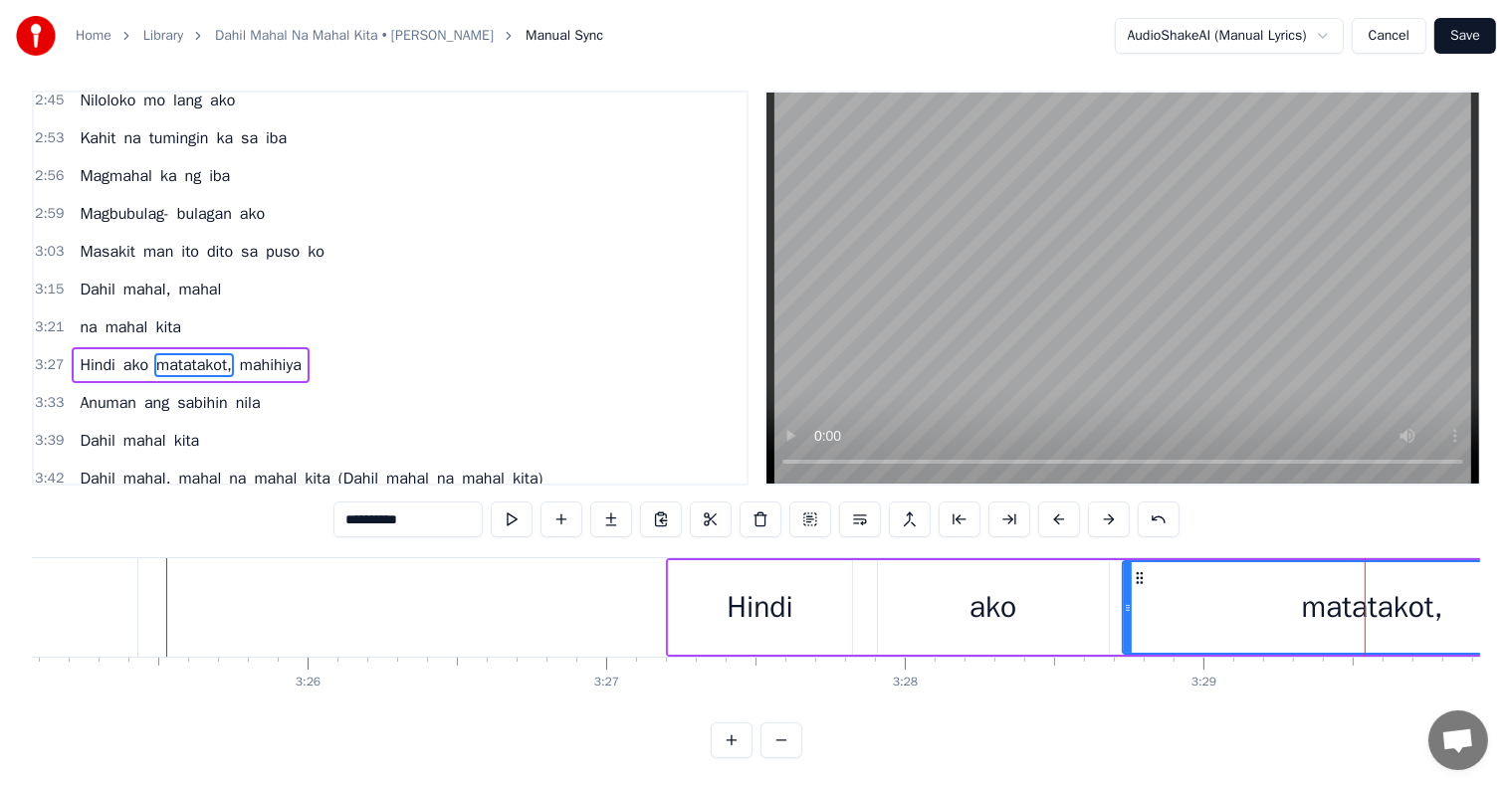 scroll, scrollTop: 0, scrollLeft: 0, axis: both 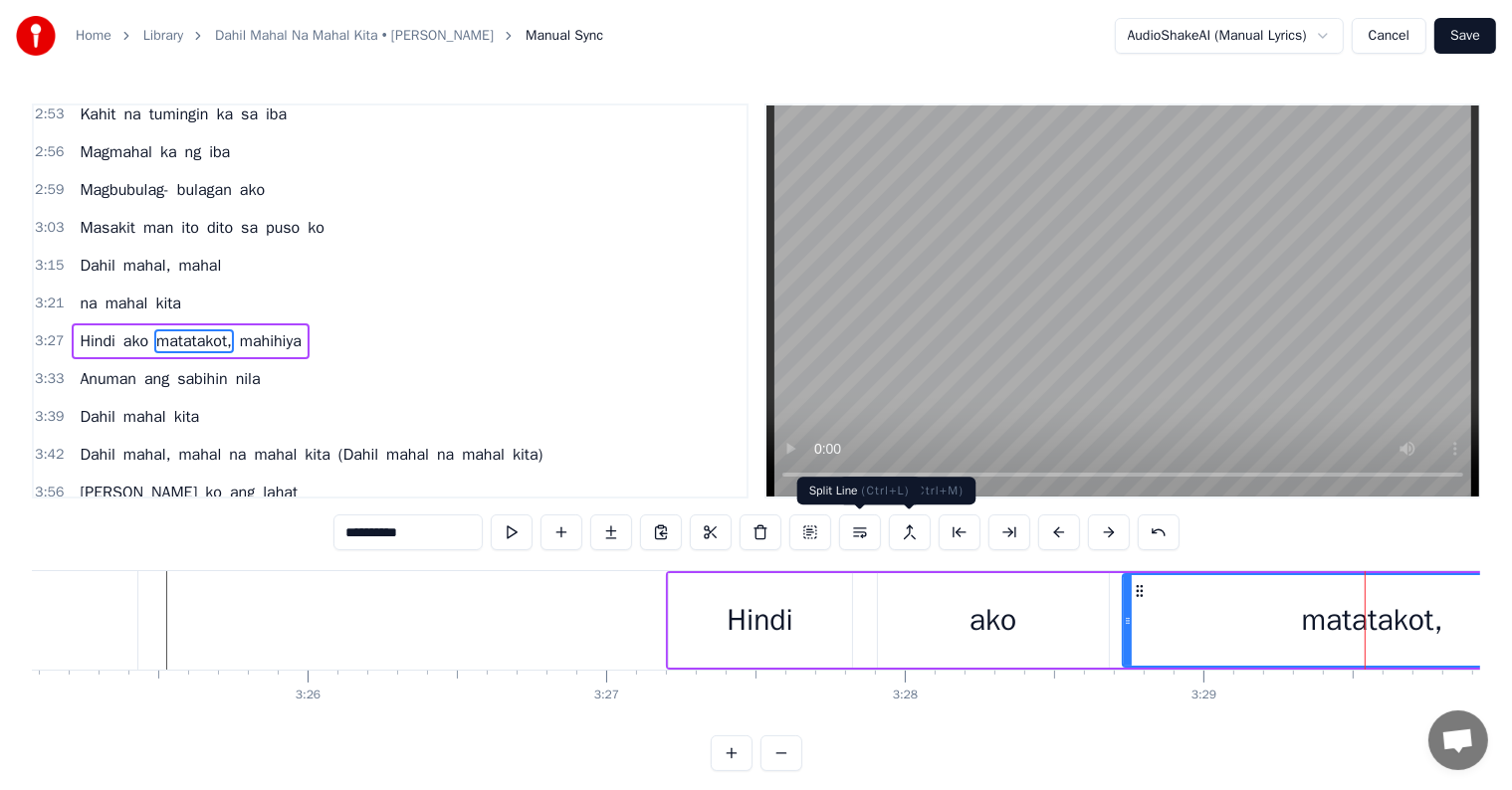 click at bounding box center (860, 532) 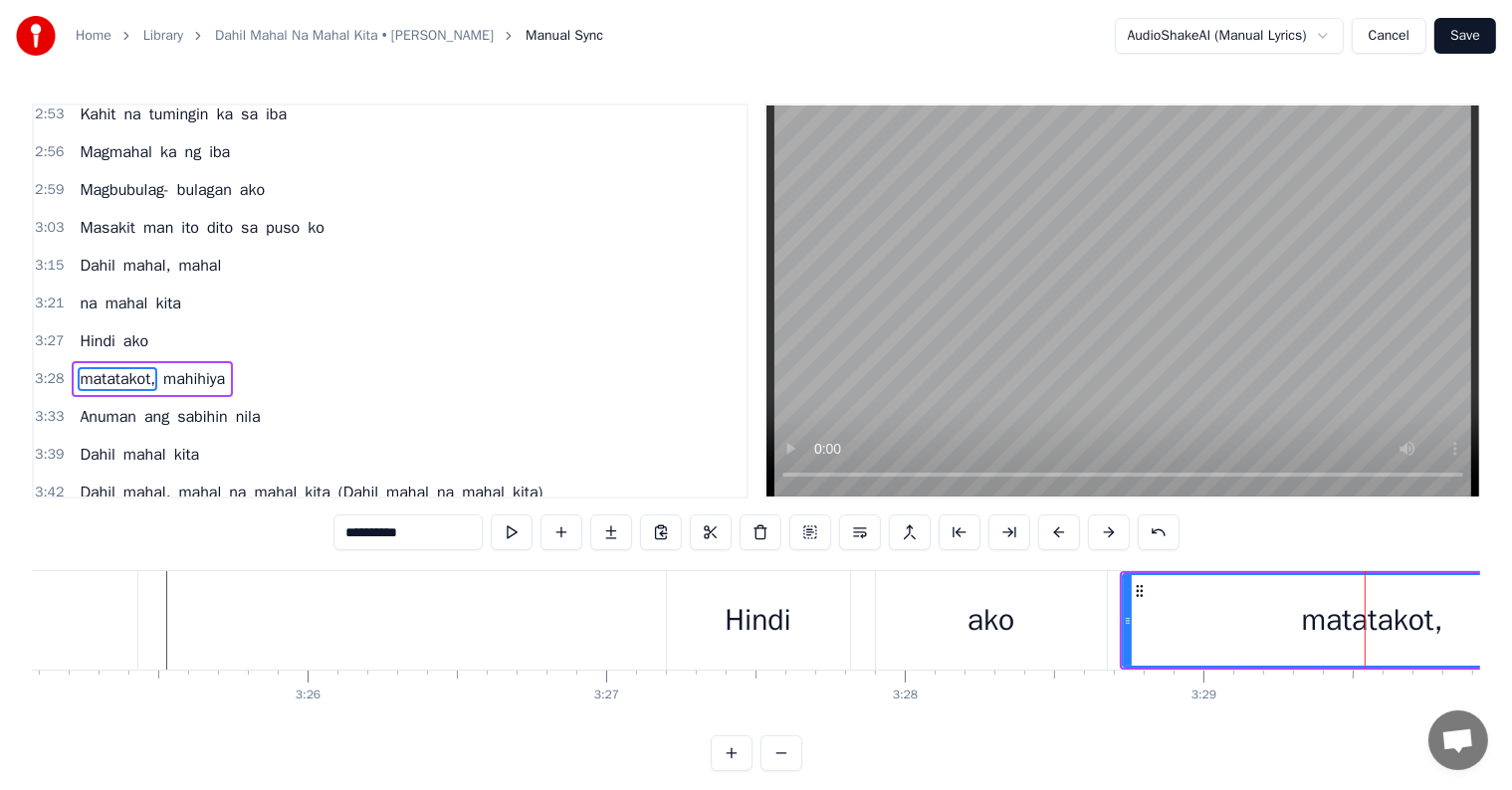 scroll, scrollTop: 1067, scrollLeft: 0, axis: vertical 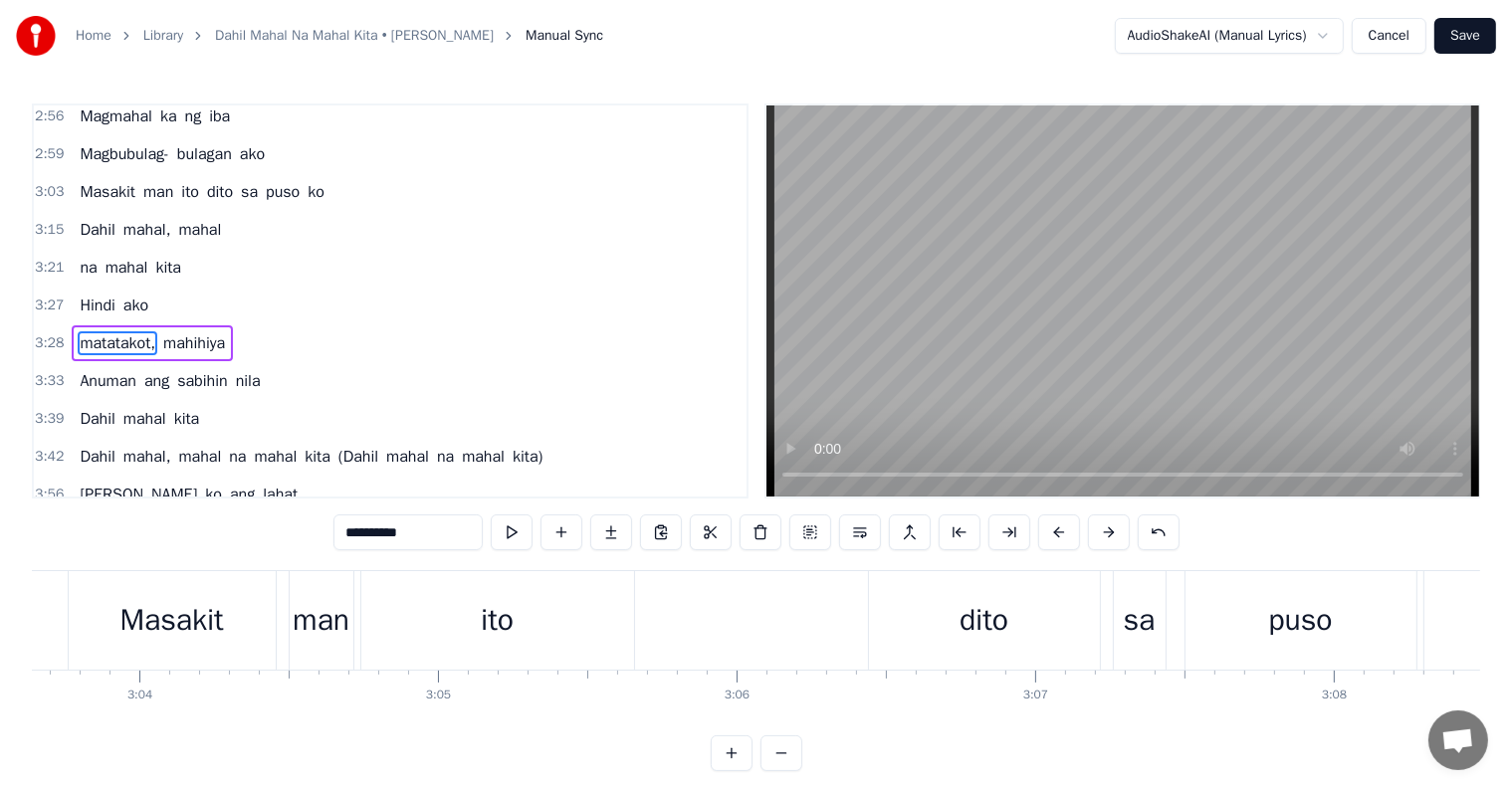 click at bounding box center [-12393, 620] 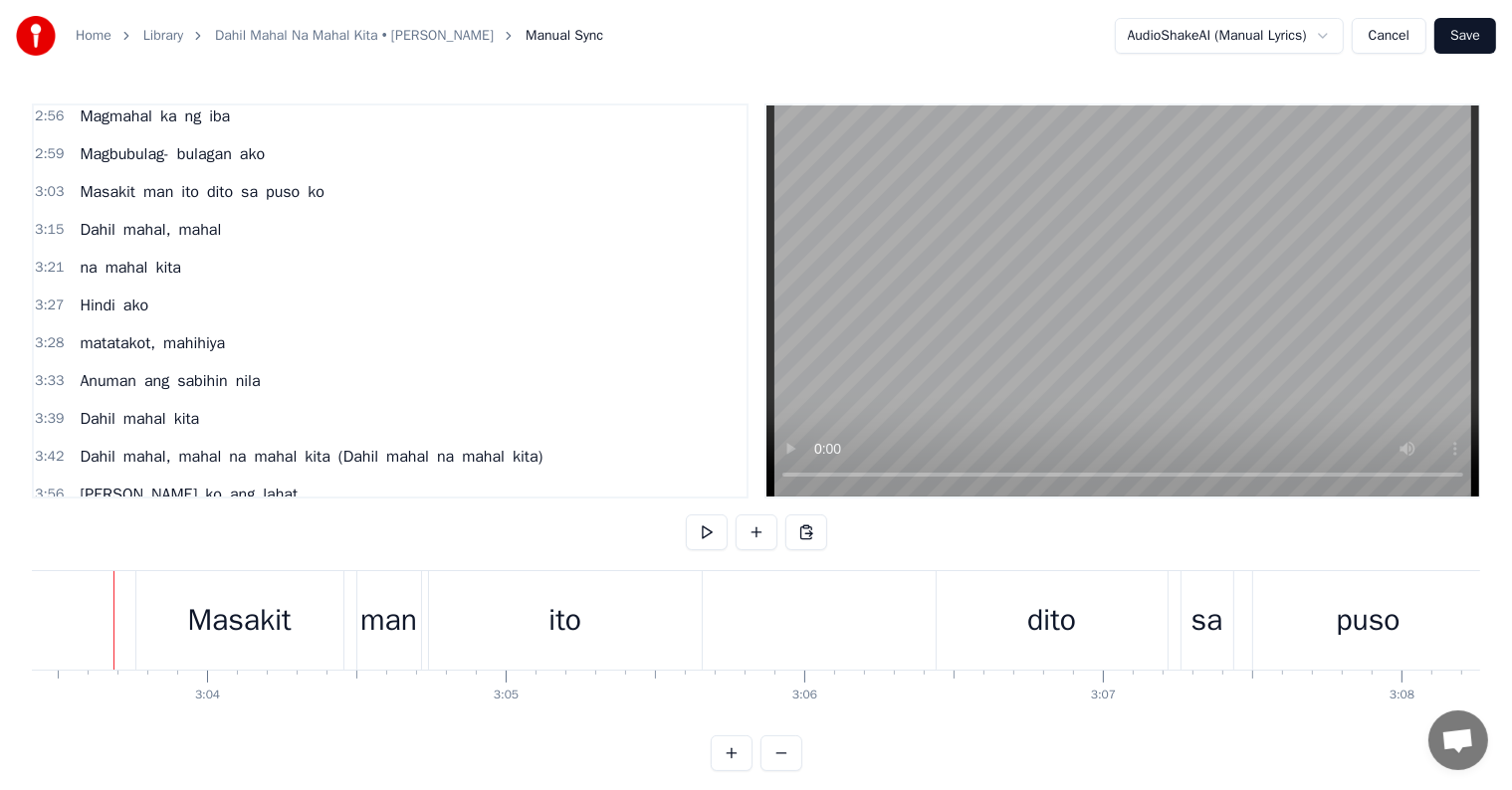 scroll, scrollTop: 0, scrollLeft: 54752, axis: horizontal 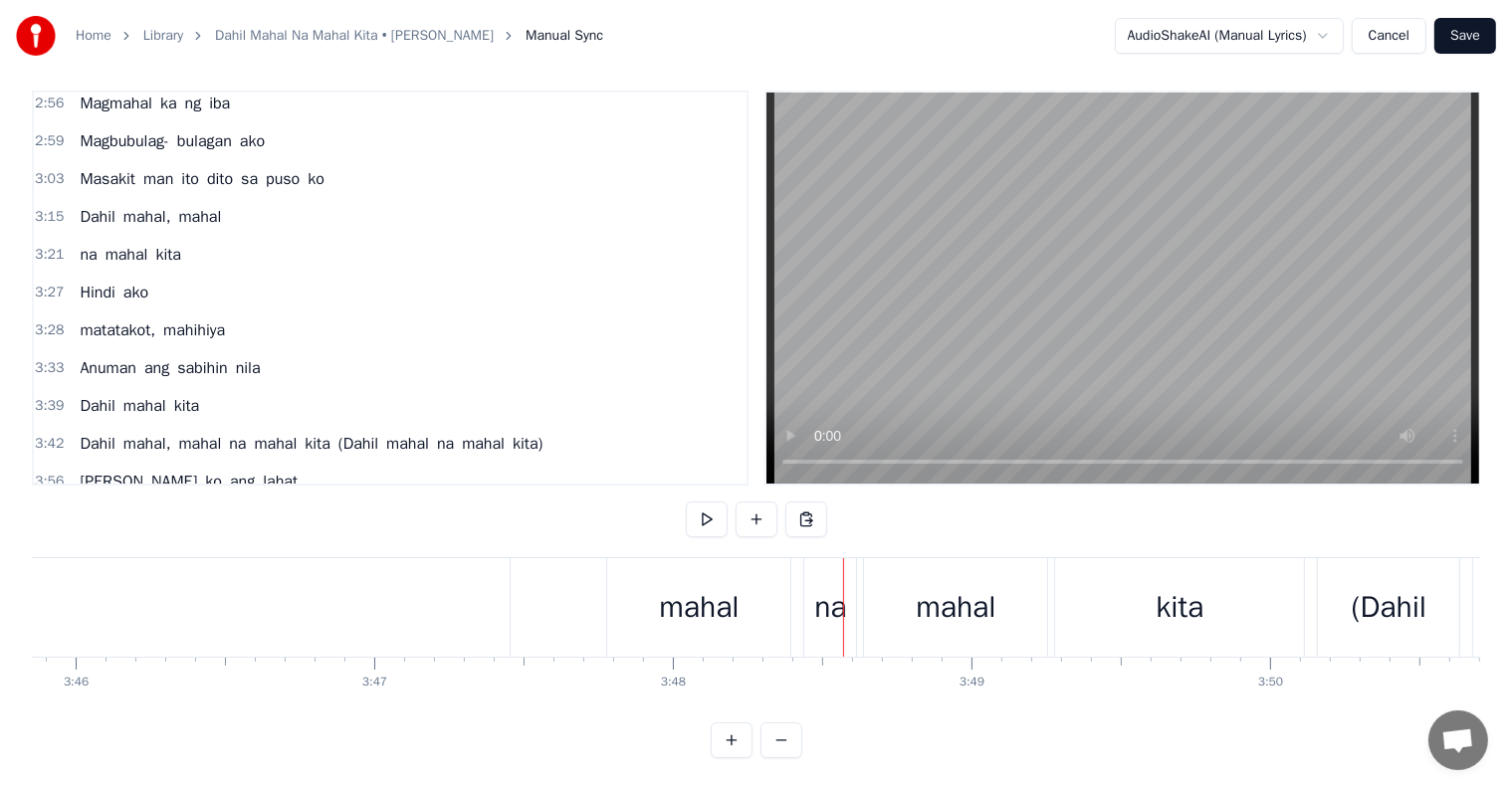 click on "na" at bounding box center (830, 607) 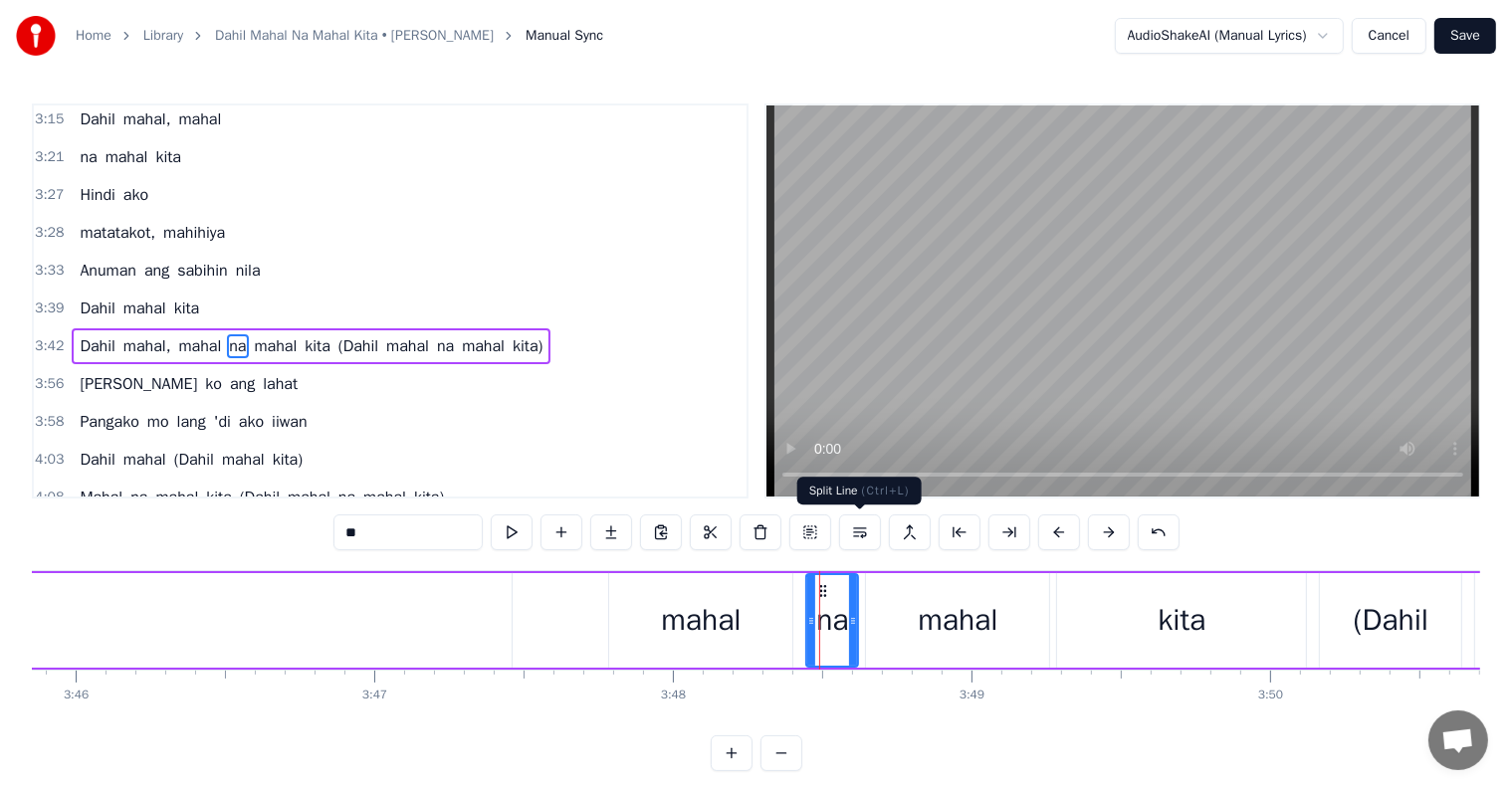 click at bounding box center (860, 532) 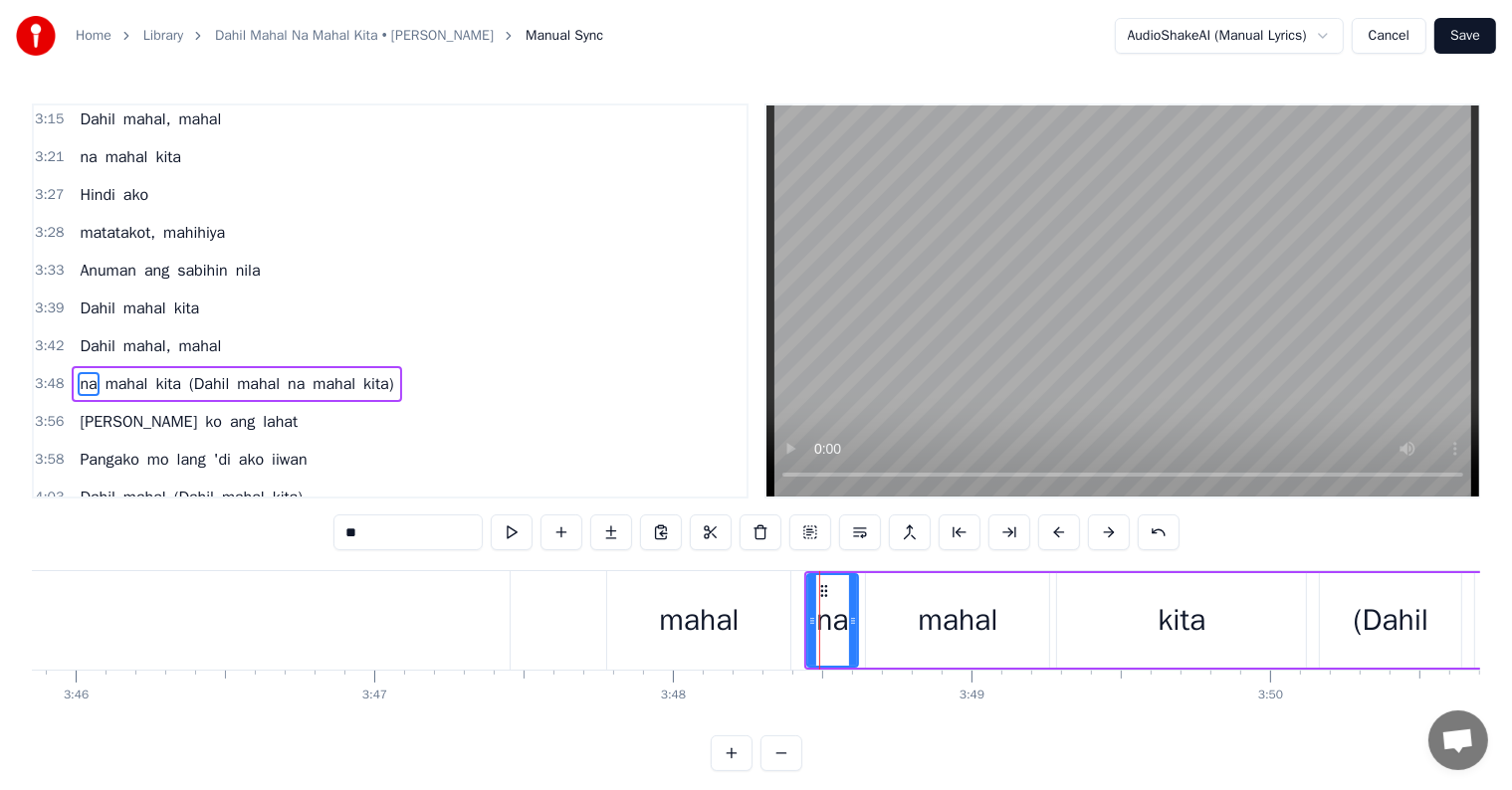scroll, scrollTop: 1214, scrollLeft: 0, axis: vertical 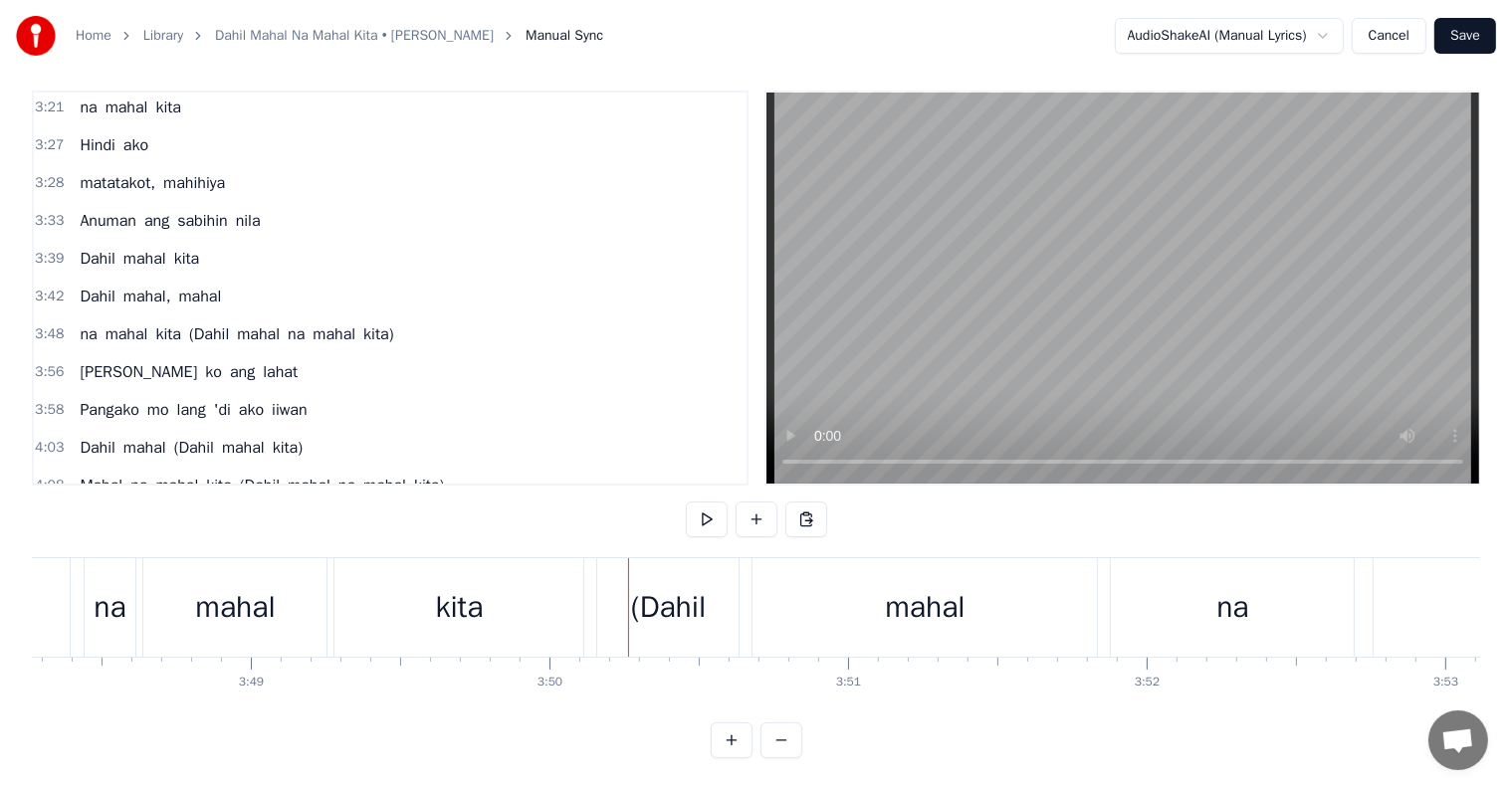 click on "(Dahil" at bounding box center [668, 607] 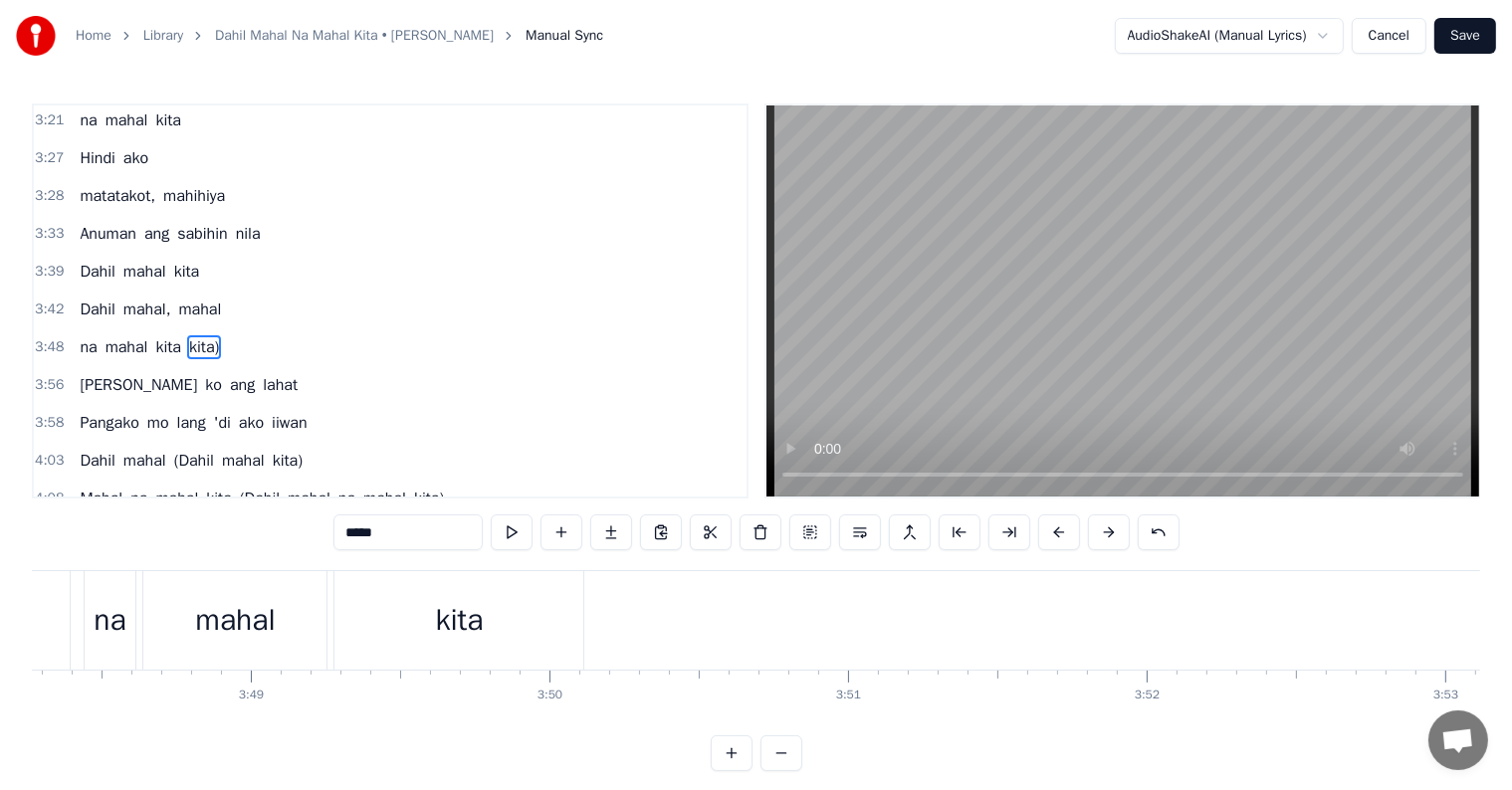 type on "*******" 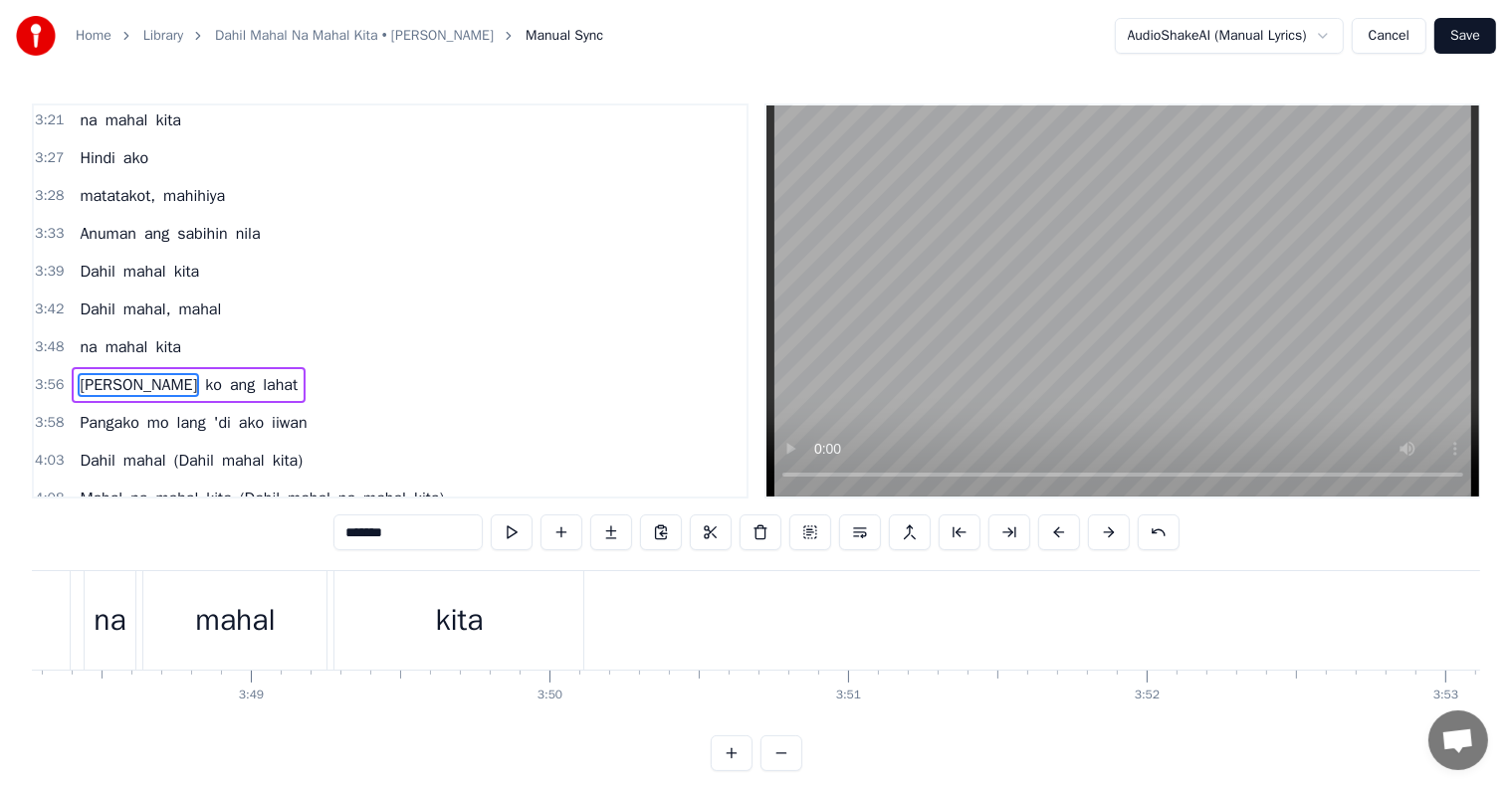 scroll, scrollTop: 0, scrollLeft: 69015, axis: horizontal 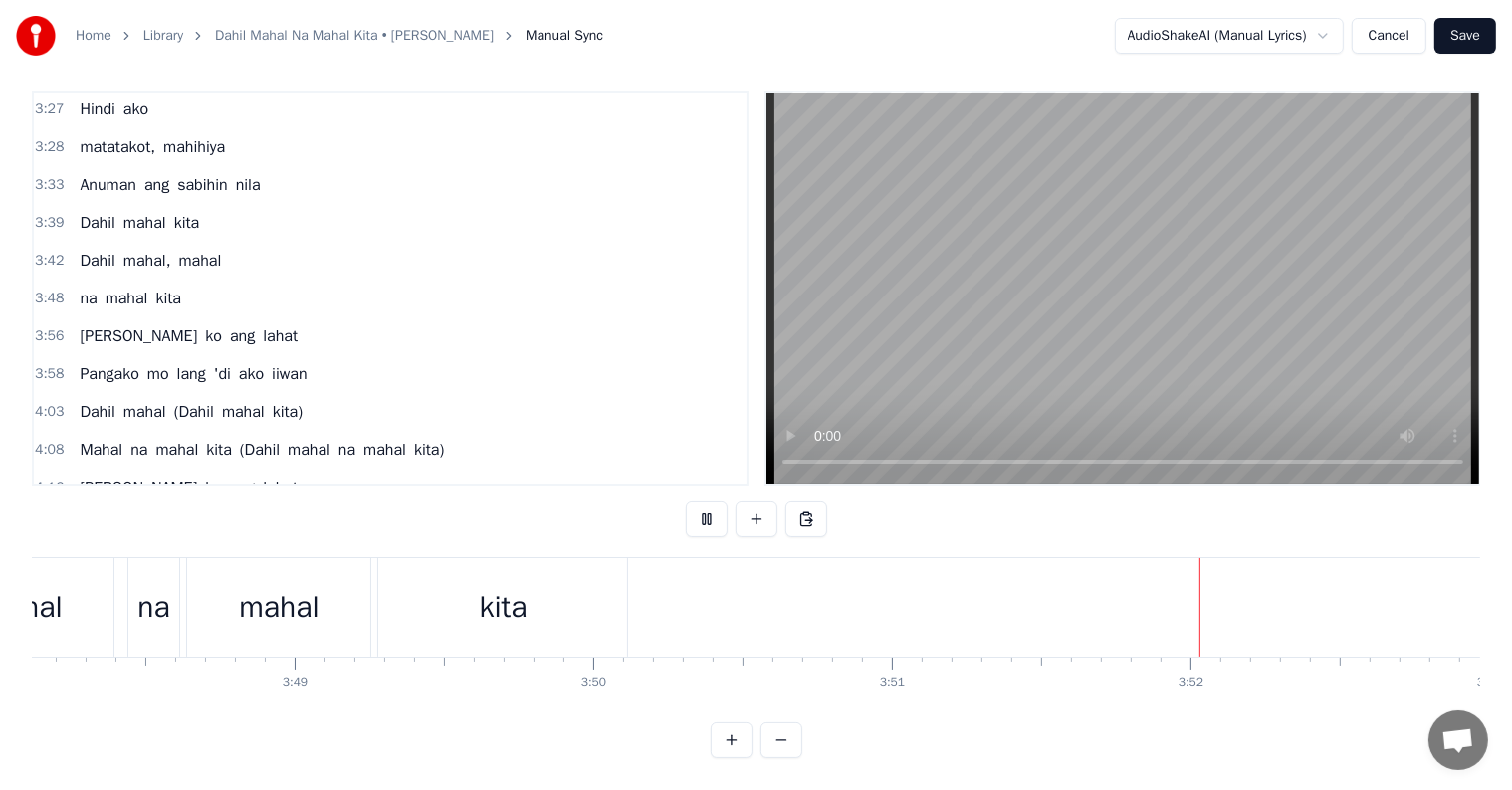 click on "kita" at bounding box center [503, 607] 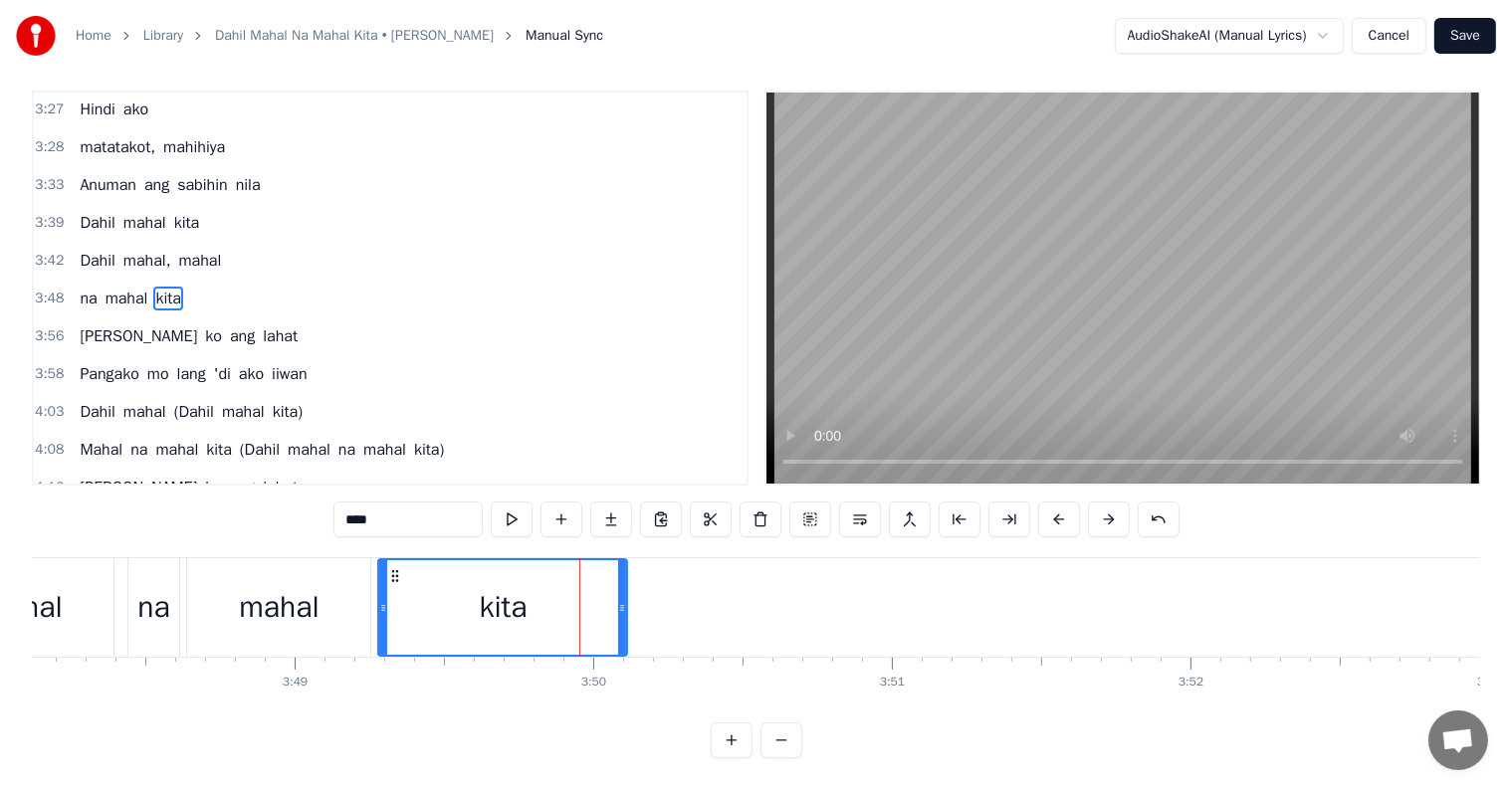 scroll, scrollTop: 0, scrollLeft: 0, axis: both 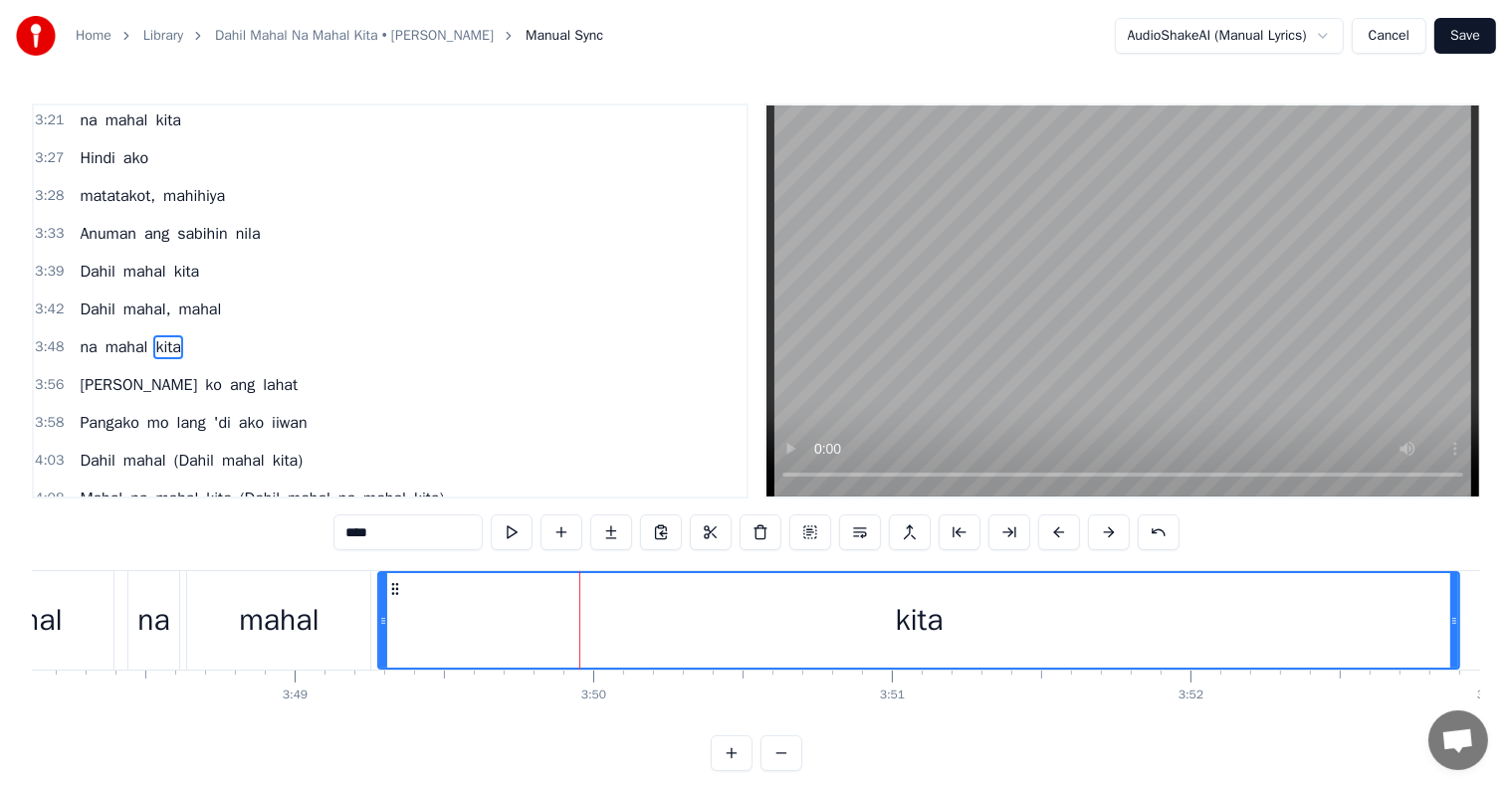 drag, startPoint x: 624, startPoint y: 614, endPoint x: 1456, endPoint y: 631, distance: 832.17366 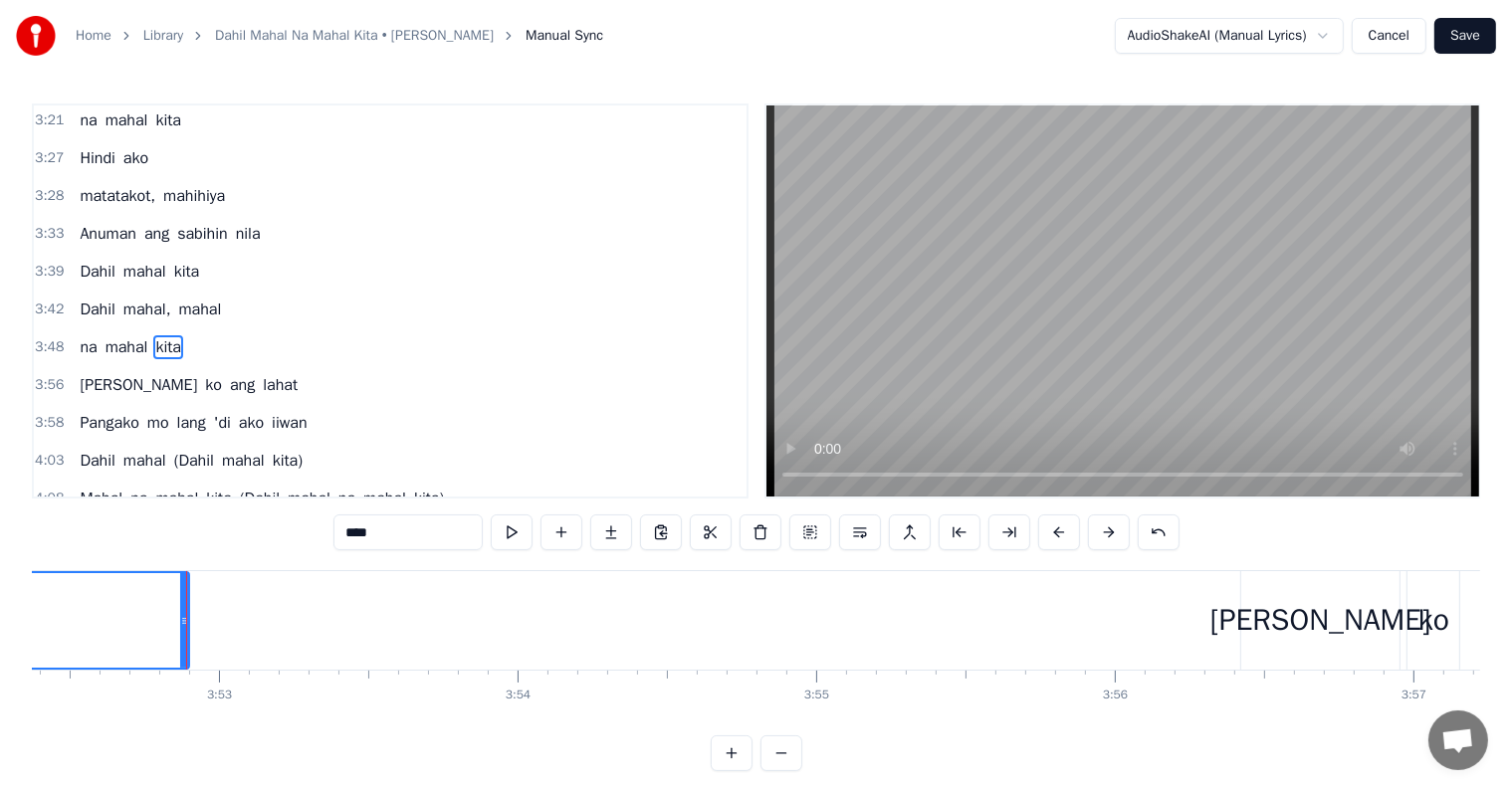 scroll, scrollTop: 0, scrollLeft: 69444, axis: horizontal 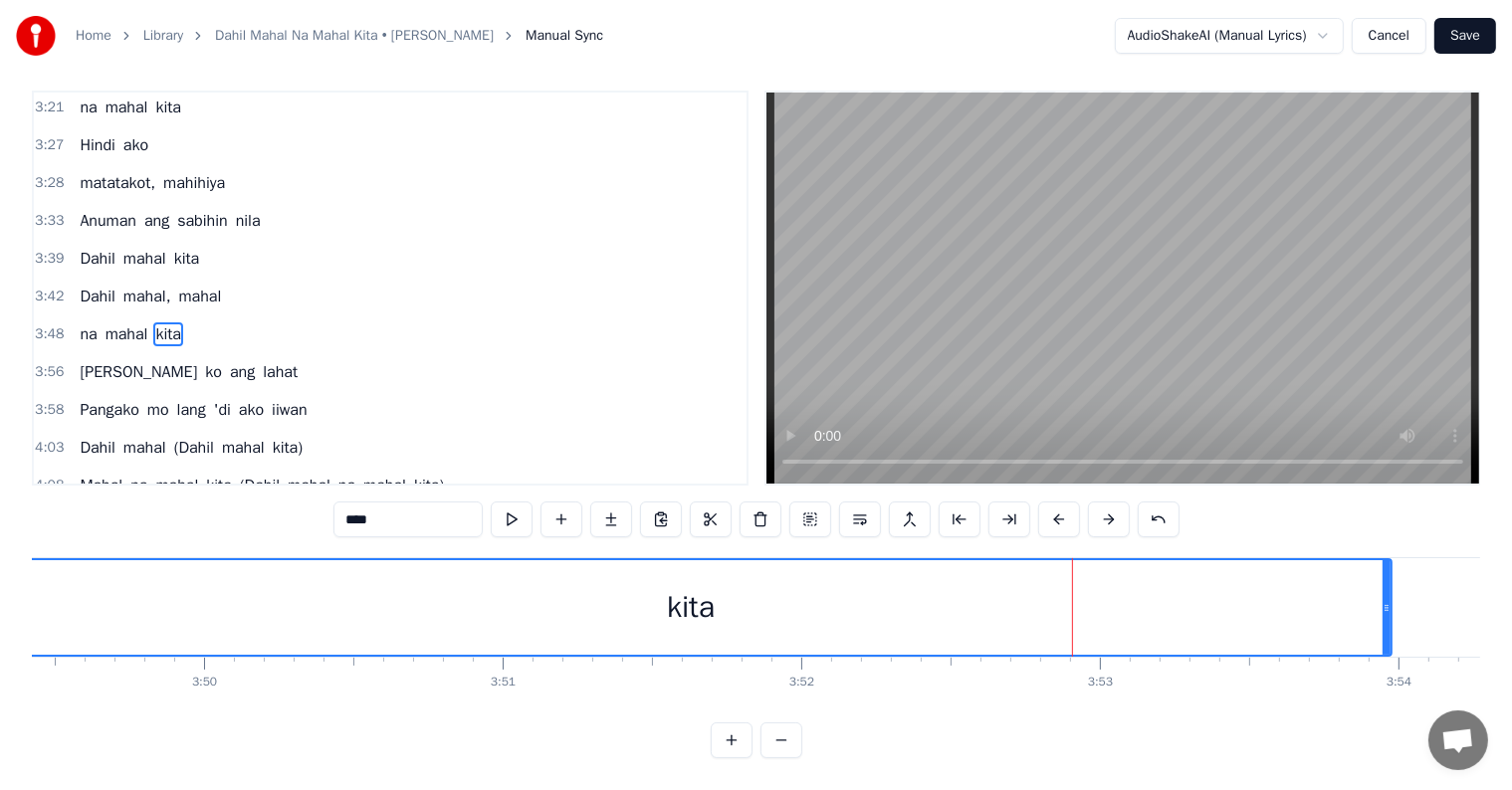 drag, startPoint x: 1066, startPoint y: 593, endPoint x: 1388, endPoint y: 590, distance: 322.01397 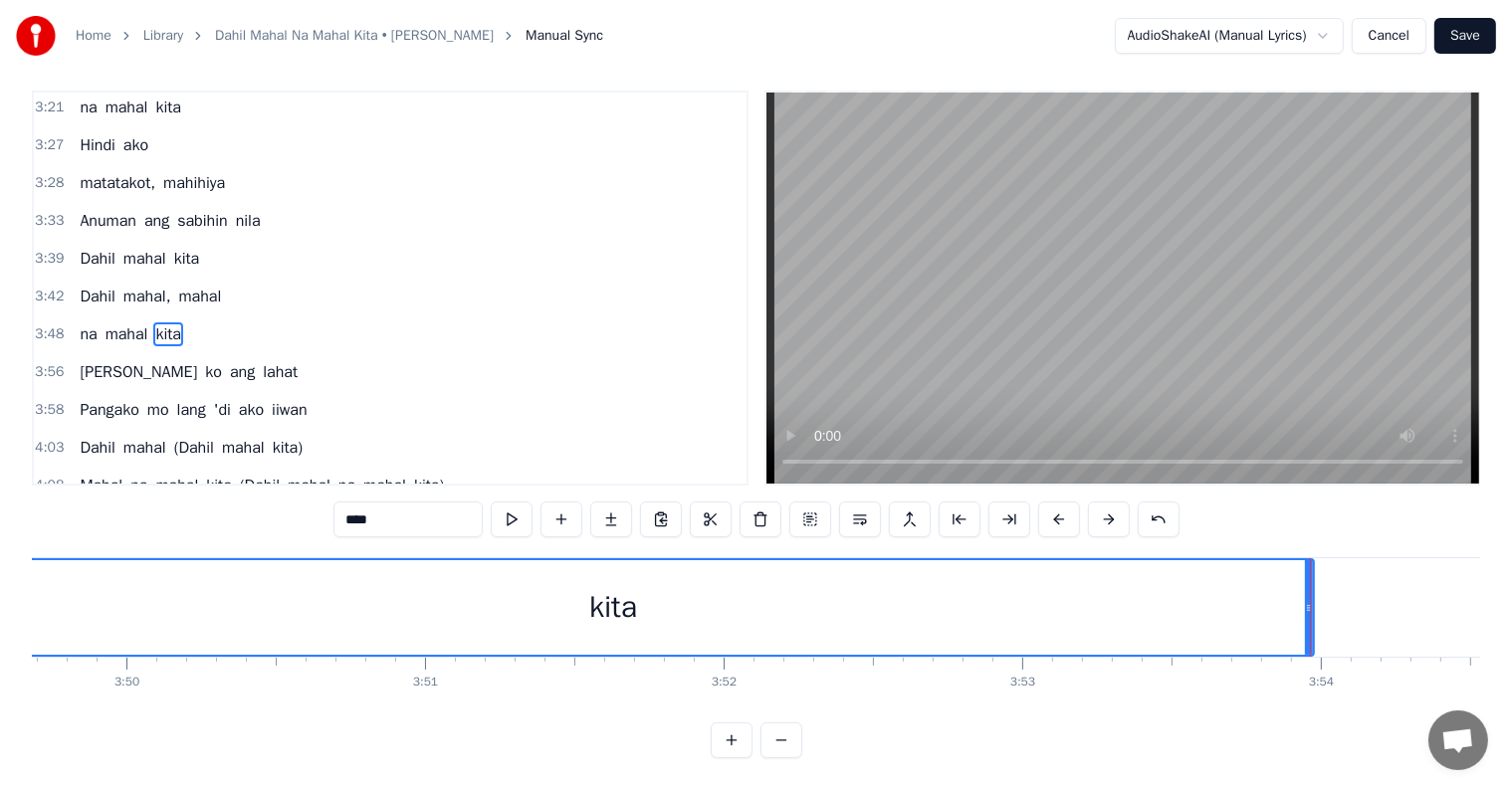 scroll, scrollTop: 0, scrollLeft: 68969, axis: horizontal 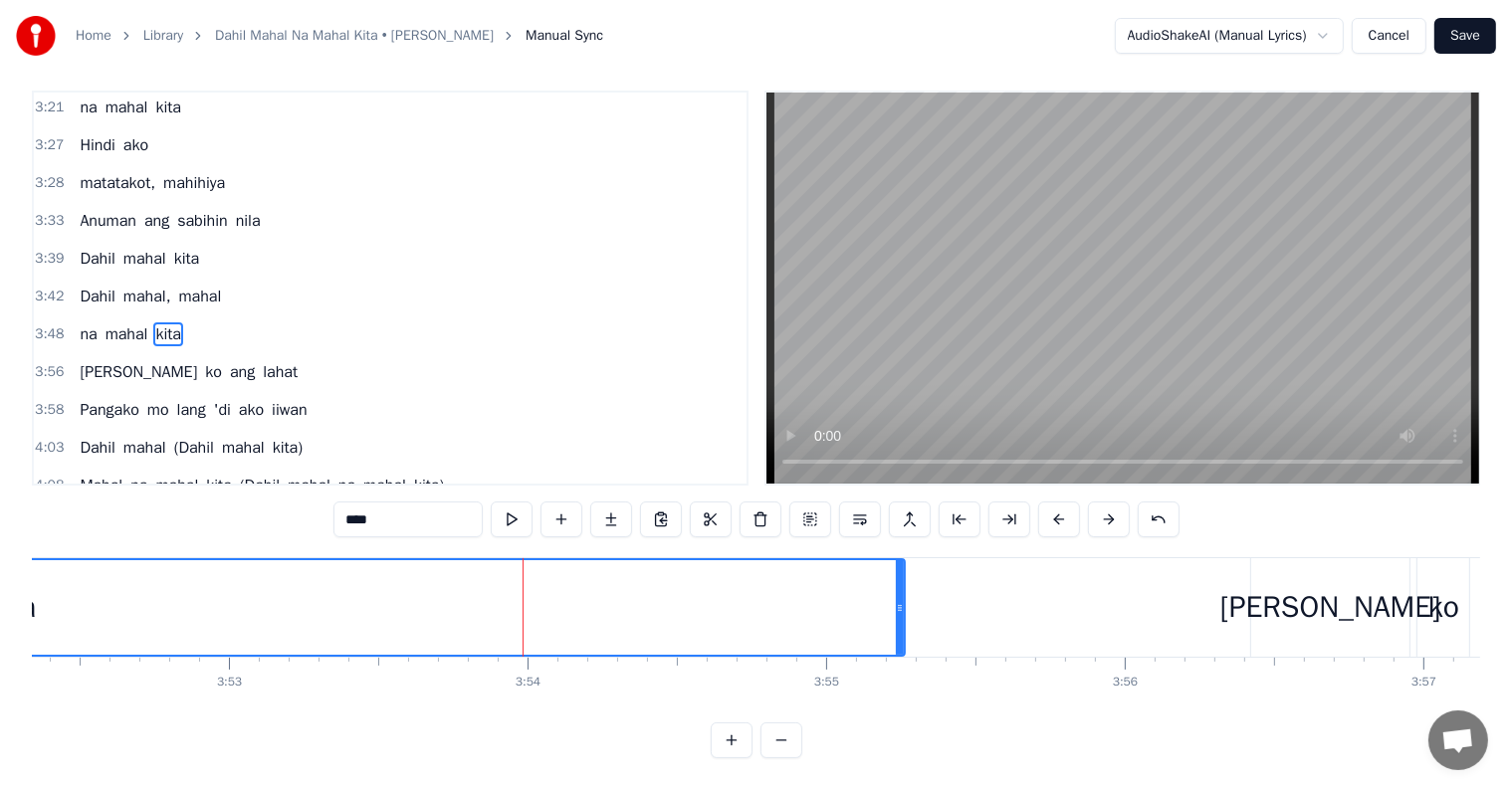 drag, startPoint x: 514, startPoint y: 590, endPoint x: 898, endPoint y: 595, distance: 384.03255 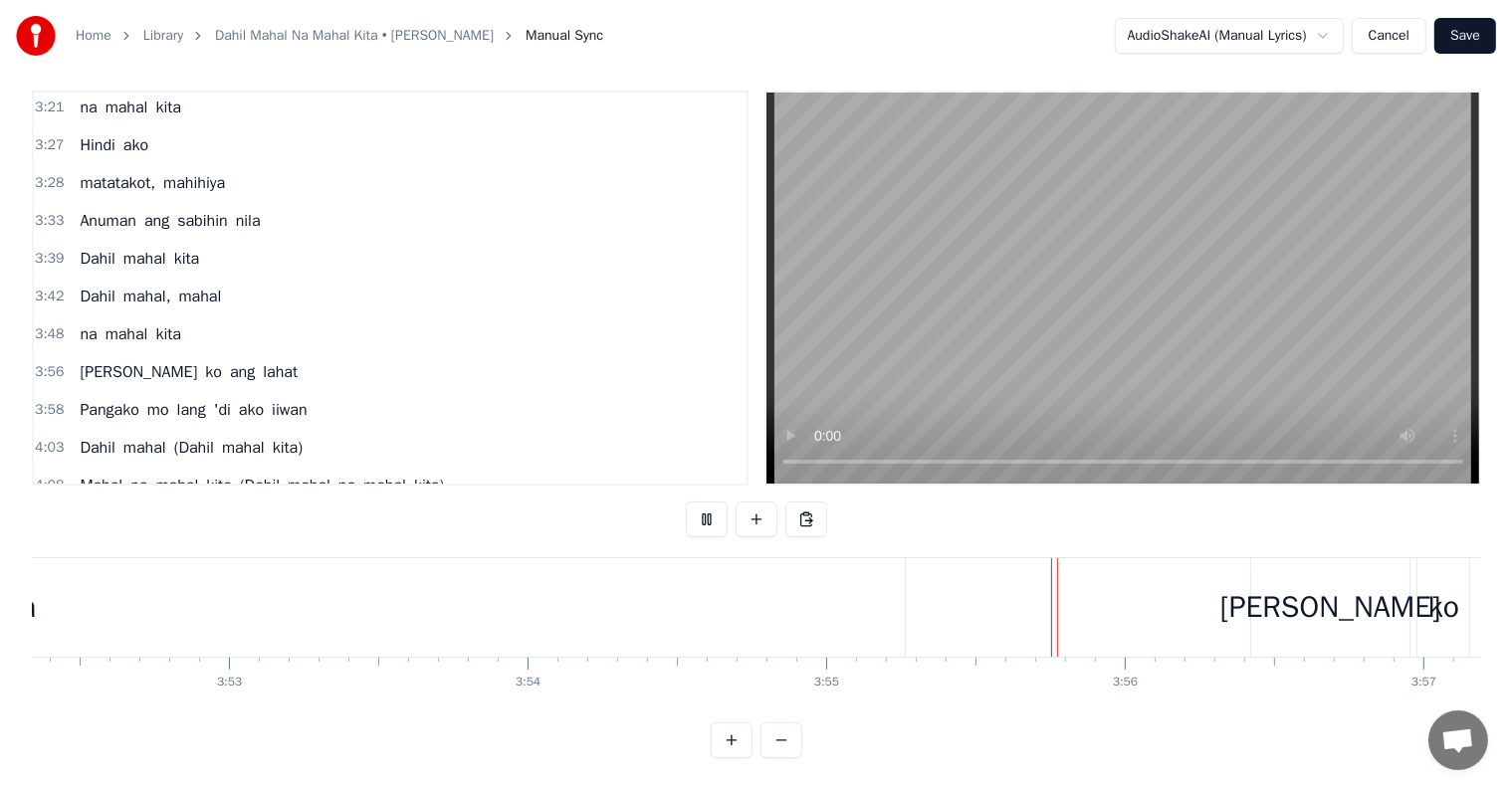 scroll, scrollTop: 30, scrollLeft: 0, axis: vertical 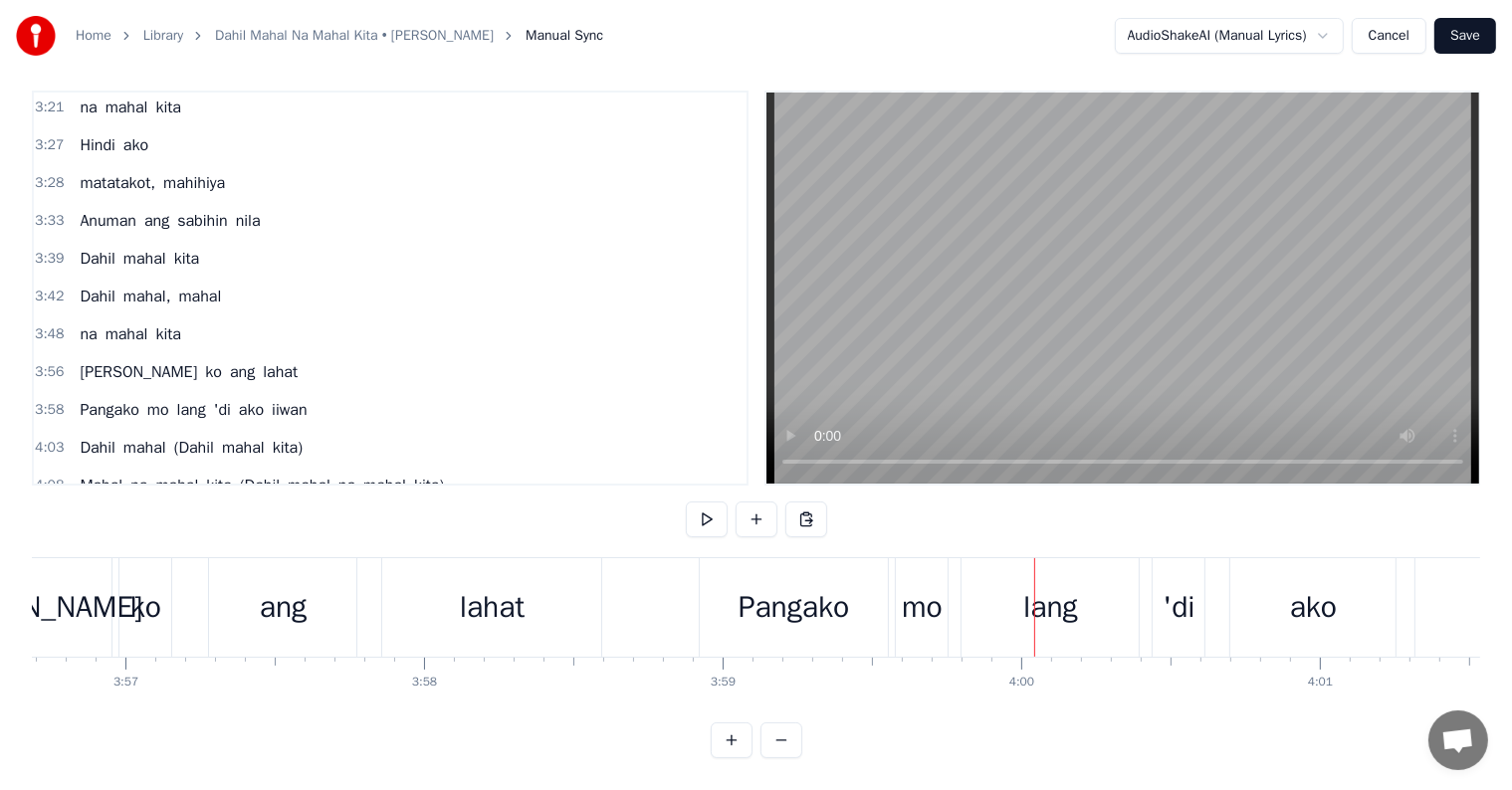click on "lang" at bounding box center [1050, 607] 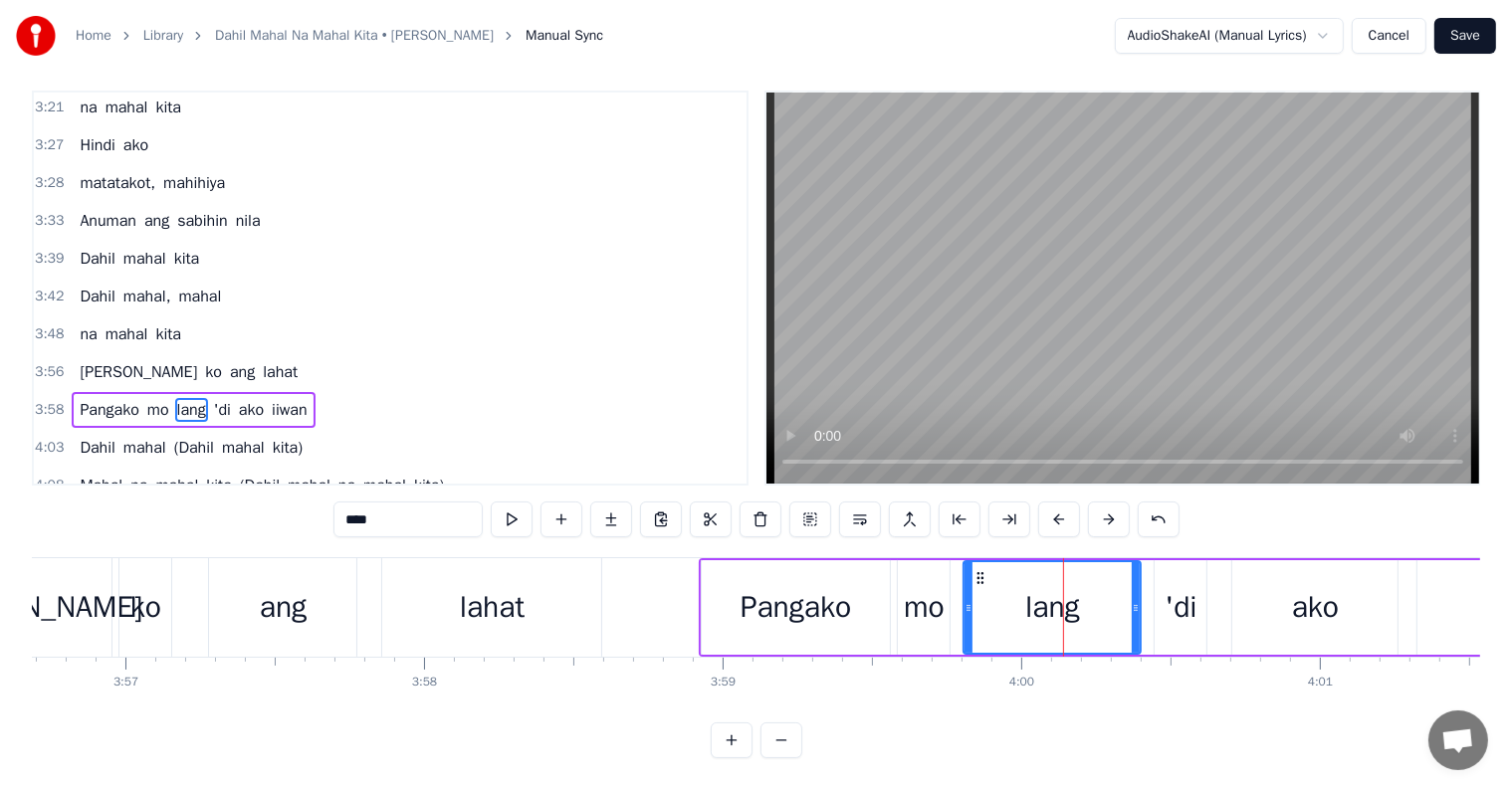 scroll 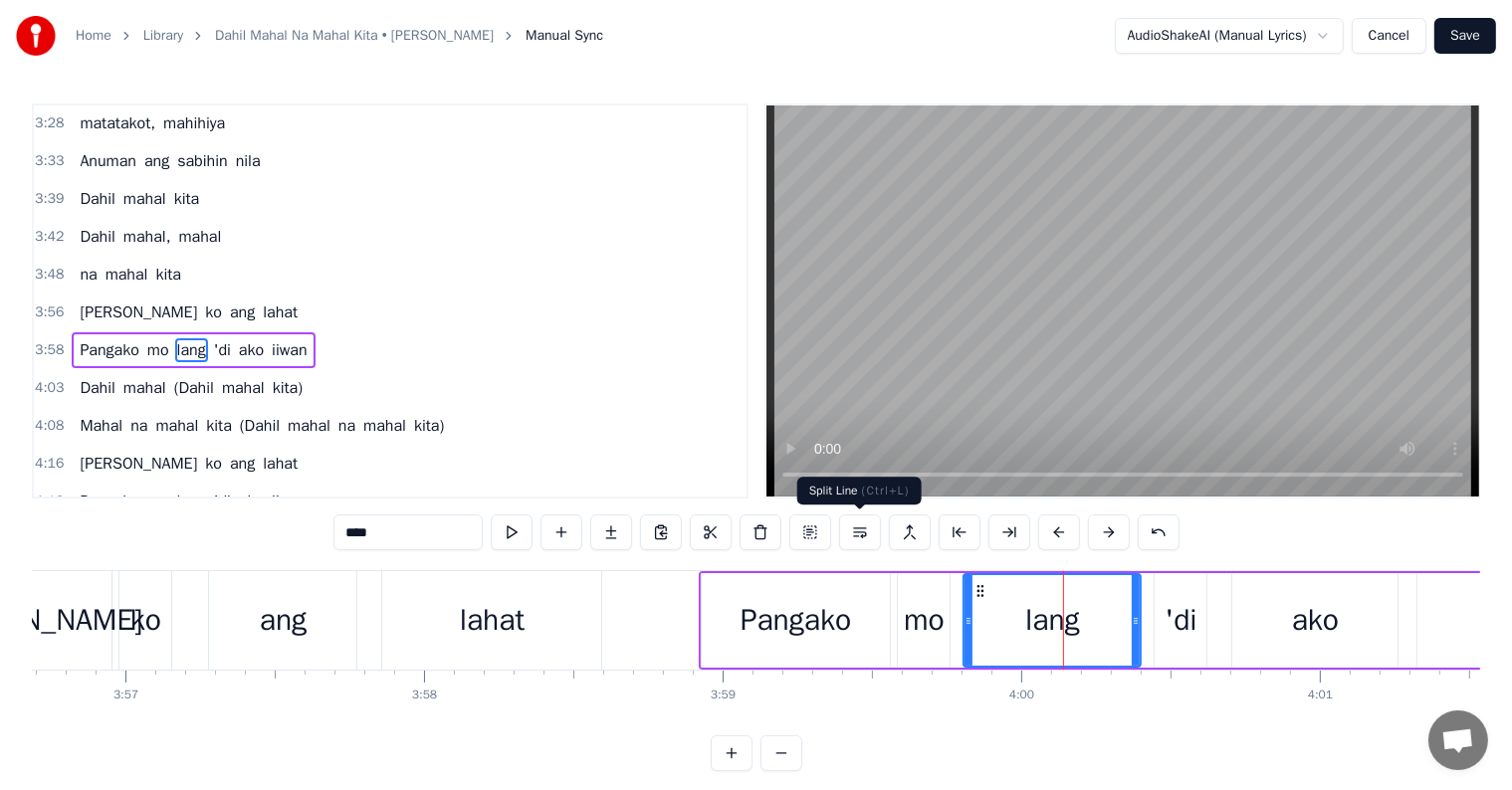 click at bounding box center [860, 532] 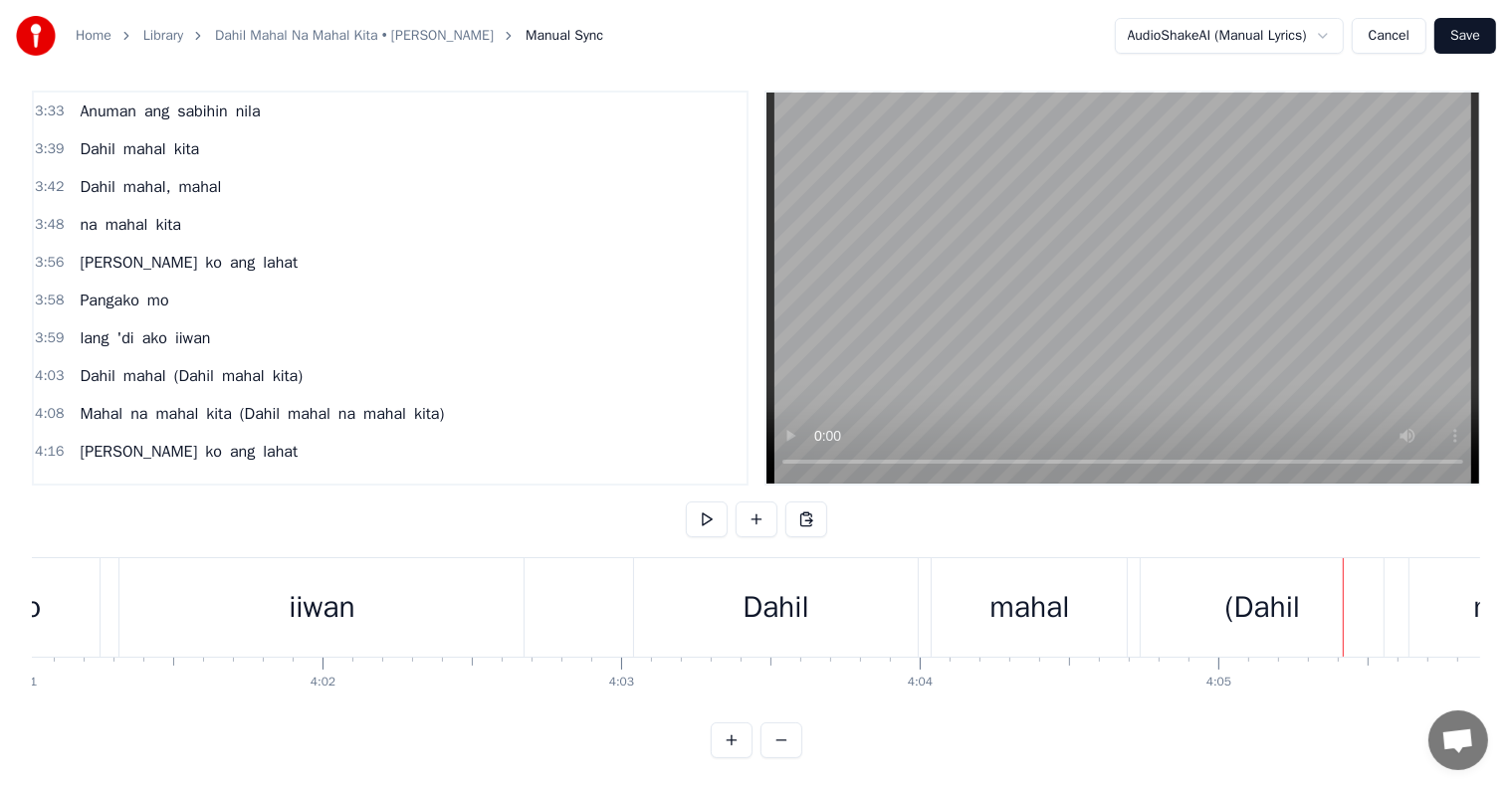 click on "(Dahil" at bounding box center [1262, 607] 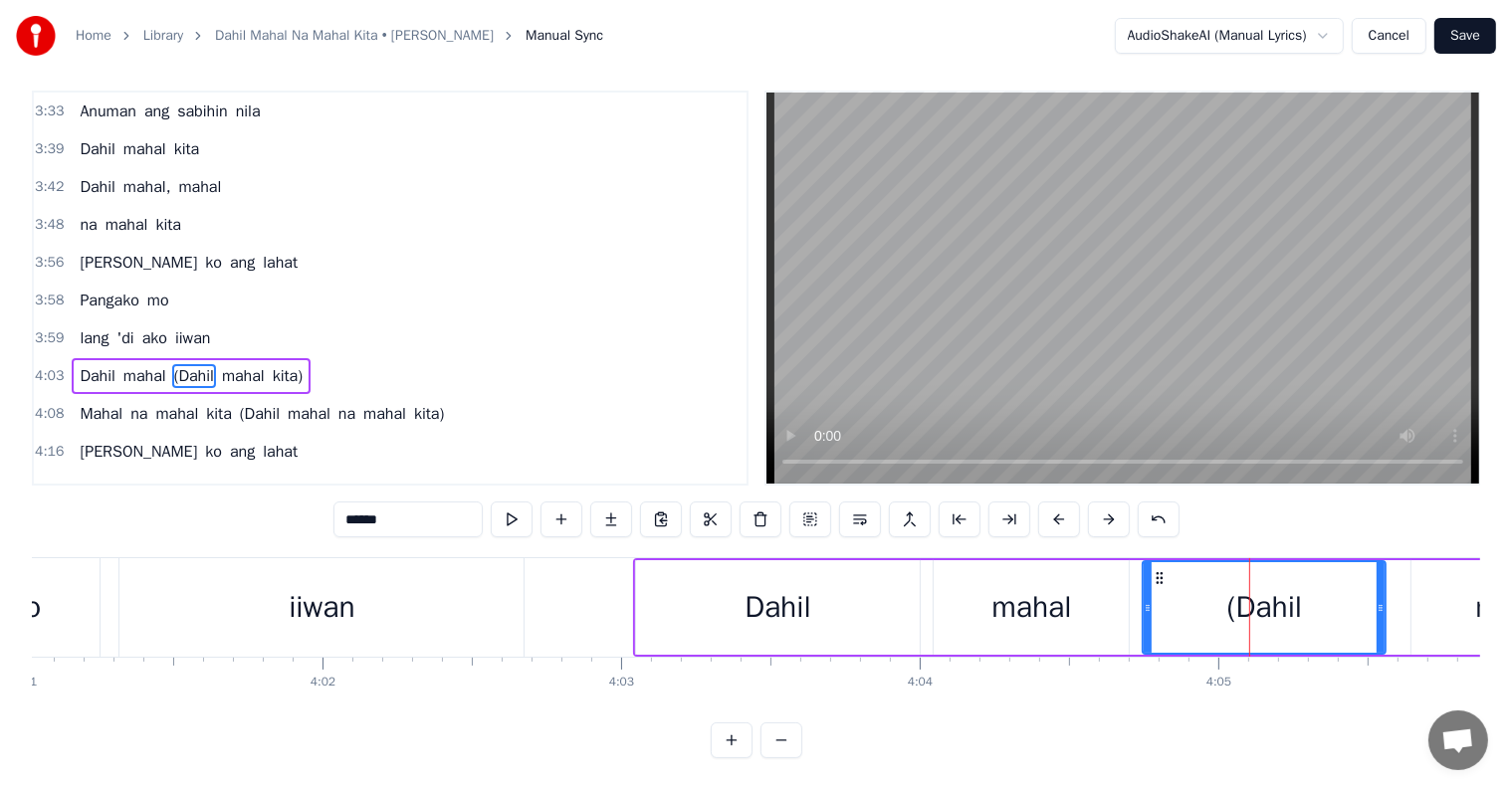 scroll, scrollTop: 0, scrollLeft: 0, axis: both 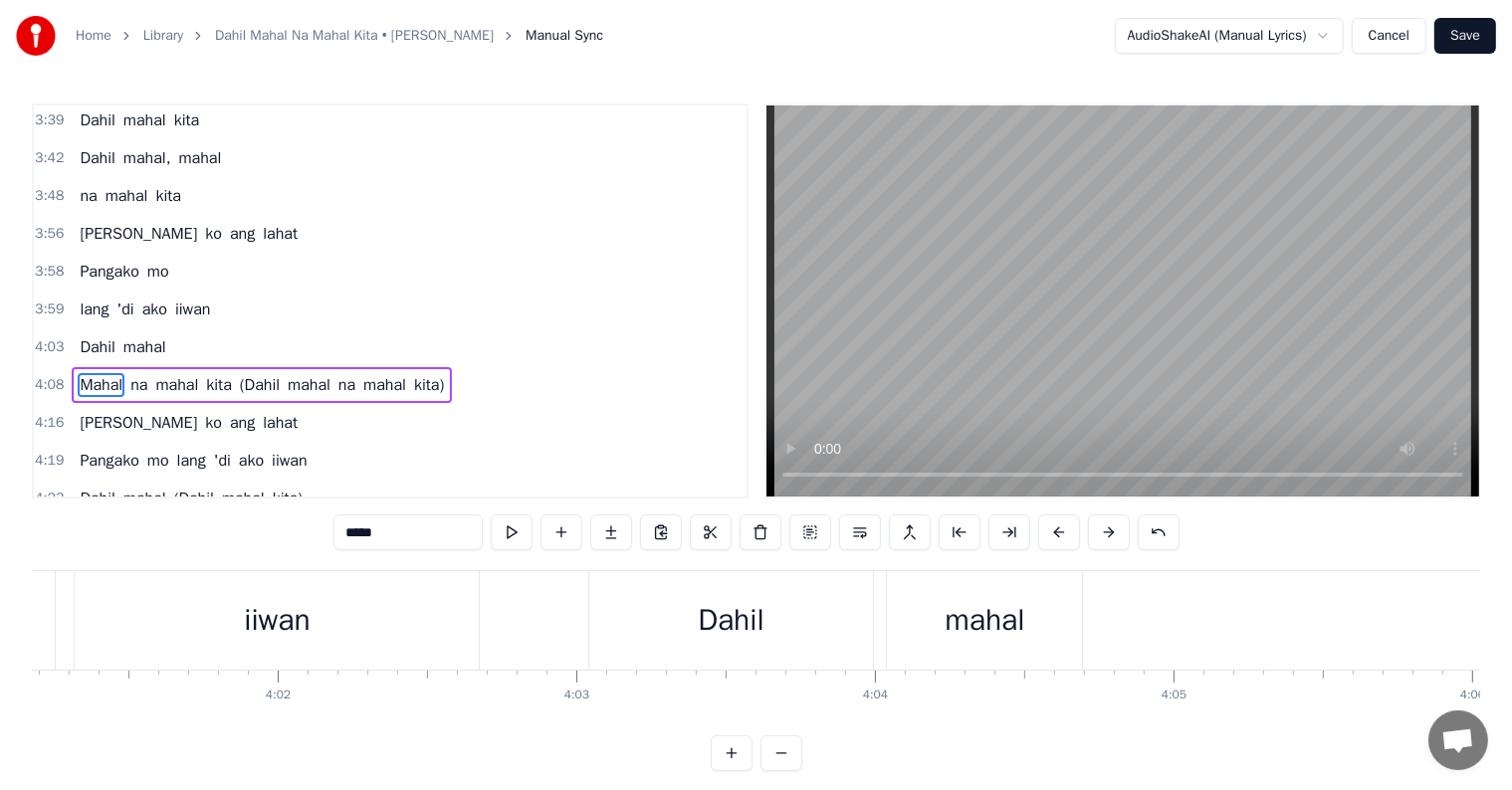 click on "mahal" at bounding box center [984, 620] 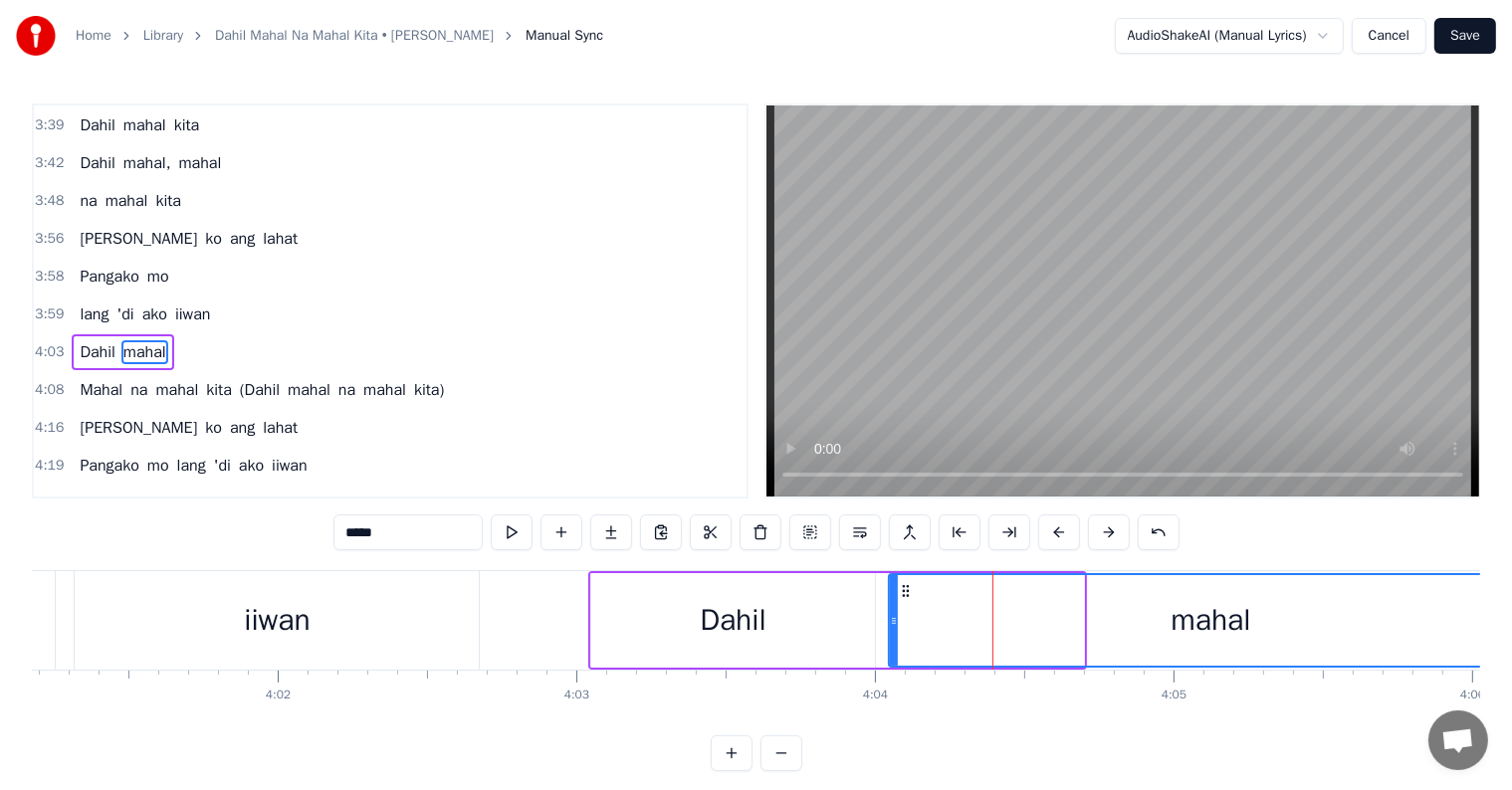 drag, startPoint x: 1078, startPoint y: 626, endPoint x: 1526, endPoint y: 633, distance: 448.05468 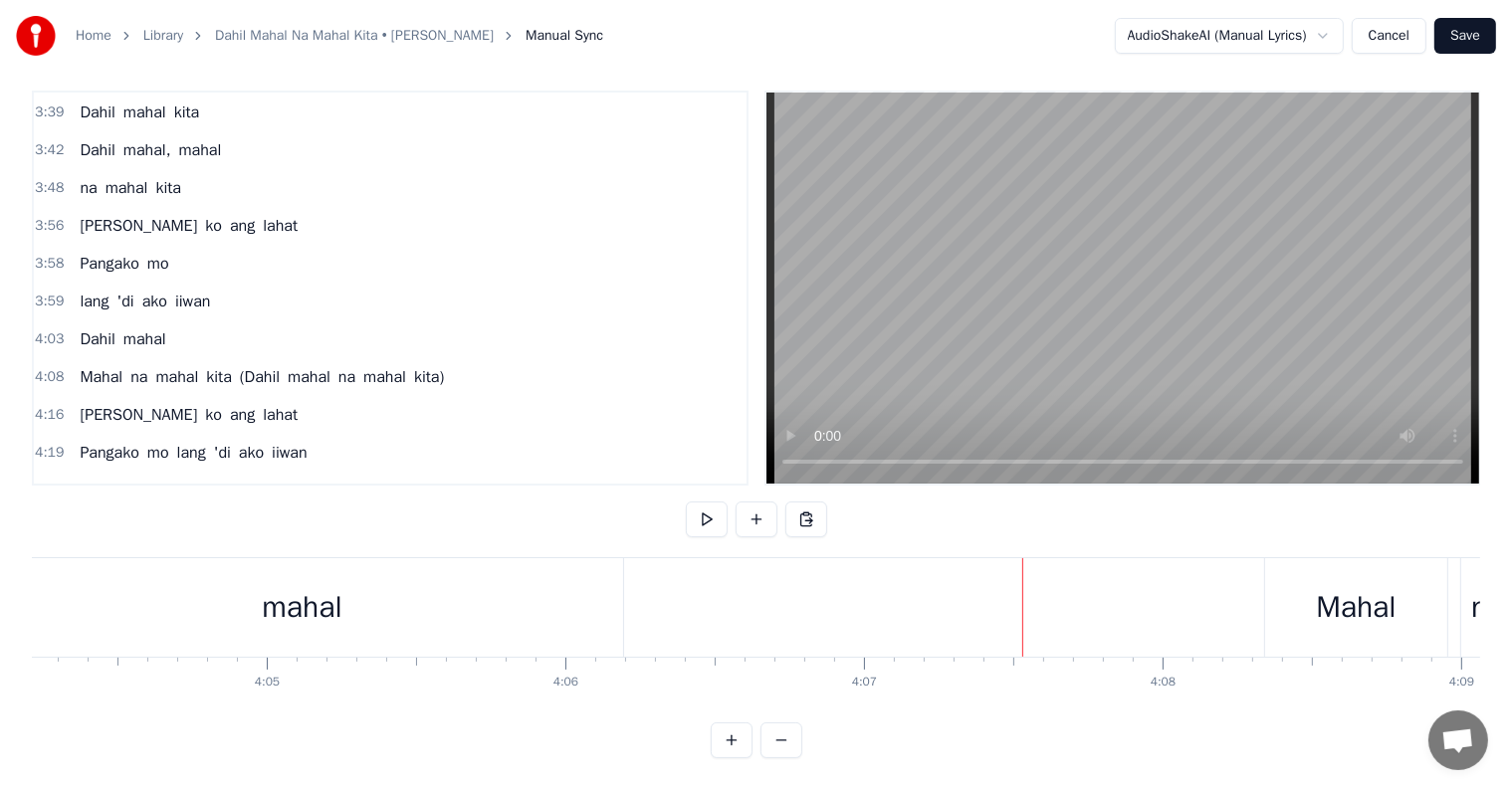 click on "mahal" at bounding box center (302, 607) 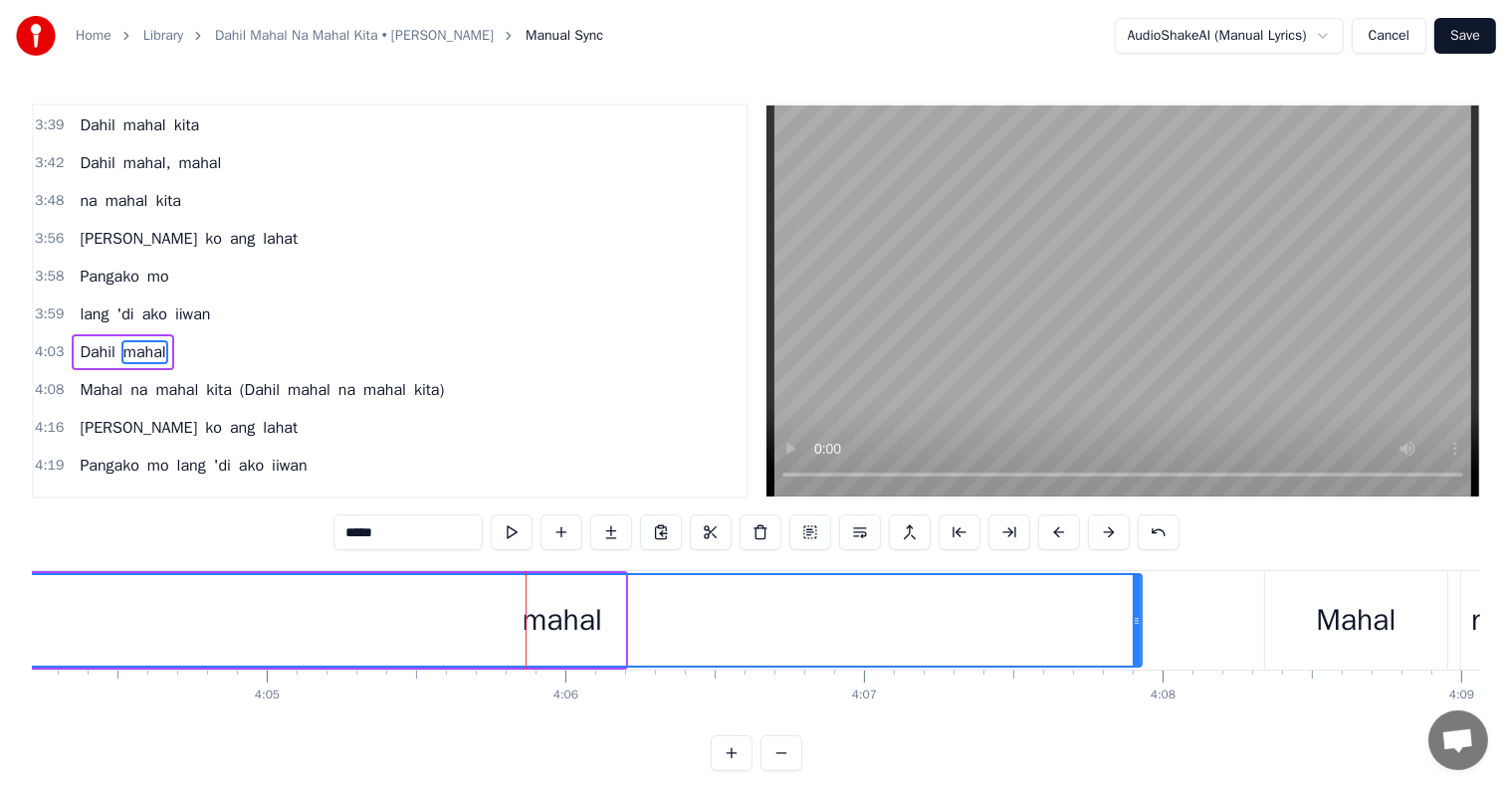 drag, startPoint x: 622, startPoint y: 615, endPoint x: 1141, endPoint y: 629, distance: 519.18879 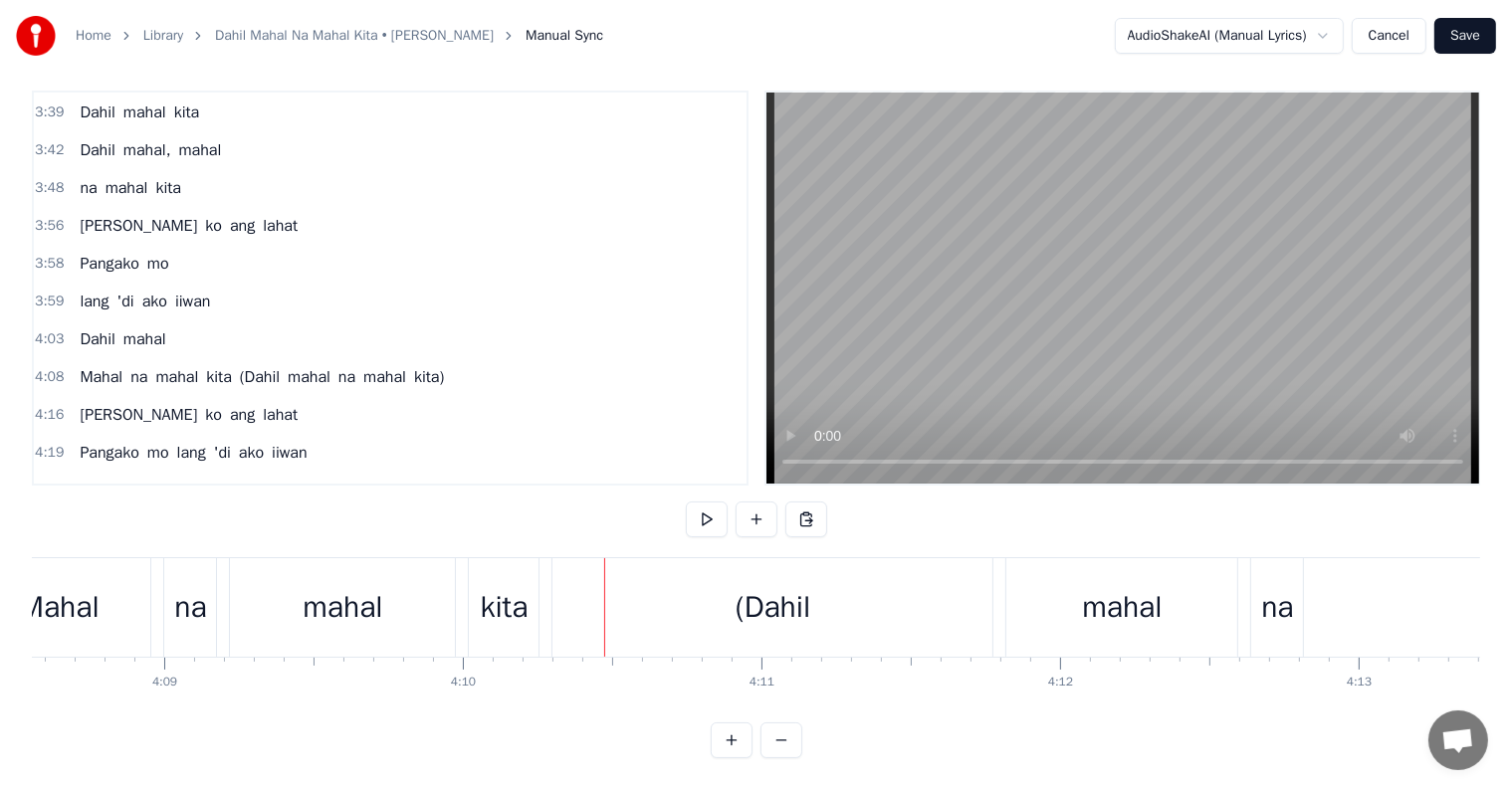 click on "(Dahil" at bounding box center [772, 607] 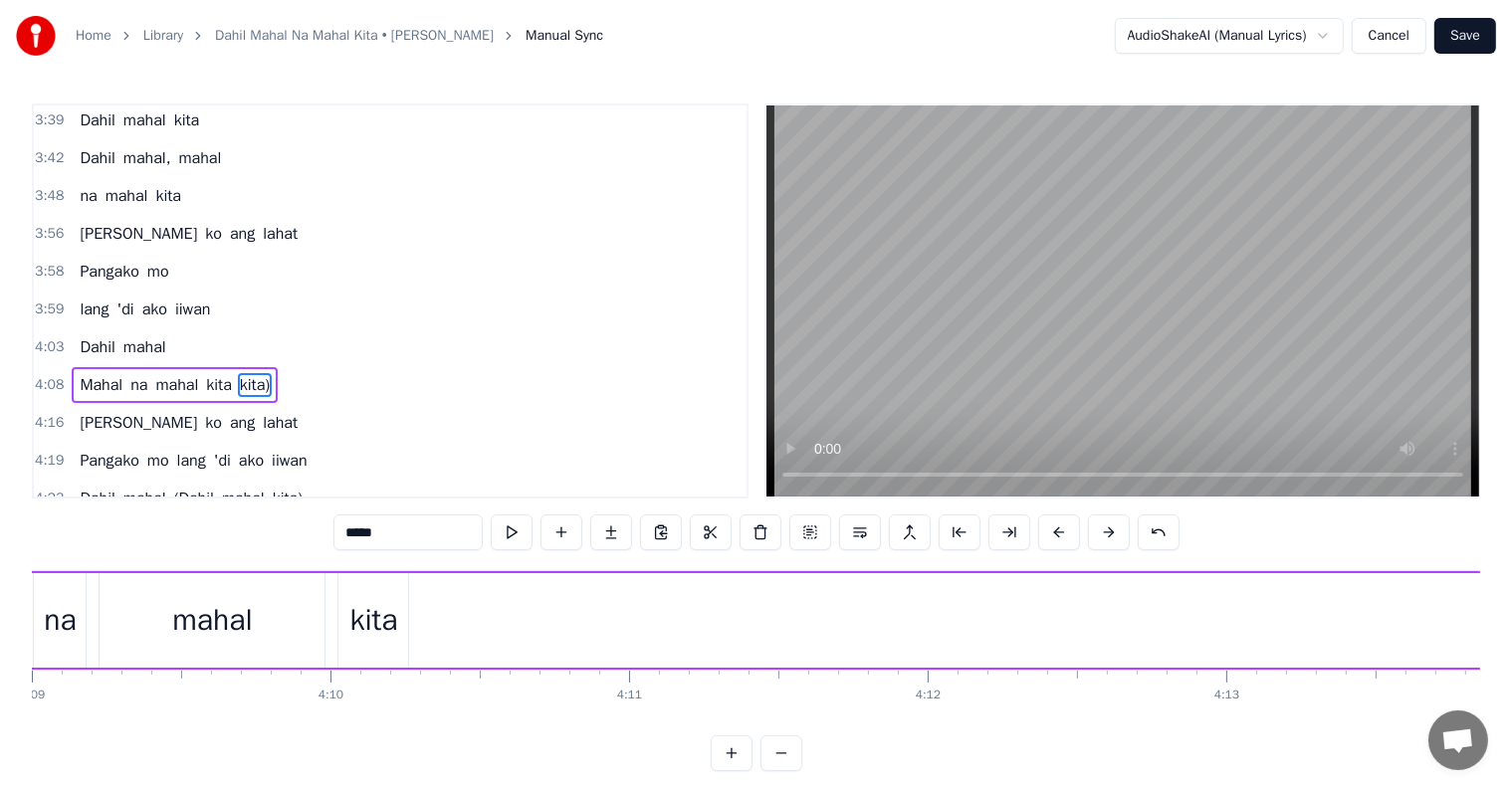 type on "*******" 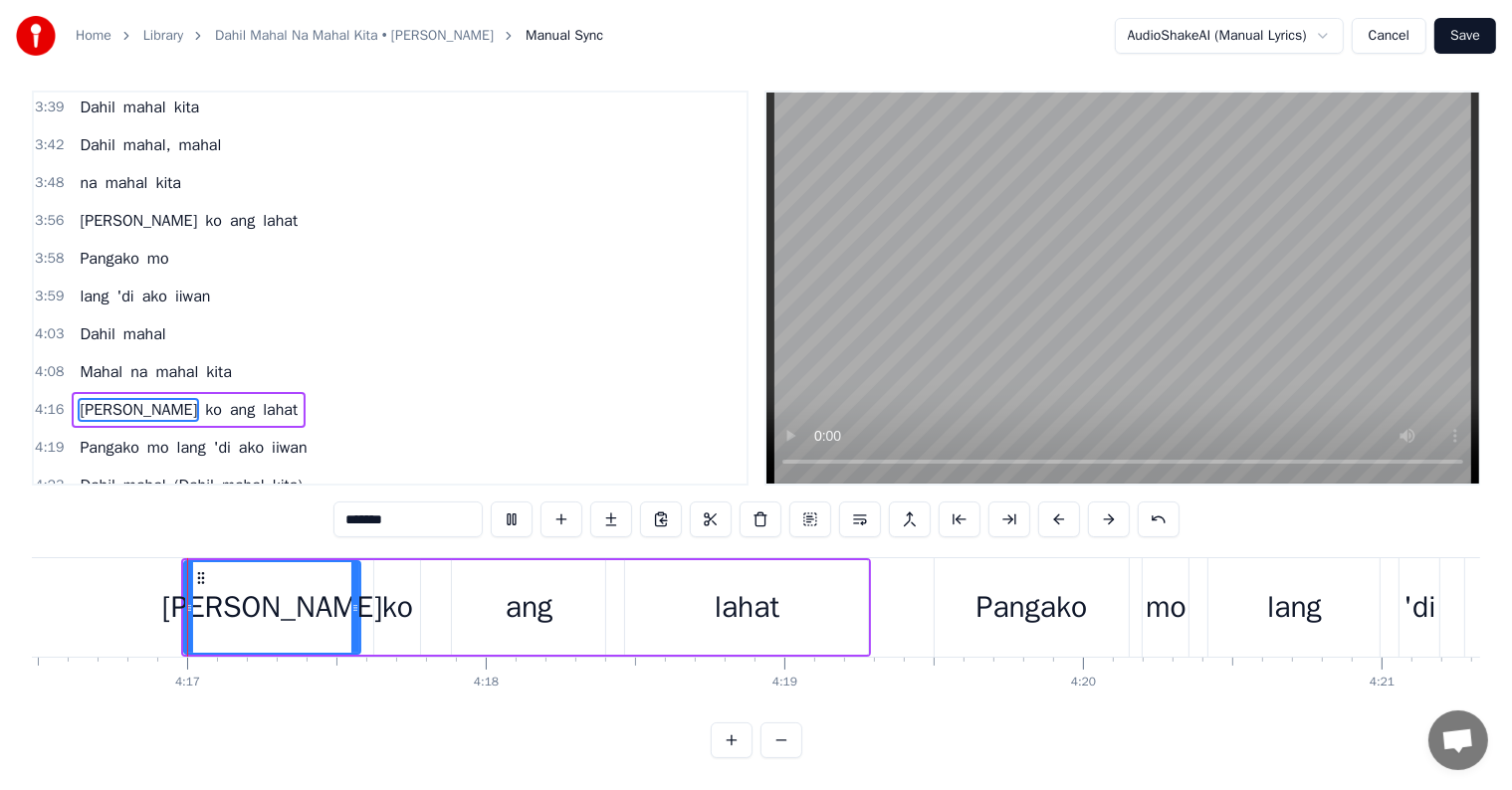 scroll, scrollTop: 30, scrollLeft: 0, axis: vertical 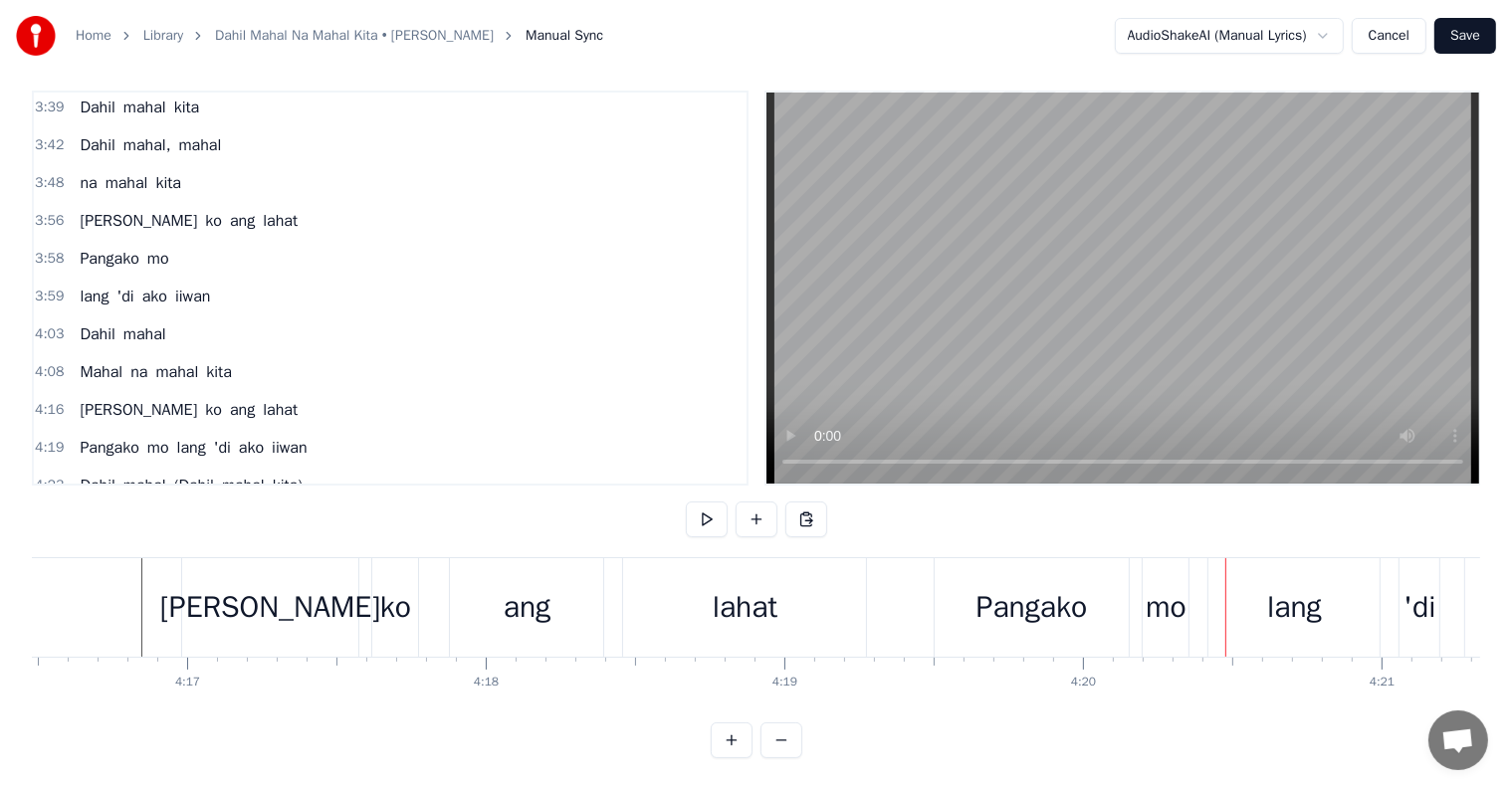 click on "lang" at bounding box center (1294, 607) 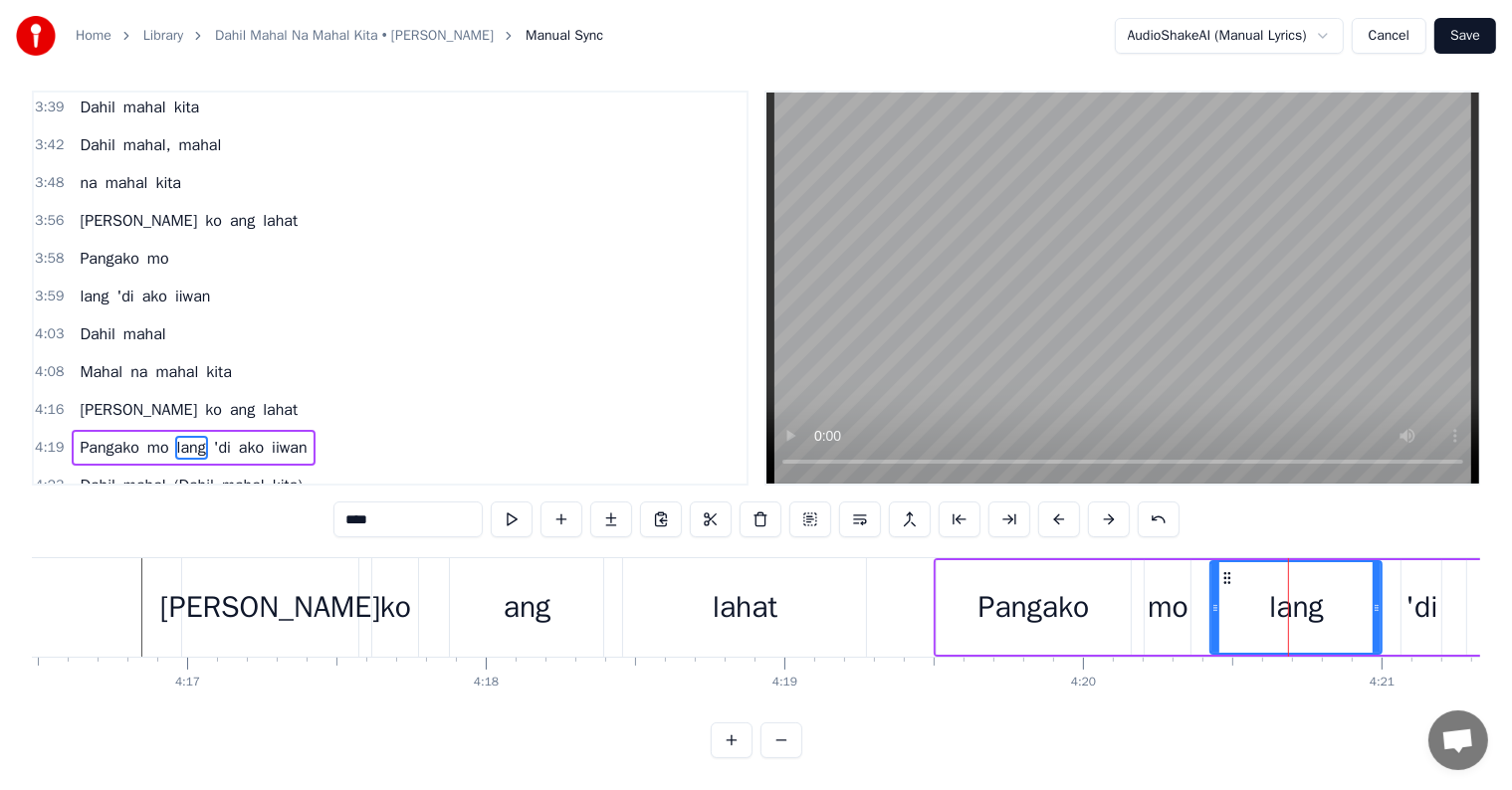 scroll, scrollTop: 9, scrollLeft: 0, axis: vertical 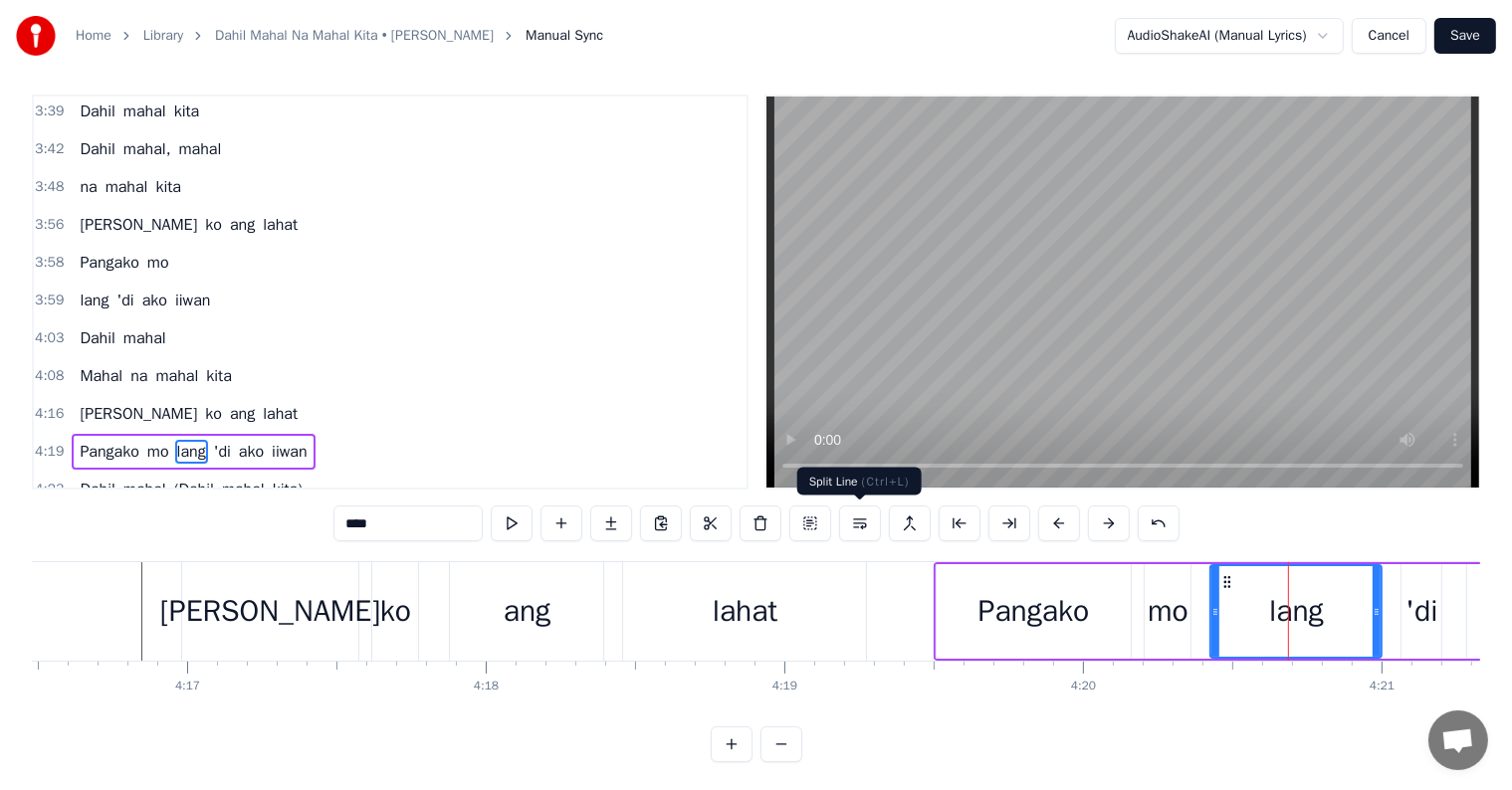 click at bounding box center [860, 523] 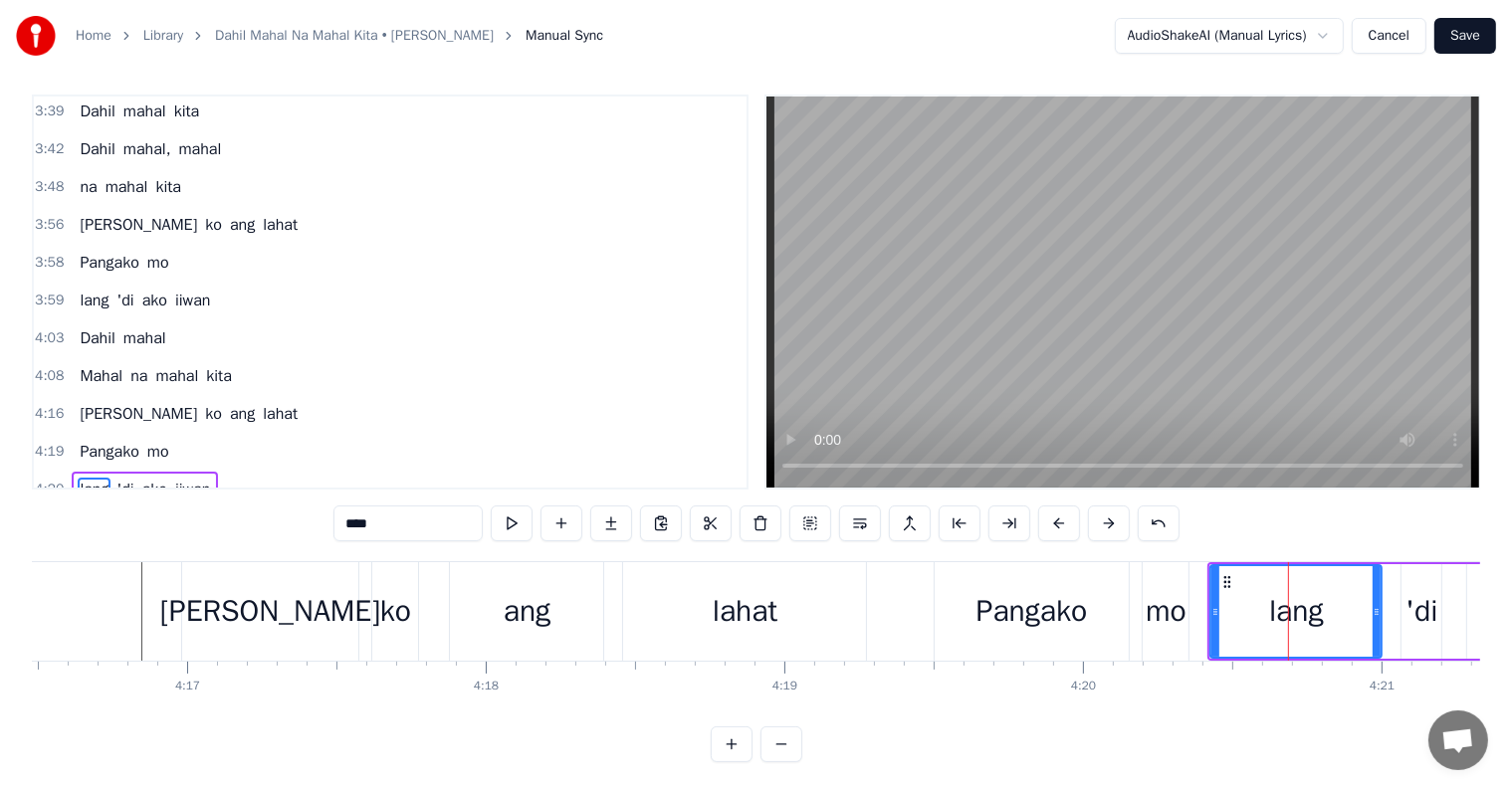 click at bounding box center (-34144, 611) 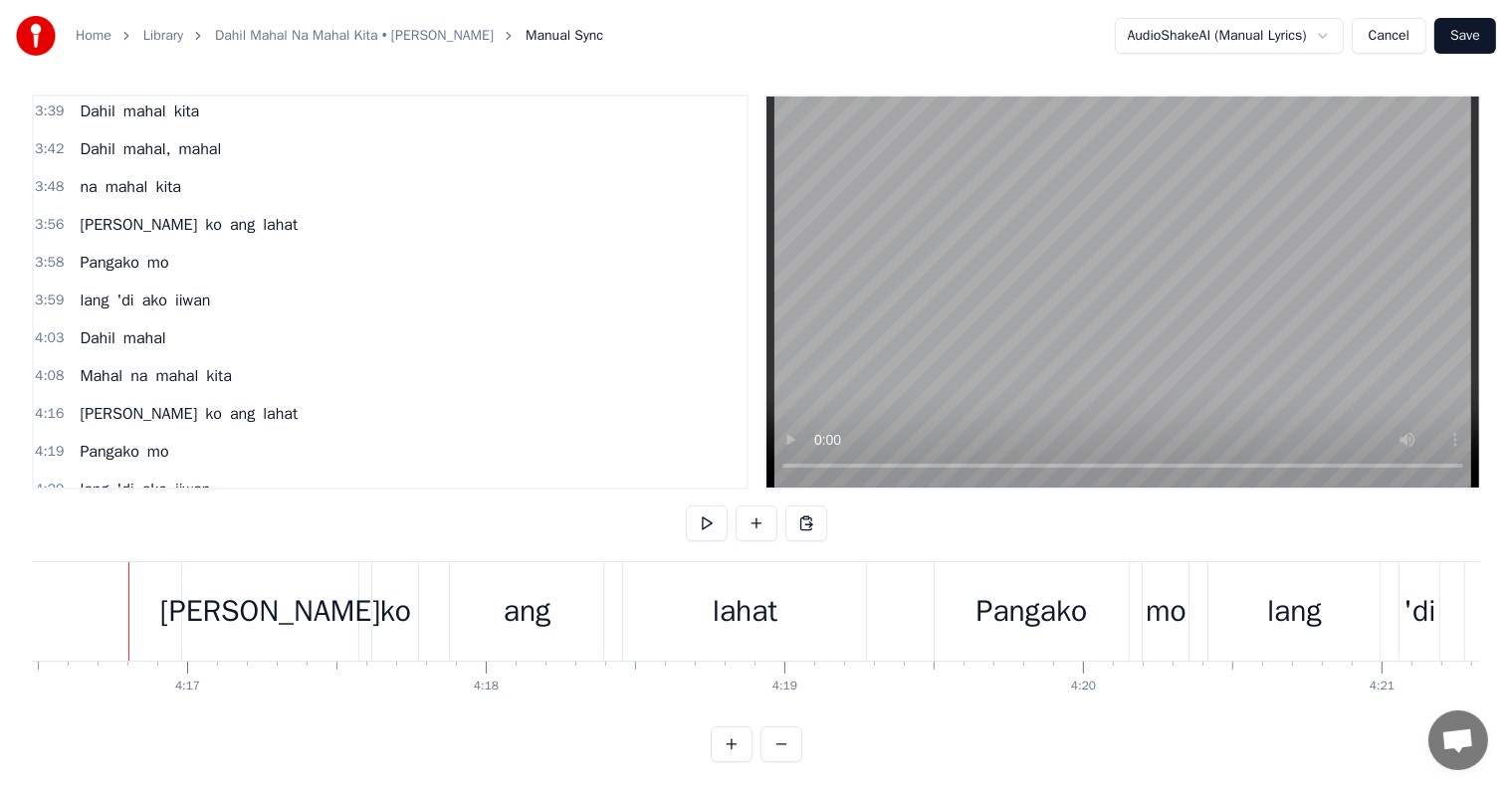 scroll, scrollTop: 0, scrollLeft: 76585, axis: horizontal 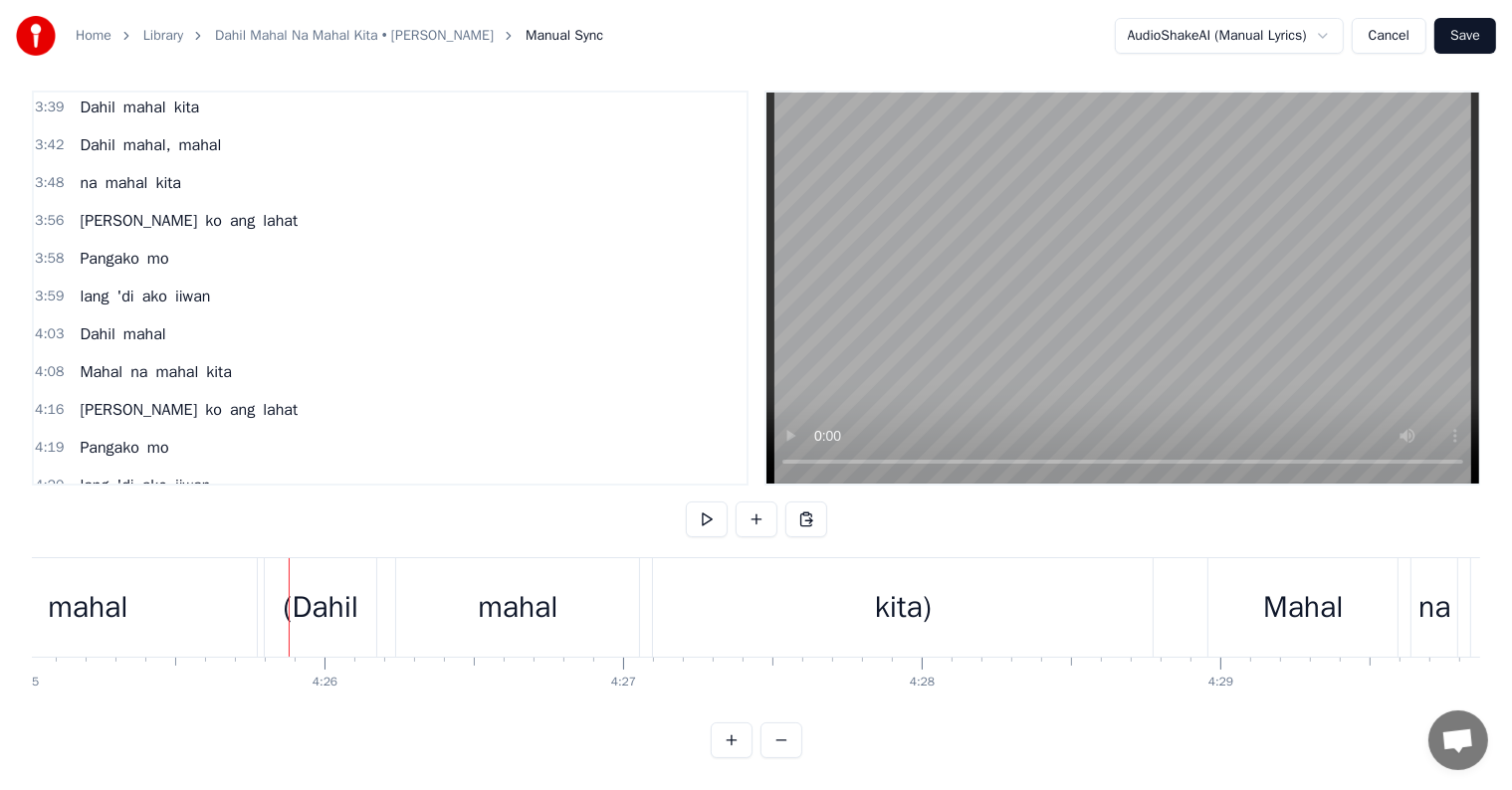 click on "(Dahil" at bounding box center (321, 607) 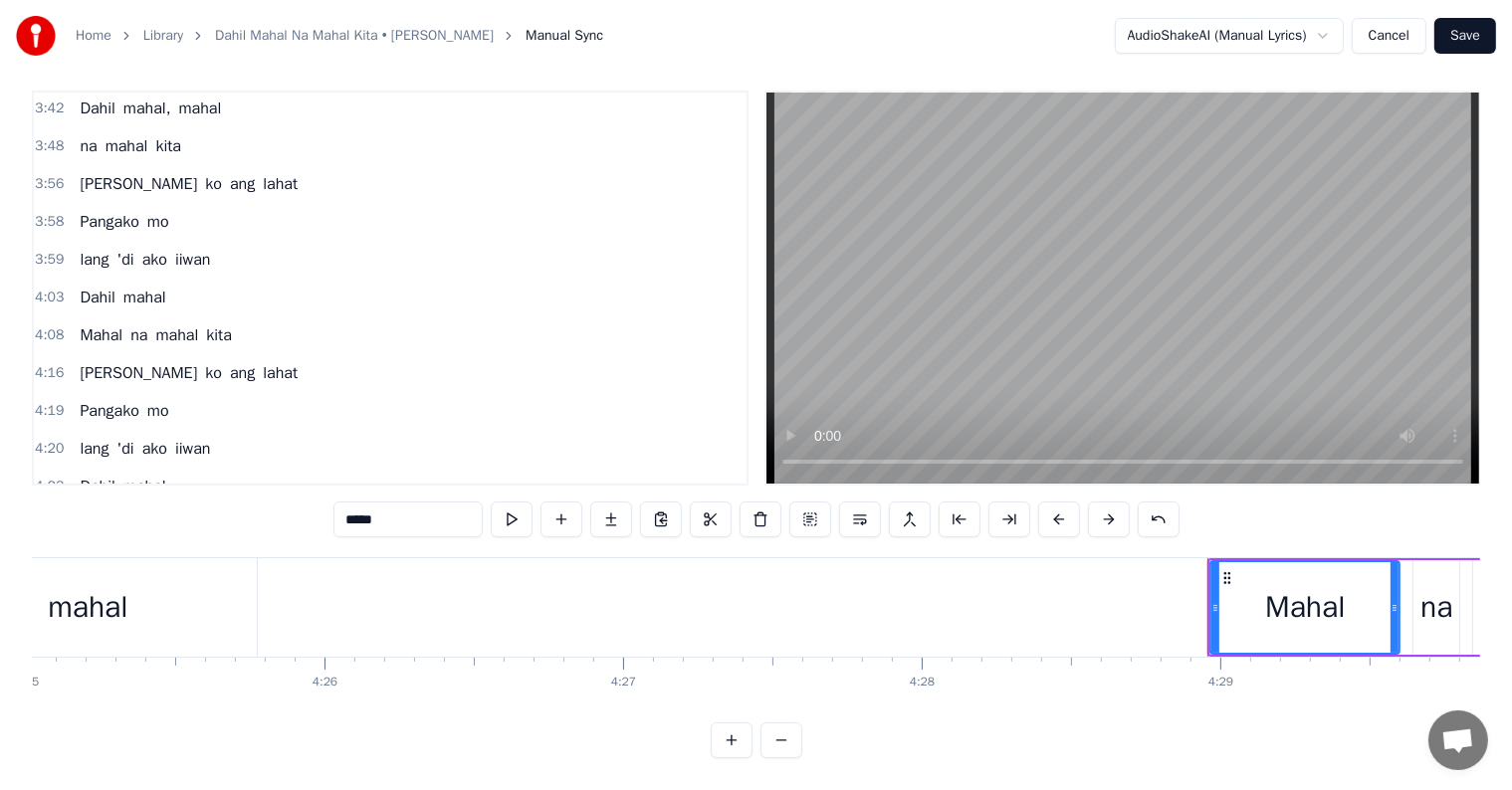 click on "mahal" at bounding box center (88, 607) 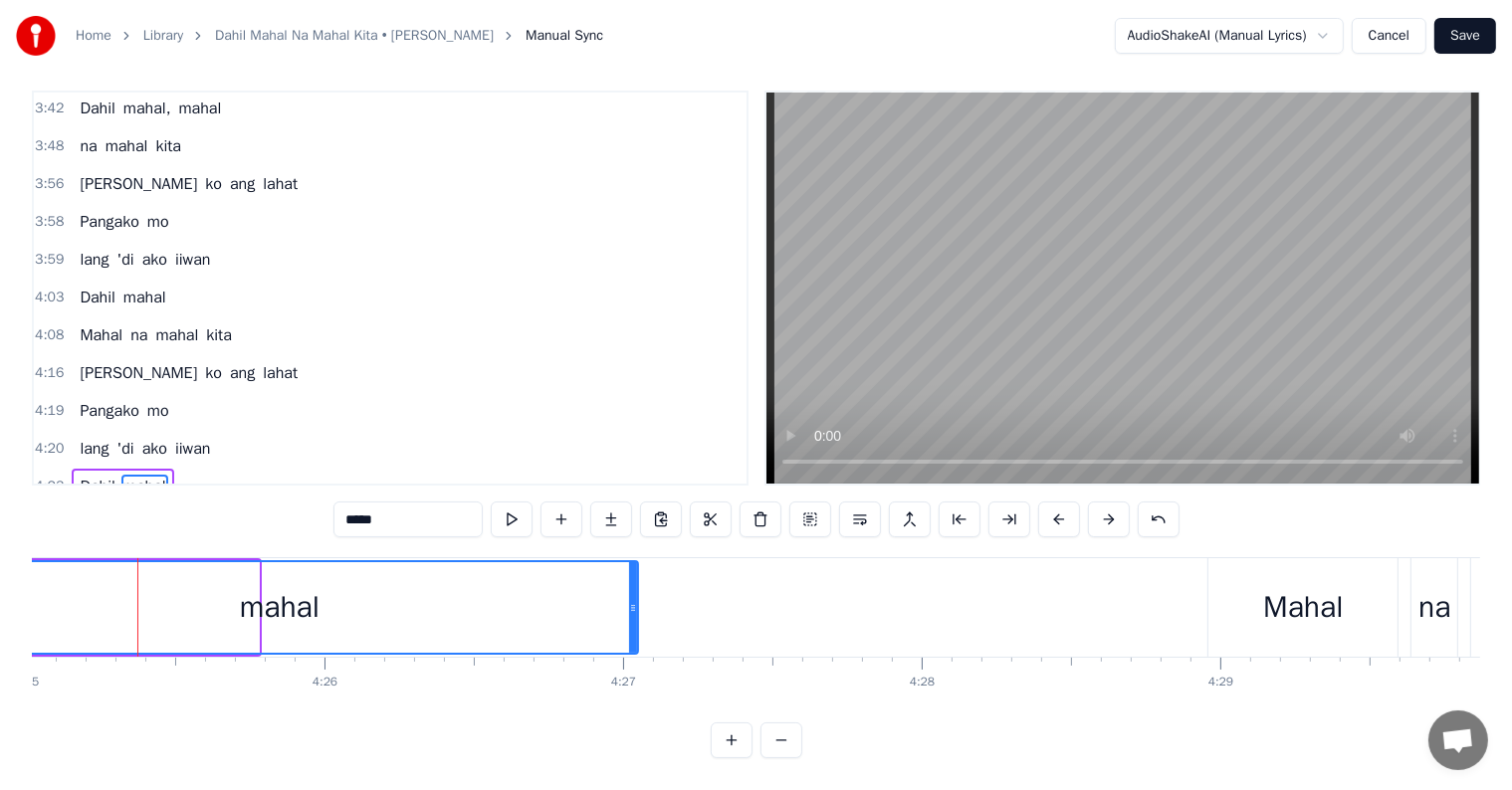 click on "Kahit na nagmumukhang tanga Kahit na sinasaktan ako Umiiyak ako dahil sa 'yo Heto pa rin ako Halos baliw sa 'yo Kahit na Niloloko mo lang ako Kahit na tumingin ka sa iba Magmahal ka ng iba Magbubulag- bulagan ako Masakit man ito dito sa puso ko Dahil mahal, mahal na mahal kita Hindi ako matatakot, mahihiya Anuman ang sabihin nila Dahil mahal kita [GEOGRAPHIC_DATA], mahal na mahal kita Gagawin ko ang lahat Pangako mo lang 'di ako iiwan [GEOGRAPHIC_DATA] Mahal na mahal kita Kahit na Niloloko mo lang ako Kahit na tumingin ka sa iba Magmahal ka ng iba Magbubulag- bulagan ako Masakit man ito dito sa puso ko [GEOGRAPHIC_DATA], mahal na mahal kita Hindi ako matatakot, mahihiya Anuman ang sabihin nila [GEOGRAPHIC_DATA] kita [GEOGRAPHIC_DATA], mahal na mahal kita Gagawin ko ang lahat Pangako mo lang 'di ako iiwan [GEOGRAPHIC_DATA] na mahal kita Gagawin ko ang lahat Pangako mo lang 'di ako iiwan [GEOGRAPHIC_DATA] na mahal kita" at bounding box center [-36694, 607] 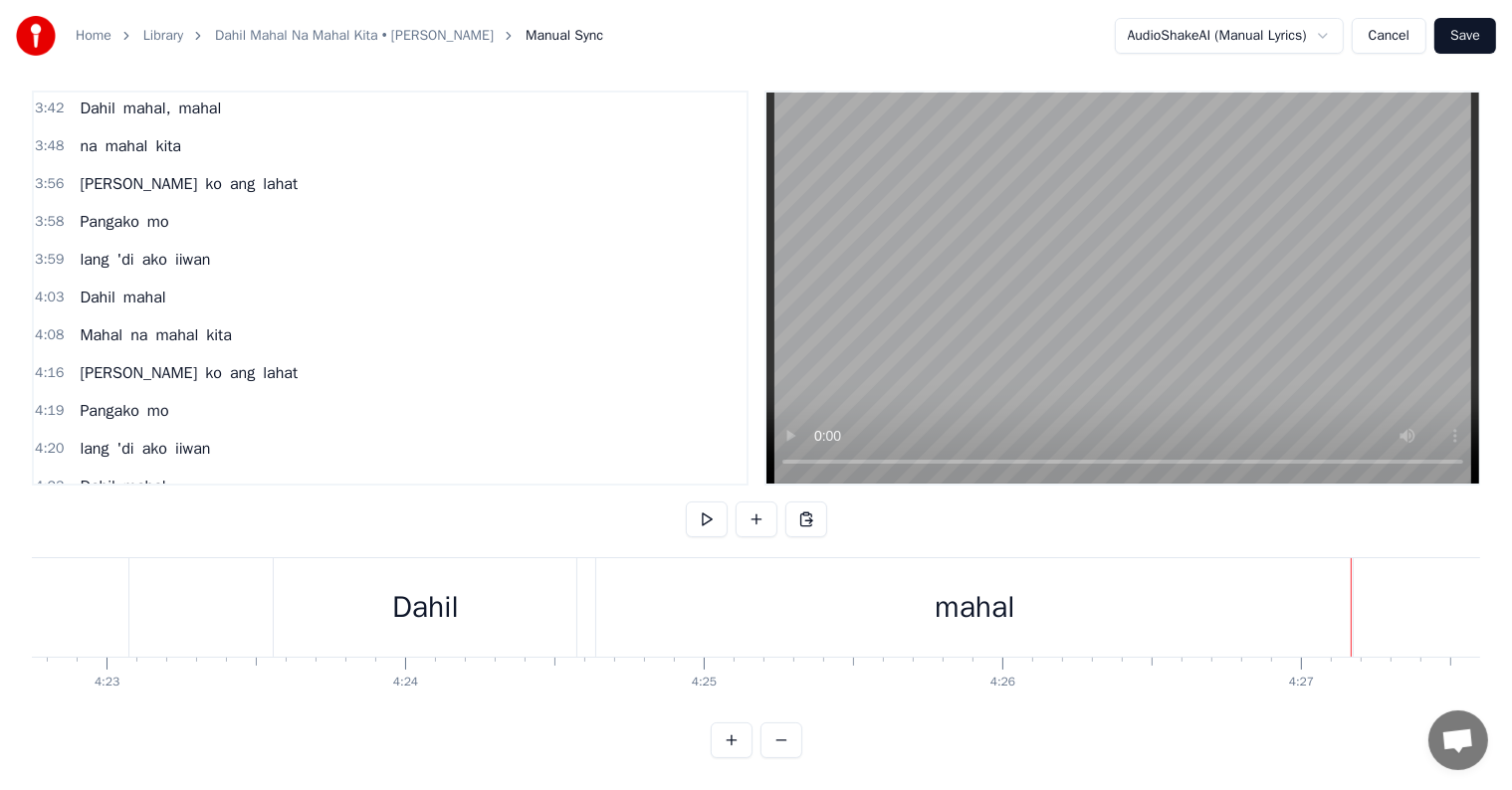 scroll, scrollTop: 0, scrollLeft: 78511, axis: horizontal 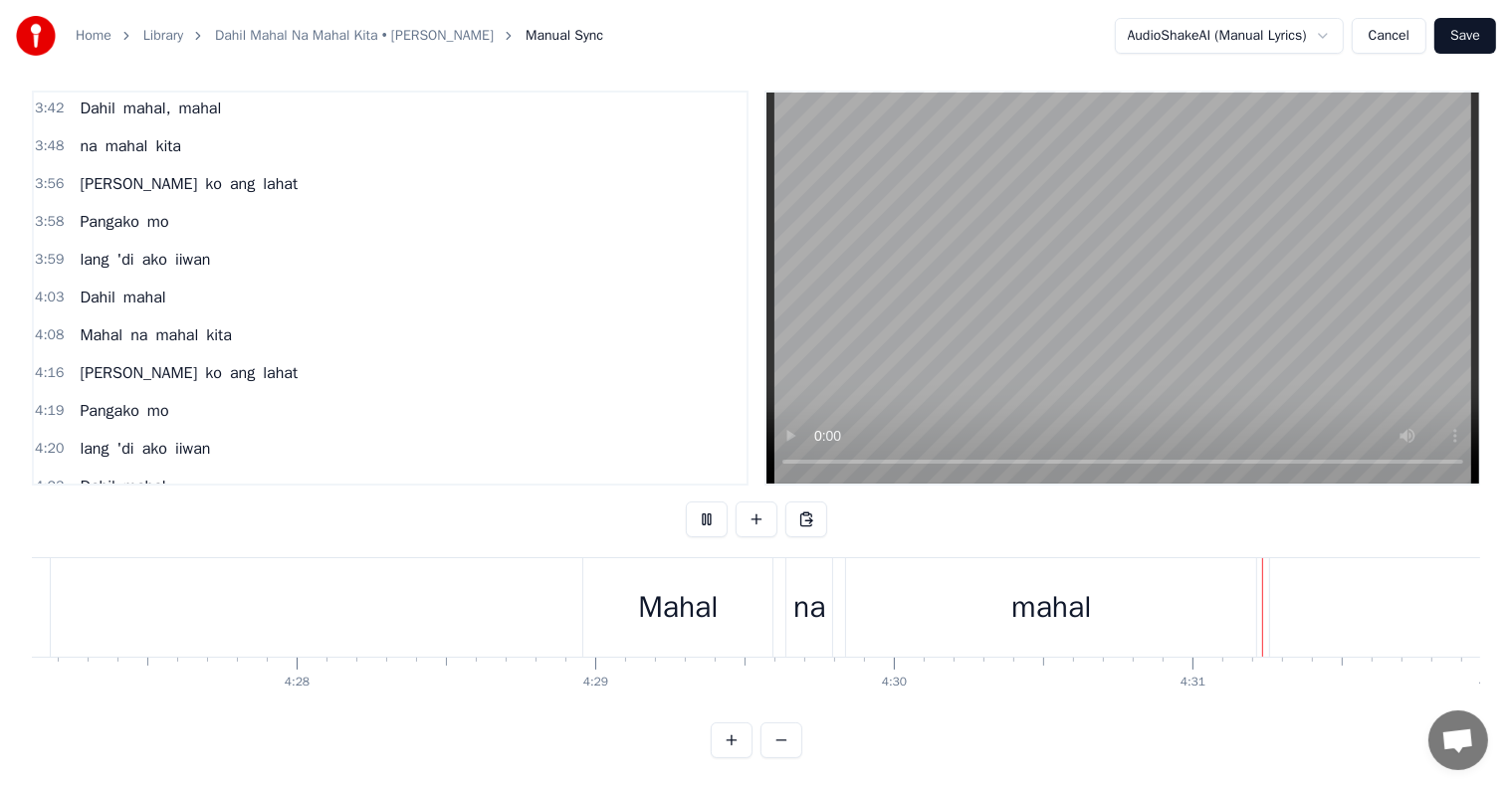 click on "Save" at bounding box center (1465, 36) 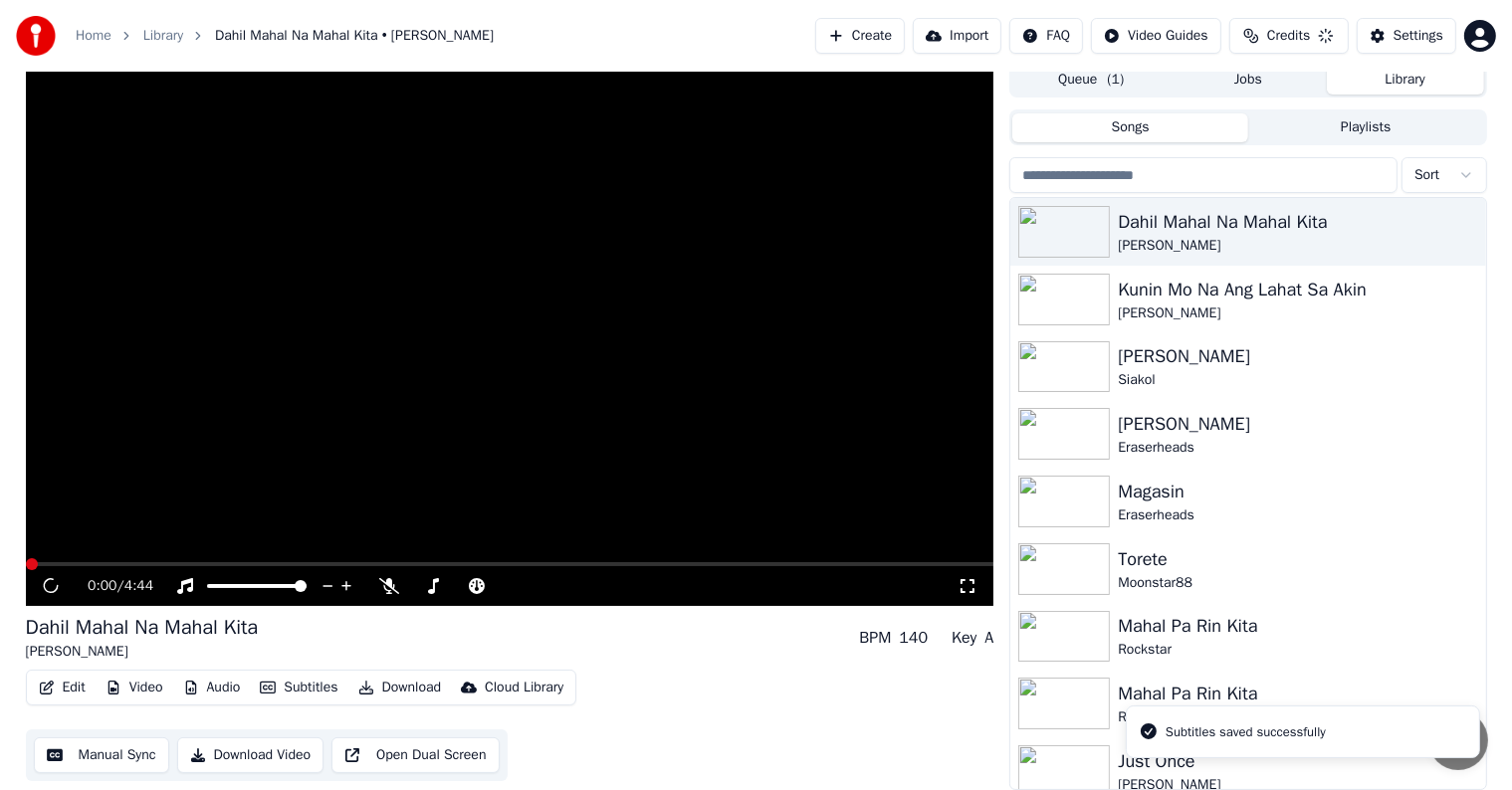 scroll, scrollTop: 9, scrollLeft: 0, axis: vertical 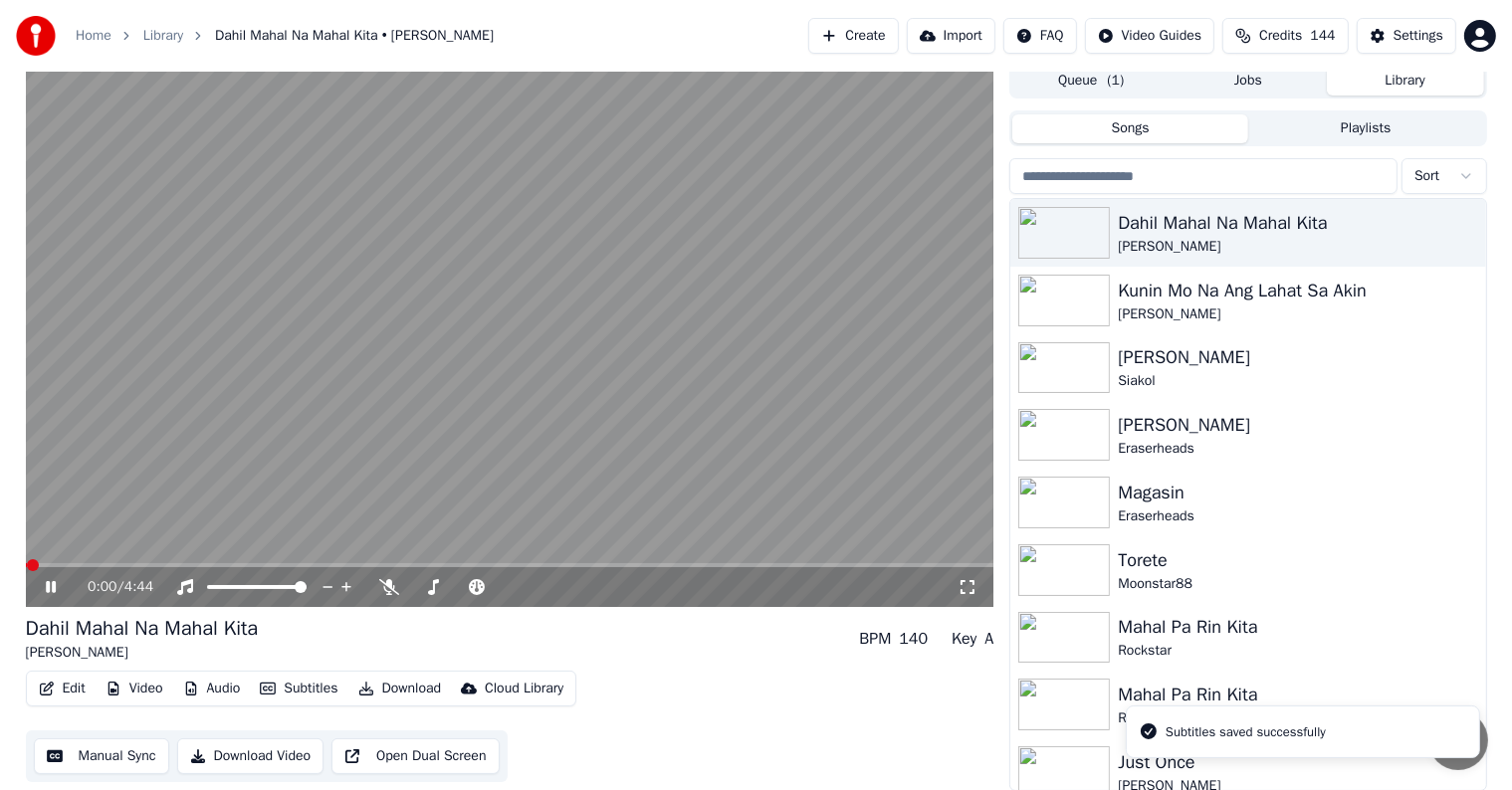 click 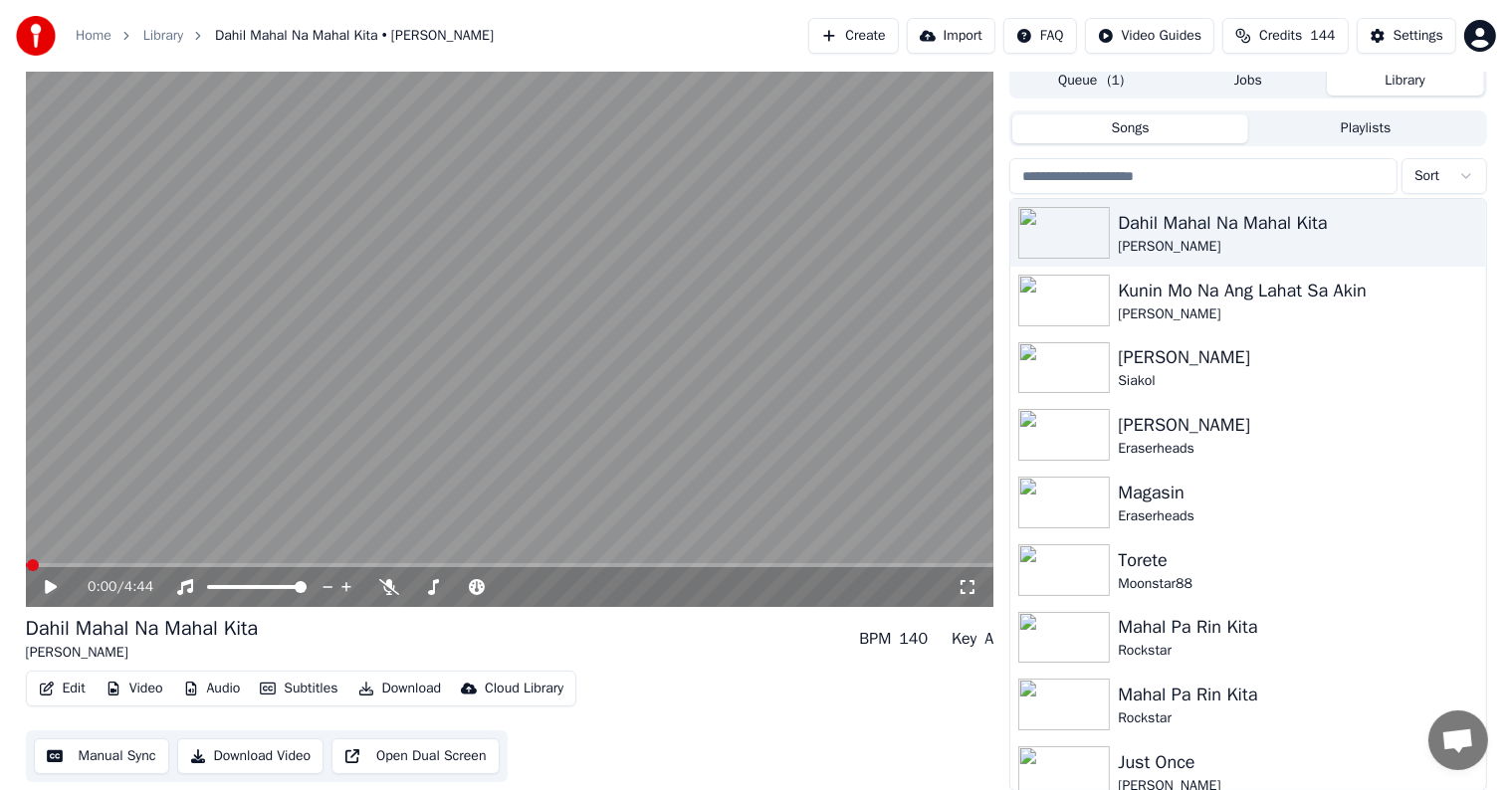 click on "Download" at bounding box center (400, 689) 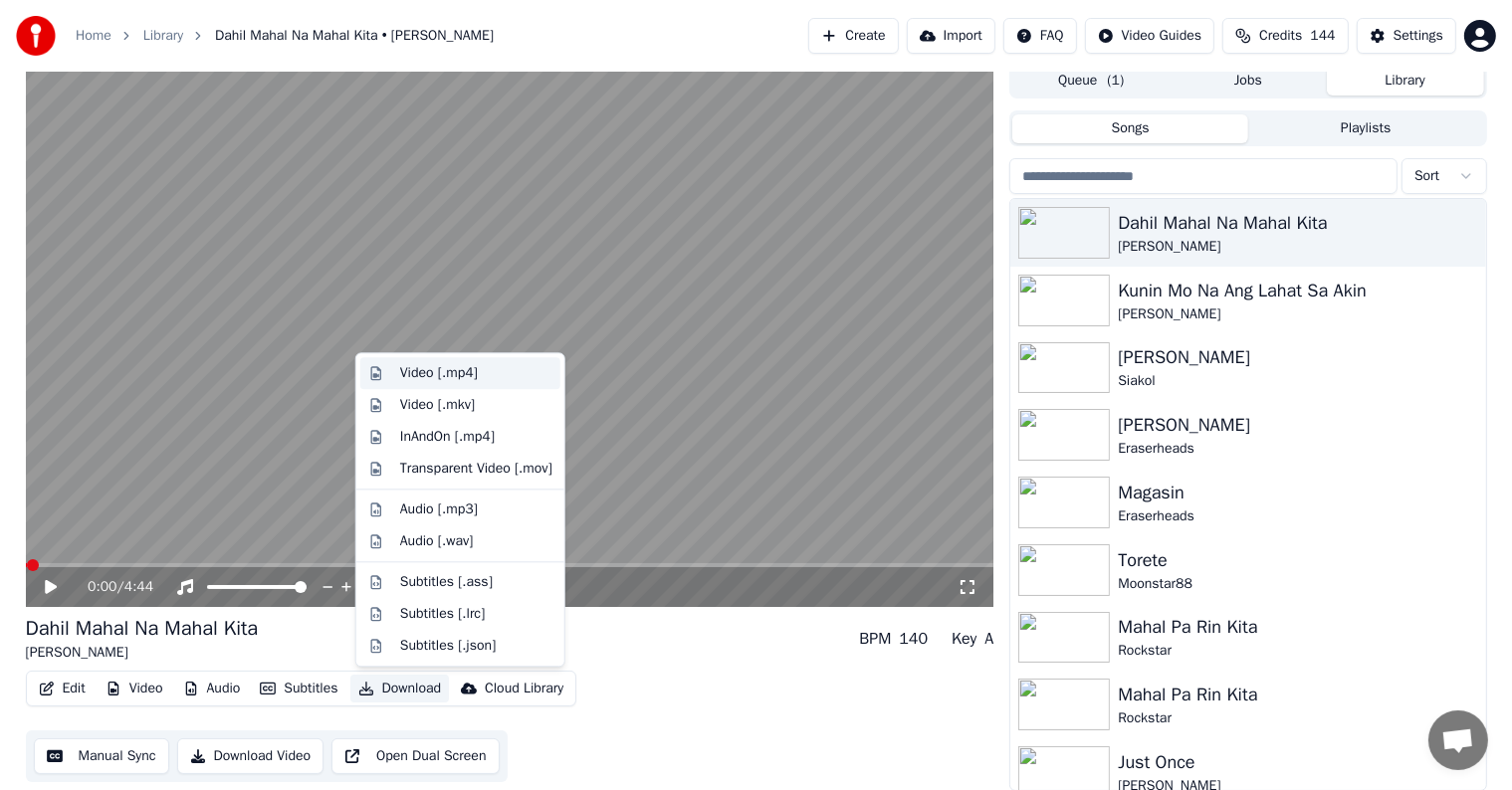 click on "Video [.mp4]" at bounding box center [439, 373] 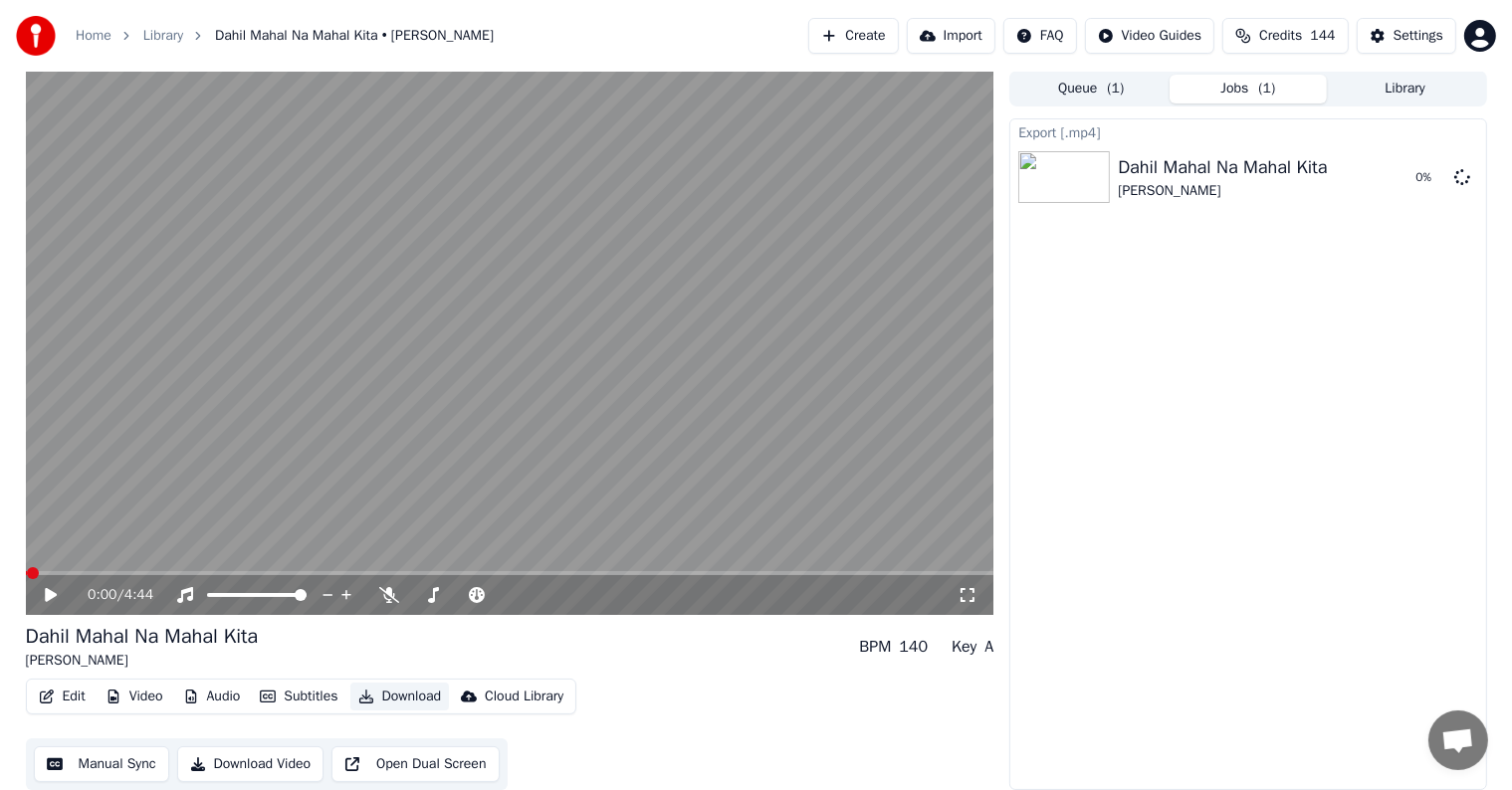 scroll, scrollTop: 1, scrollLeft: 0, axis: vertical 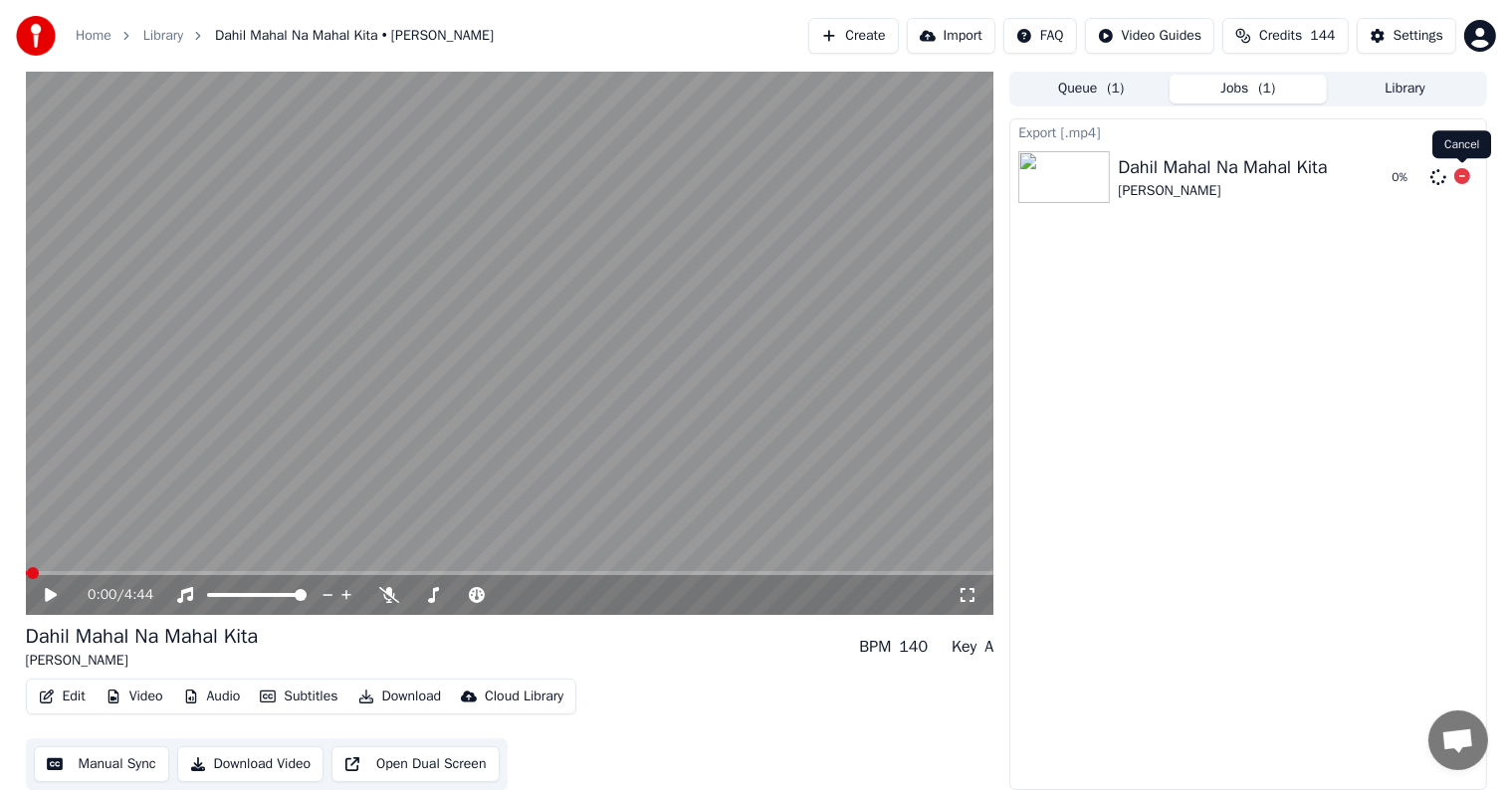 click 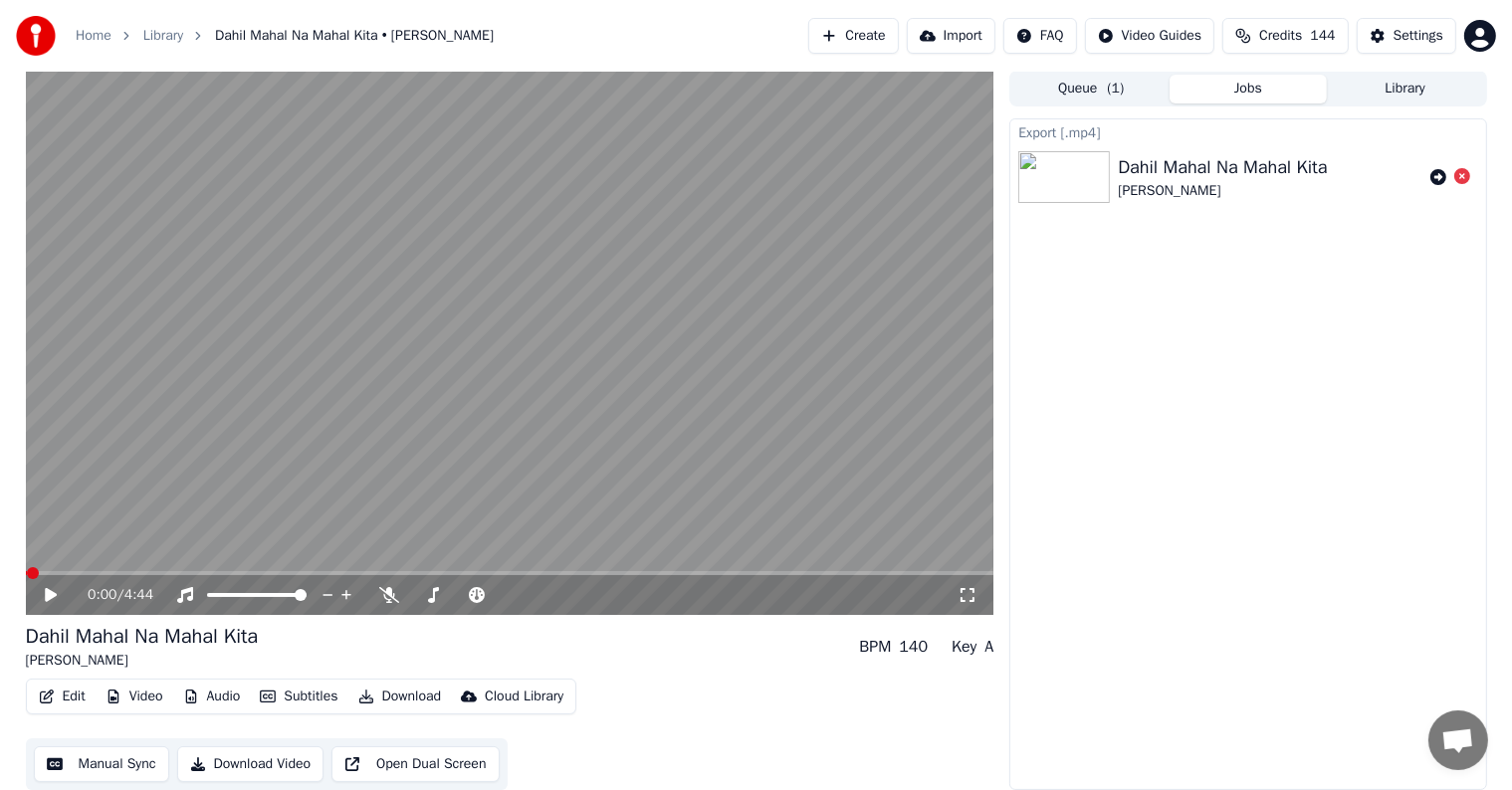 click on "Video" at bounding box center [134, 696] 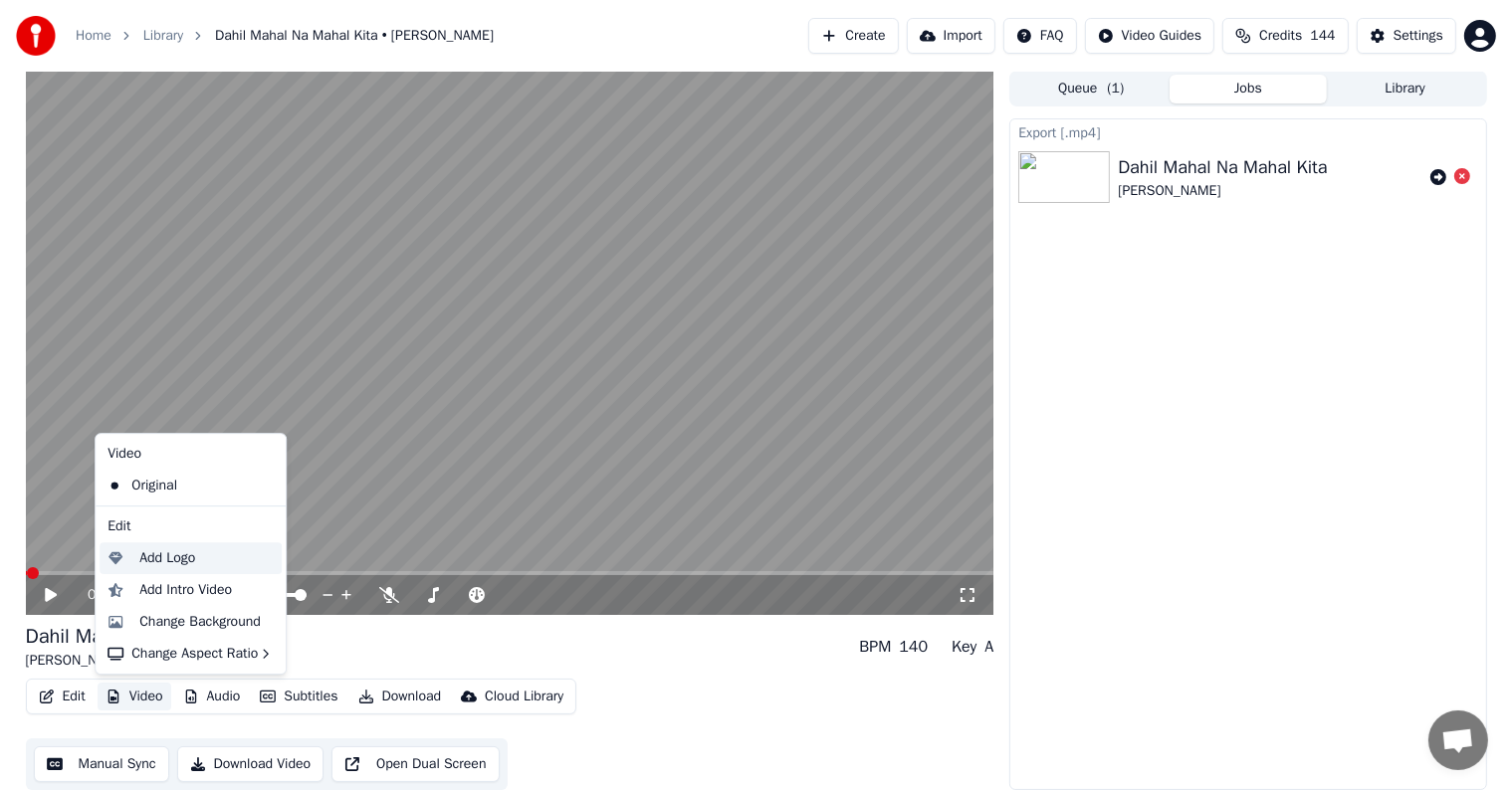 click on "Add Logo" at bounding box center [167, 558] 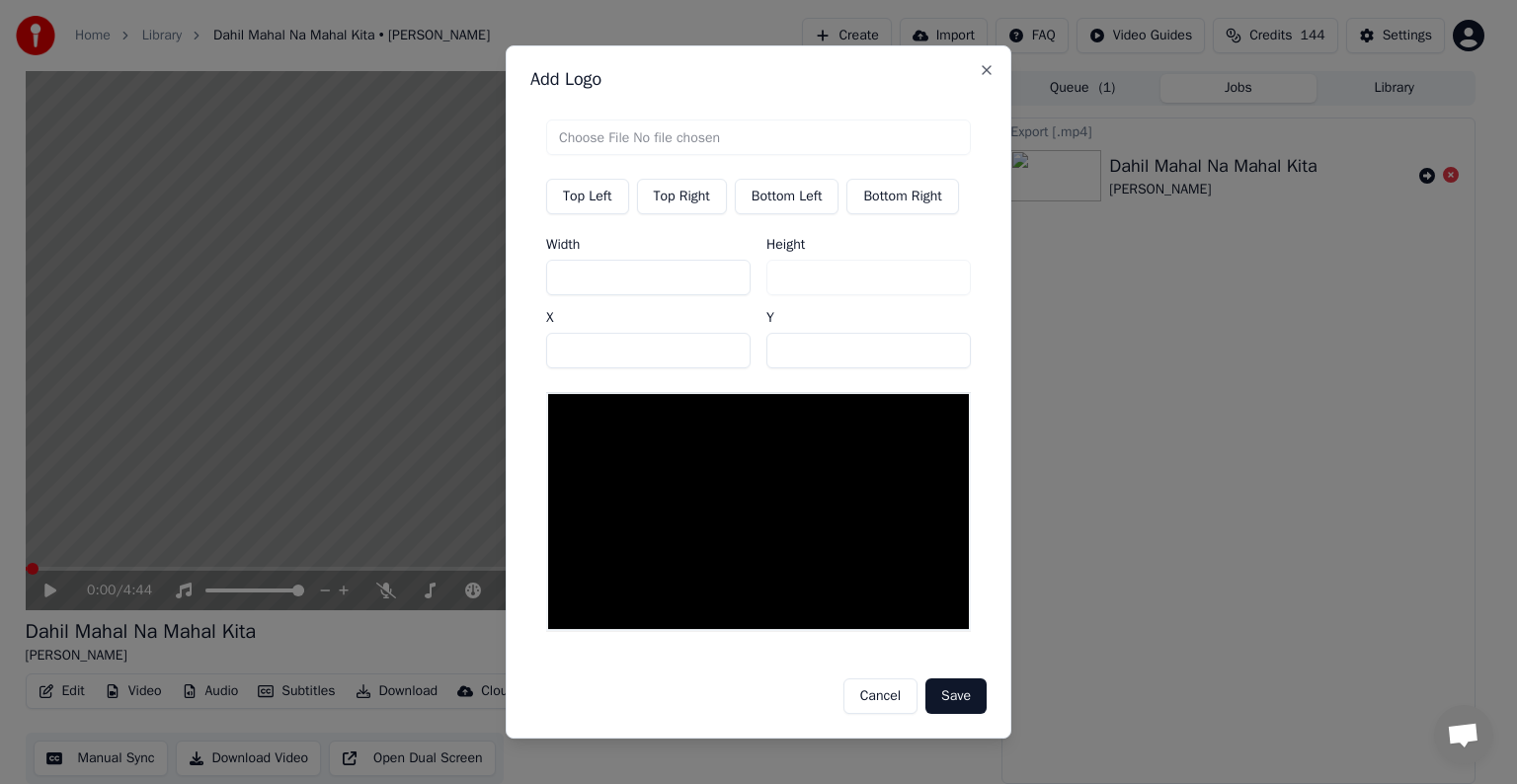 click at bounding box center [758, 137] 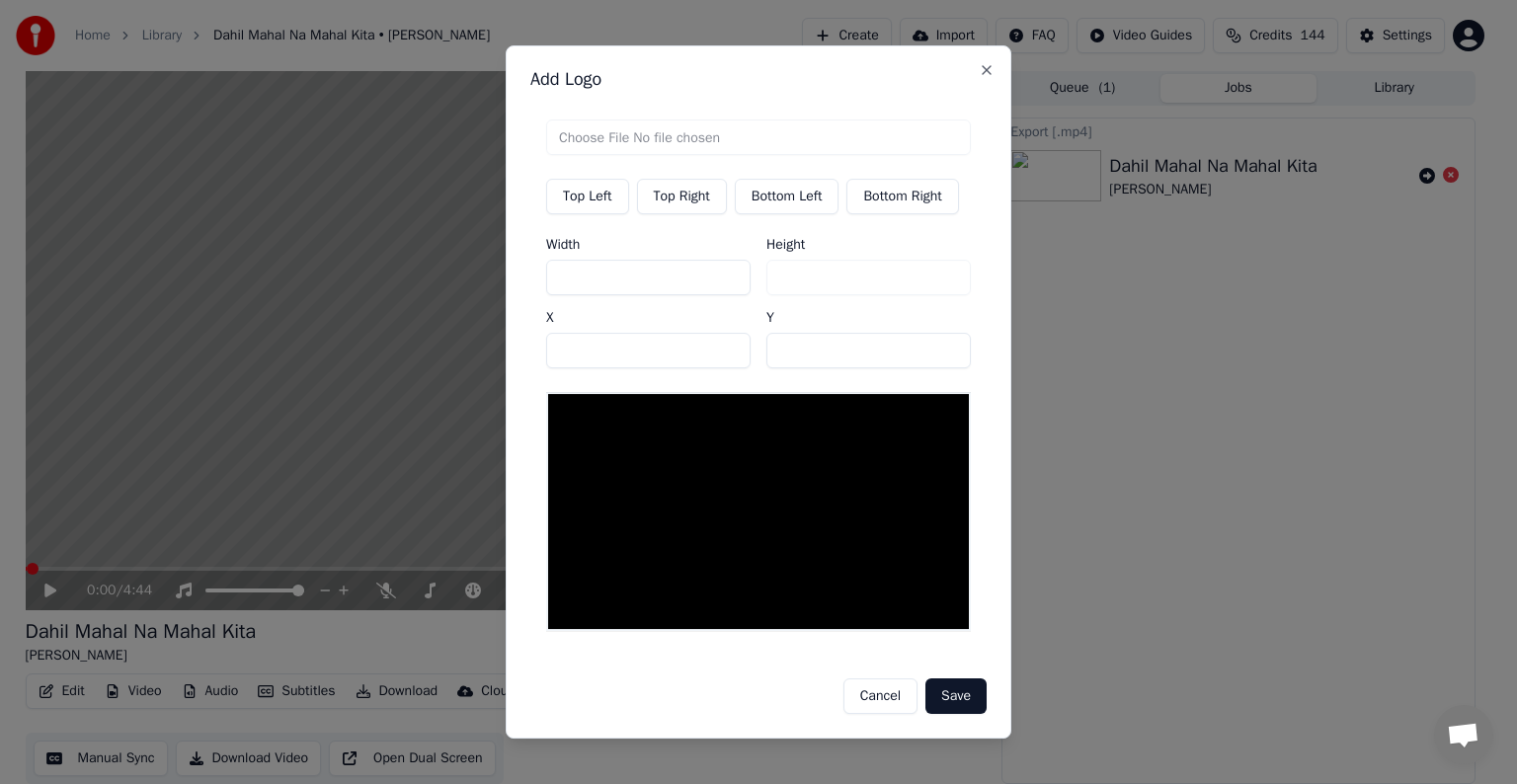 type on "**********" 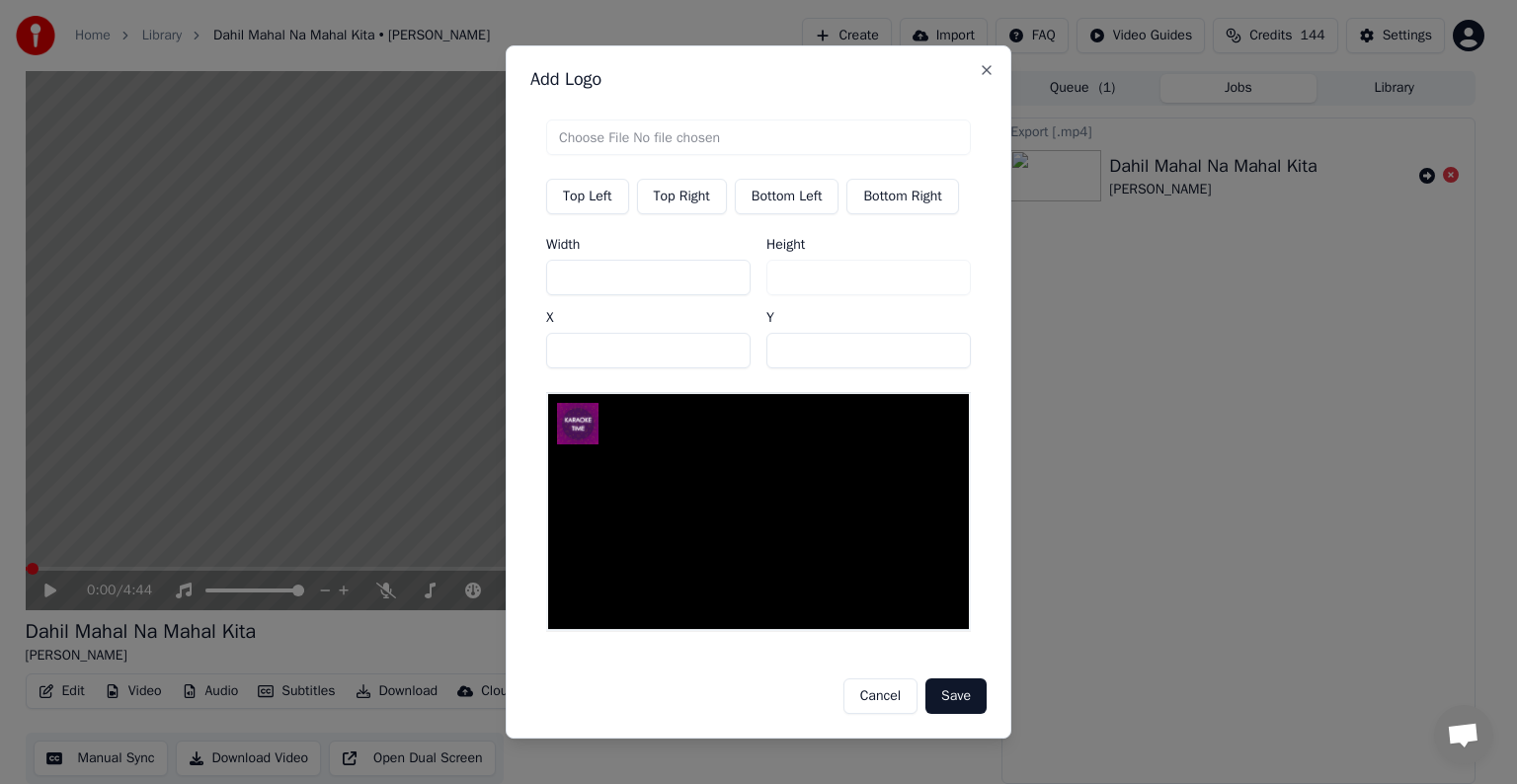 click on "Top Right" at bounding box center (681, 196) 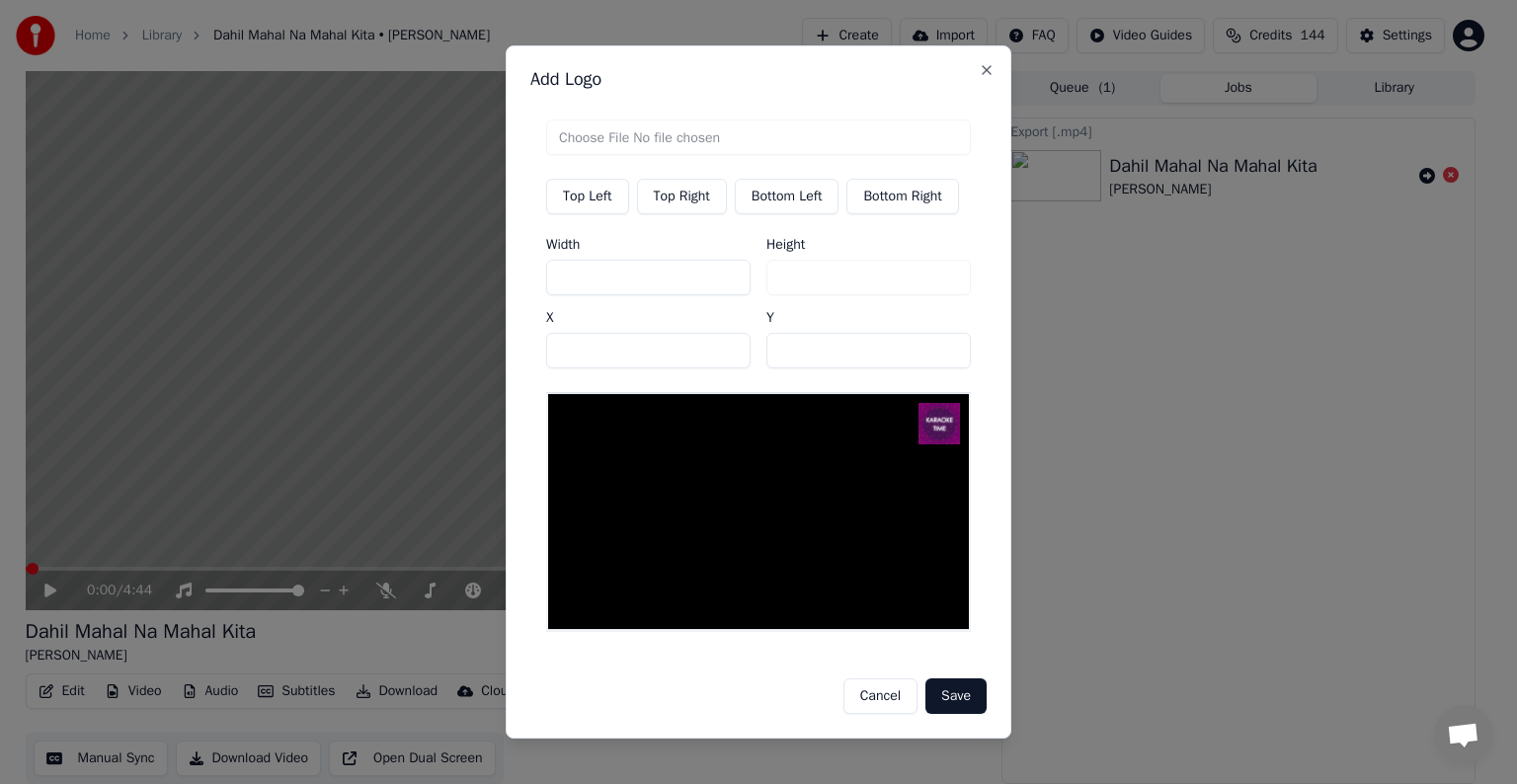 click on "Save" at bounding box center (956, 696) 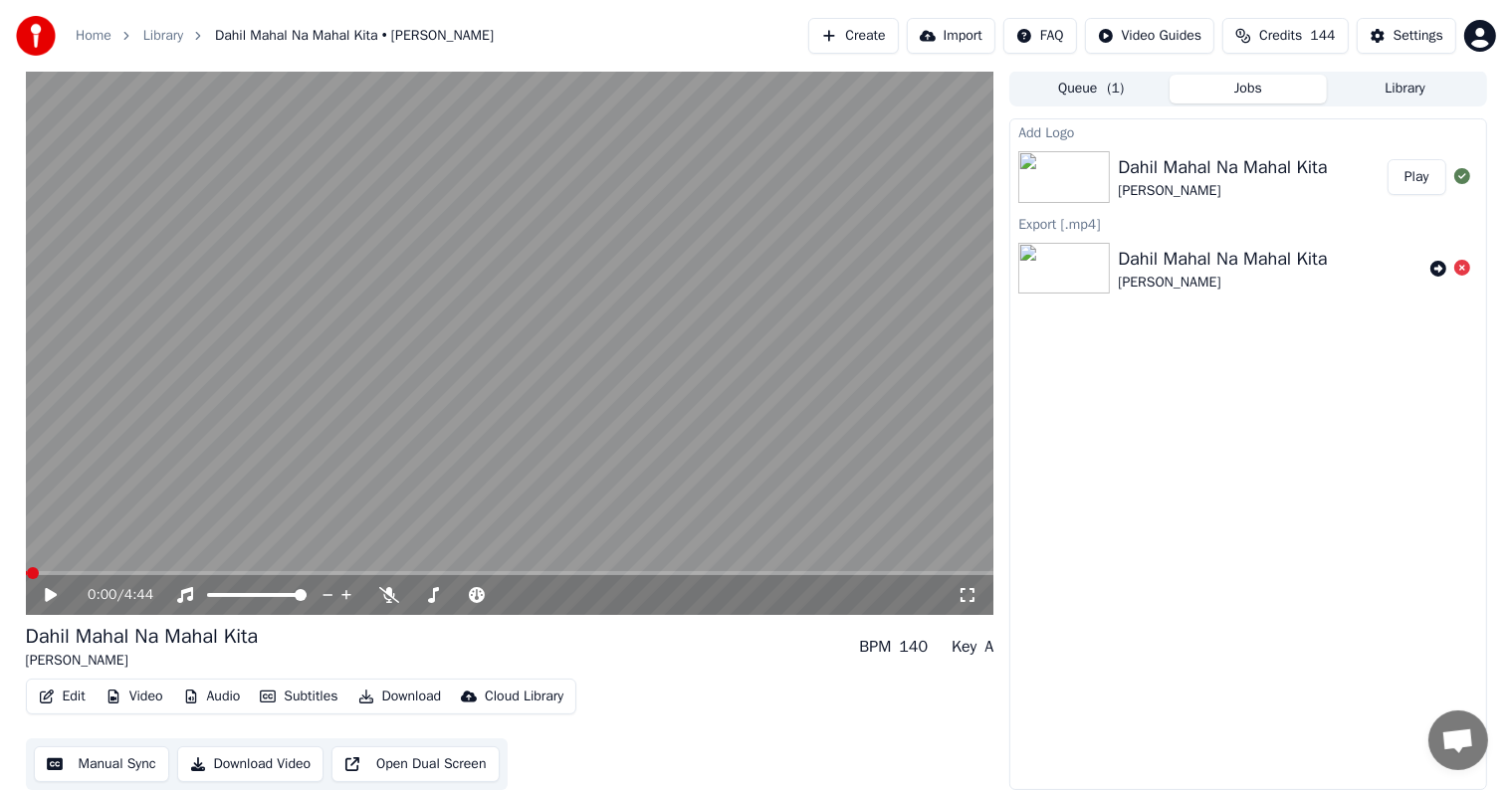 click on "Play" at bounding box center [1416, 177] 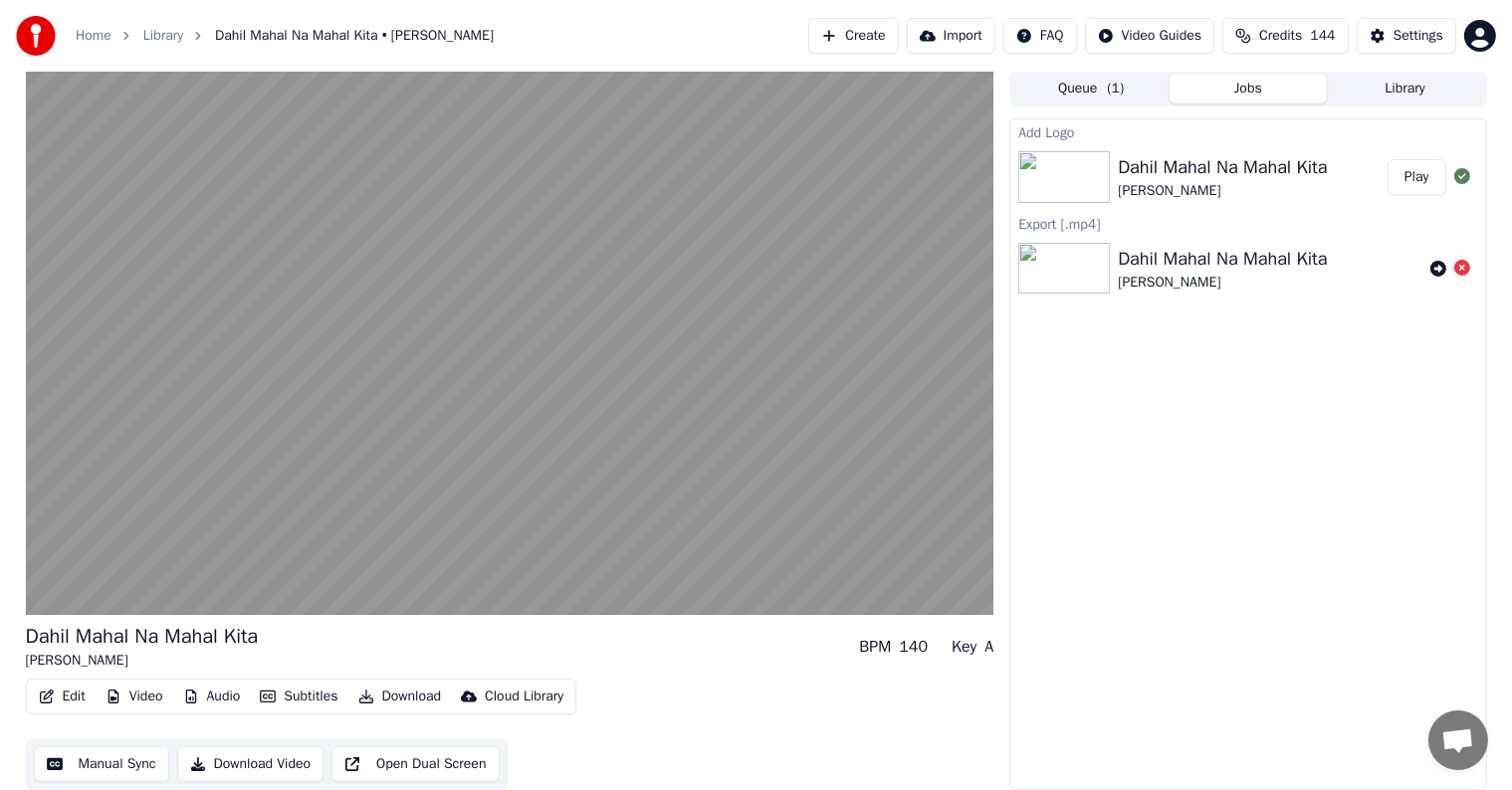 click on "Download" at bounding box center [400, 696] 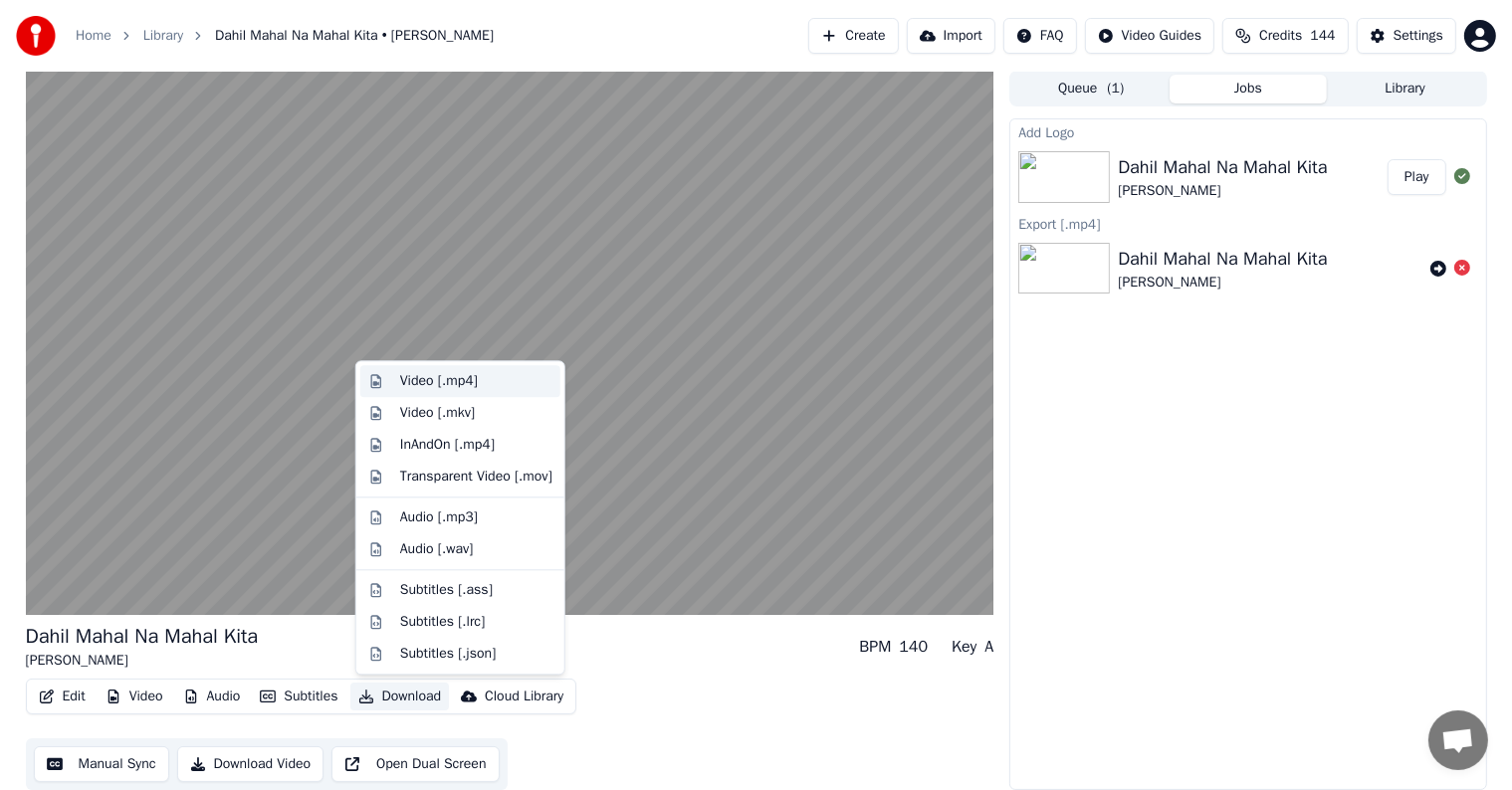 click on "Video [.mp4]" at bounding box center (439, 381) 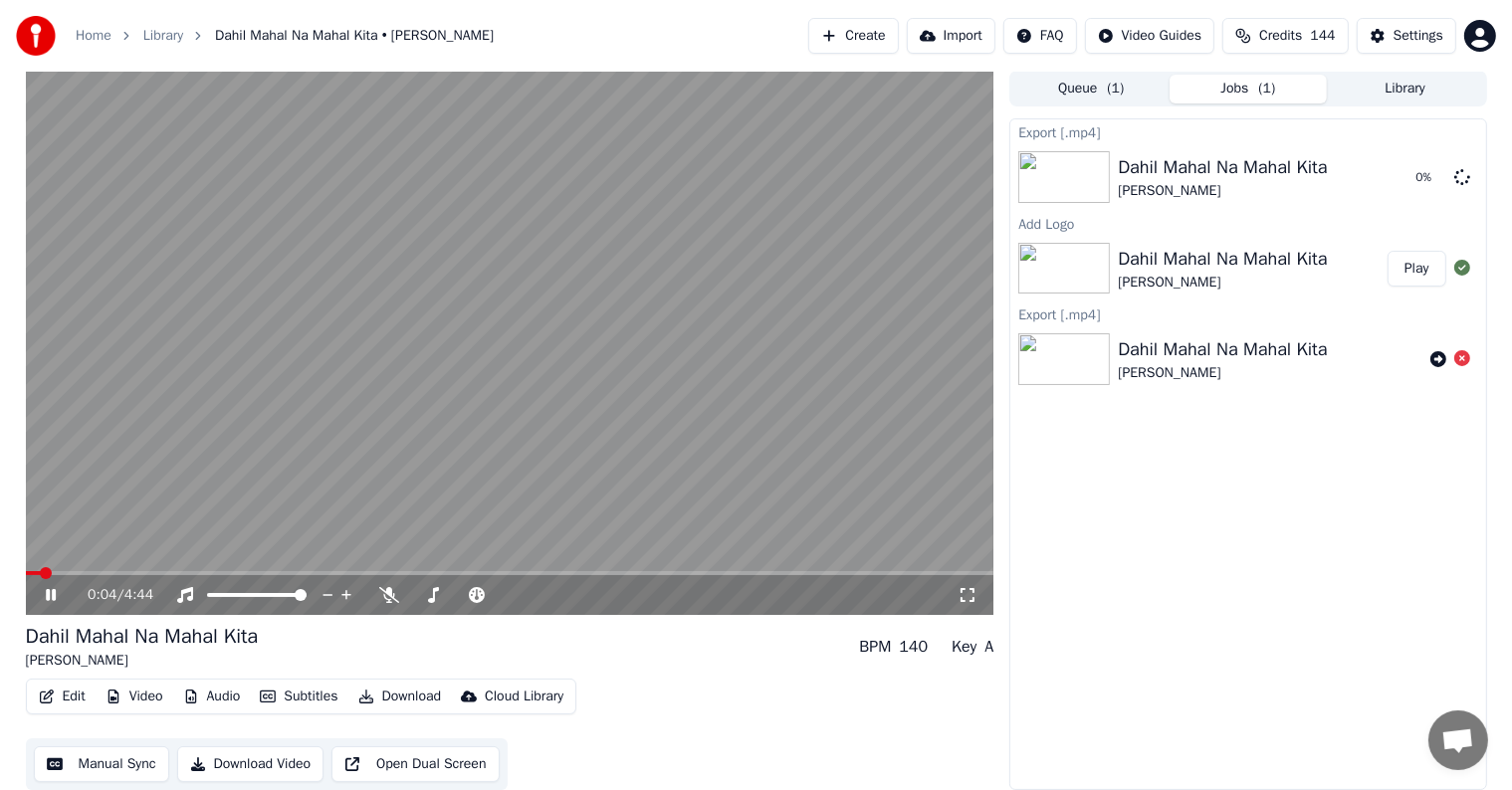 click 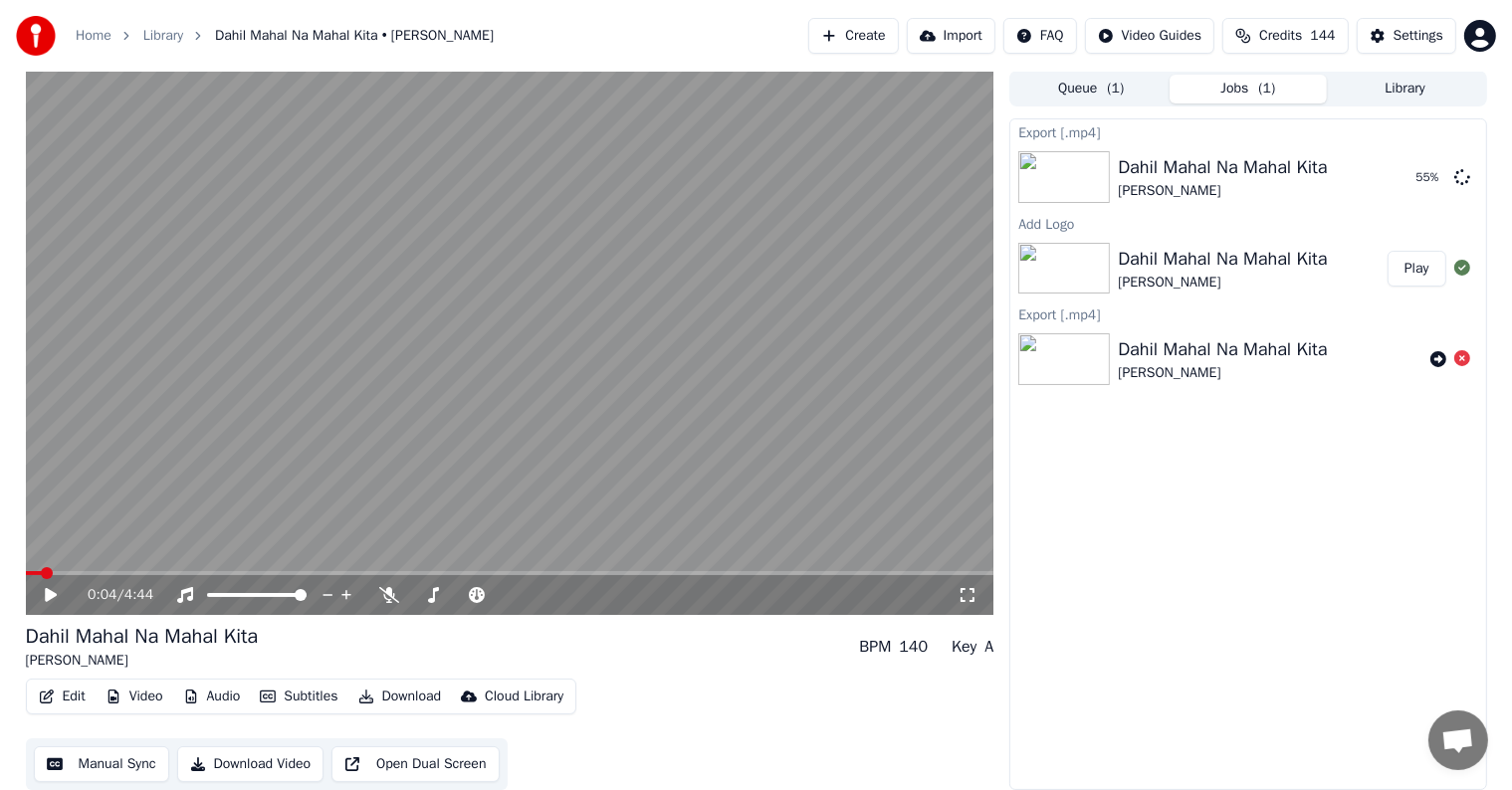 scroll, scrollTop: 51, scrollLeft: 0, axis: vertical 